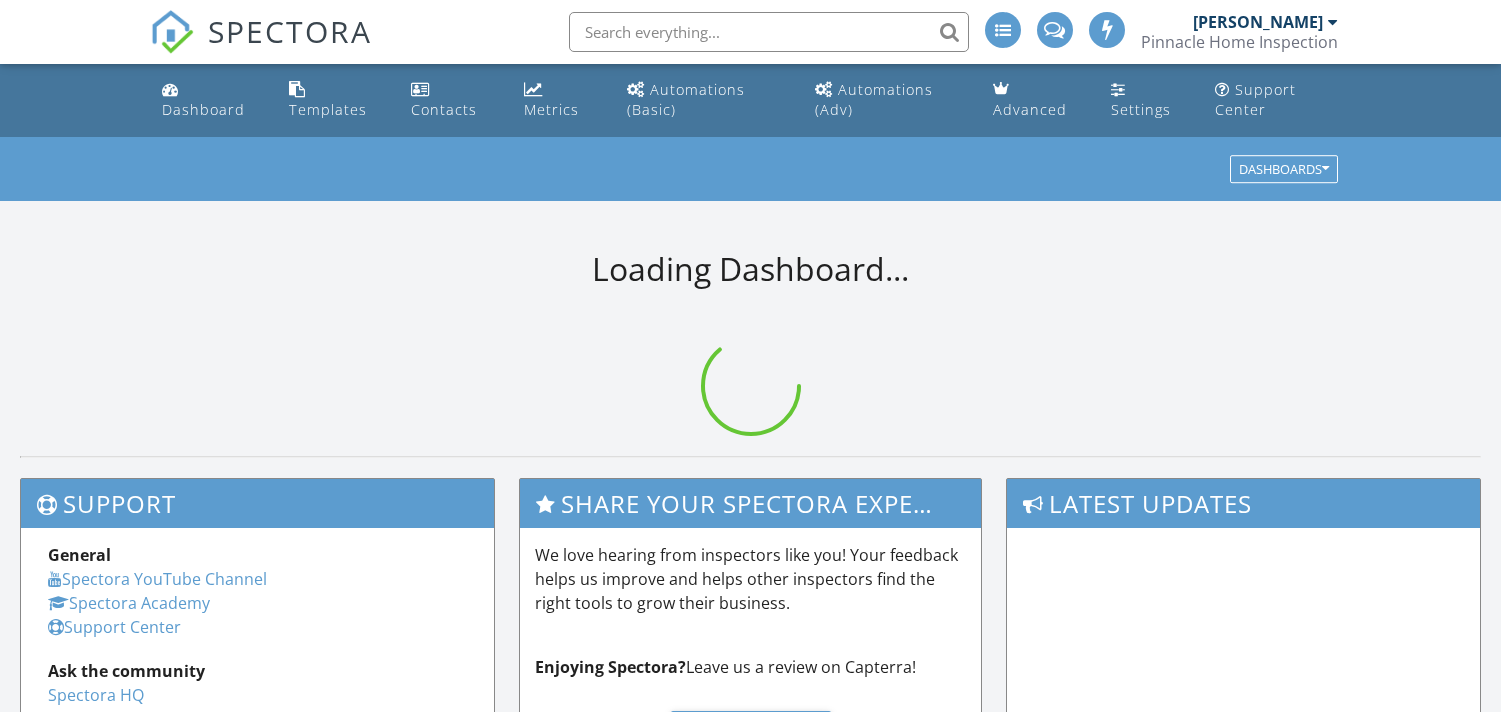 scroll, scrollTop: 0, scrollLeft: 0, axis: both 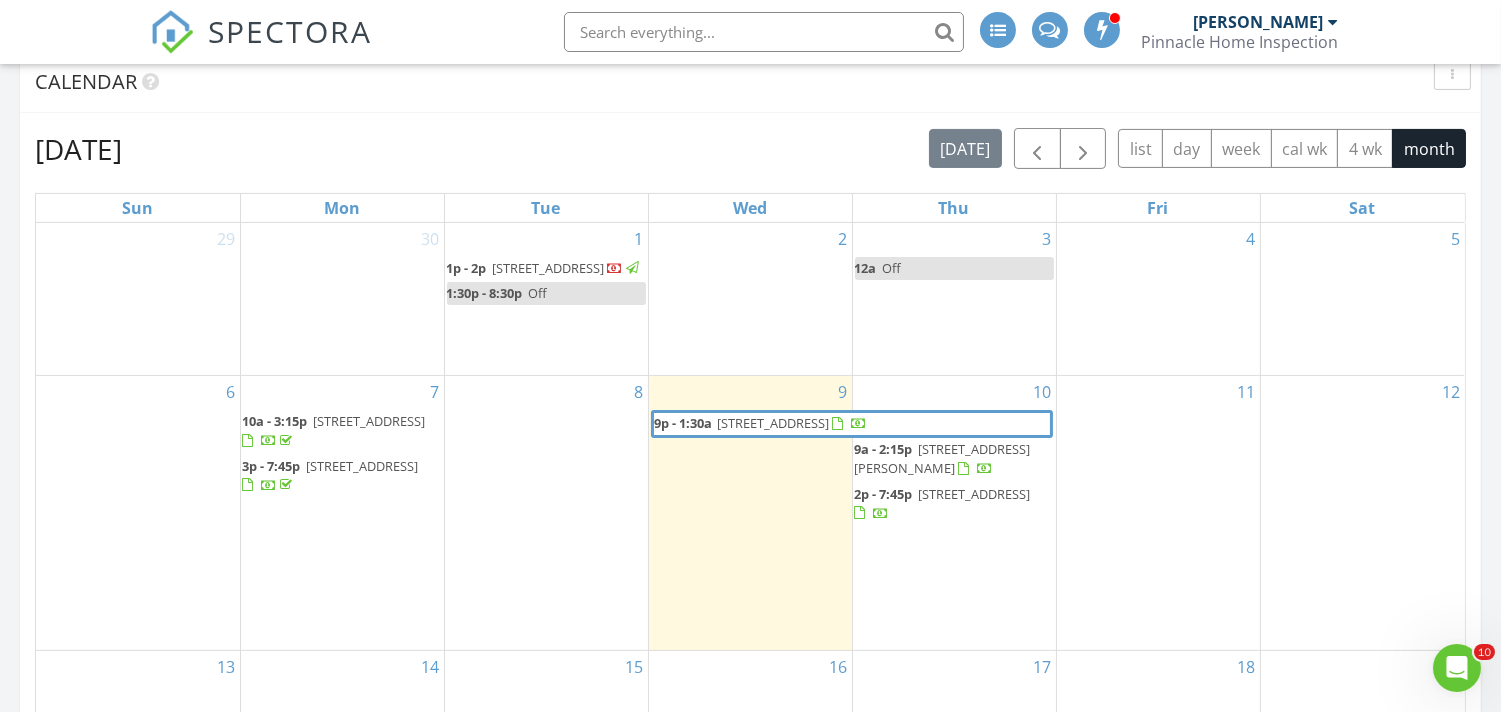 click on "4089 W Blue Creek Dr, Meridian 83642" at bounding box center (975, 494) 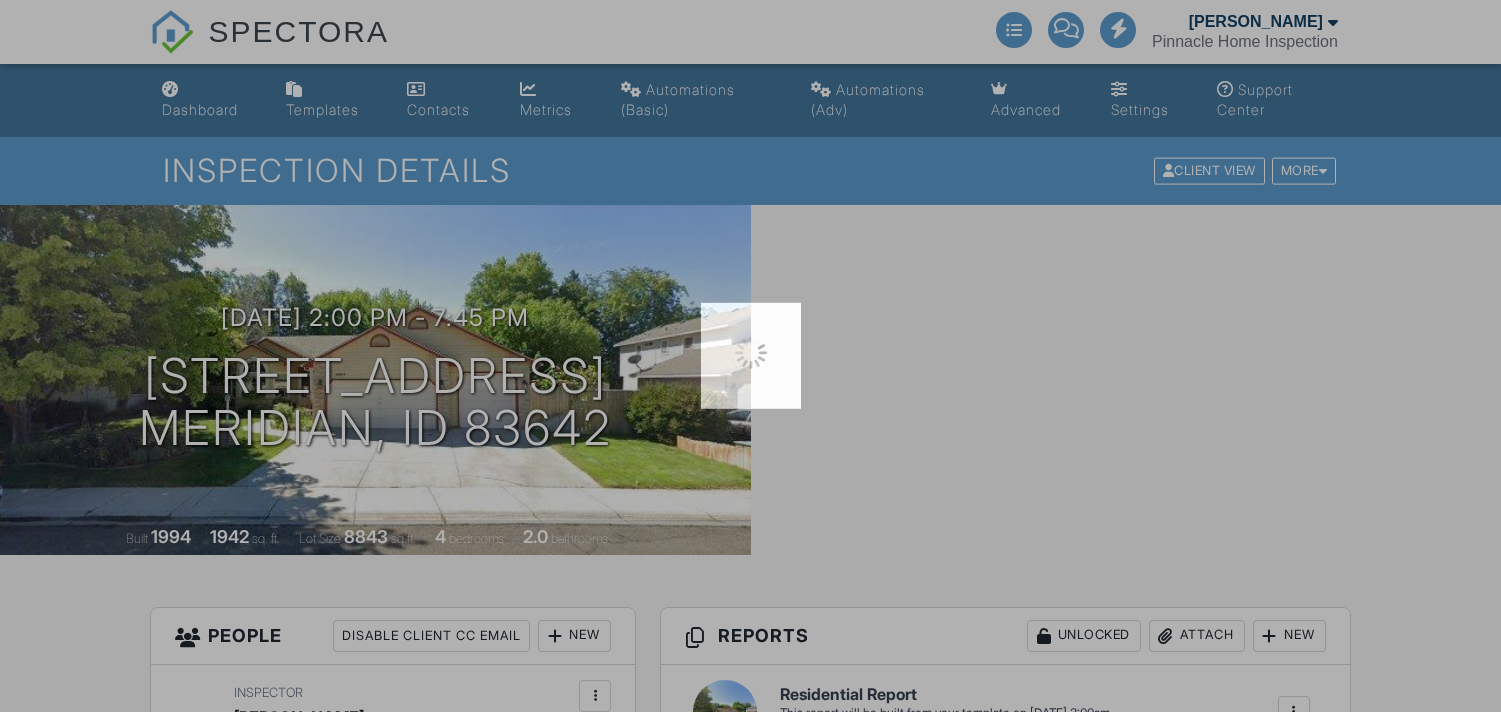 scroll, scrollTop: 0, scrollLeft: 0, axis: both 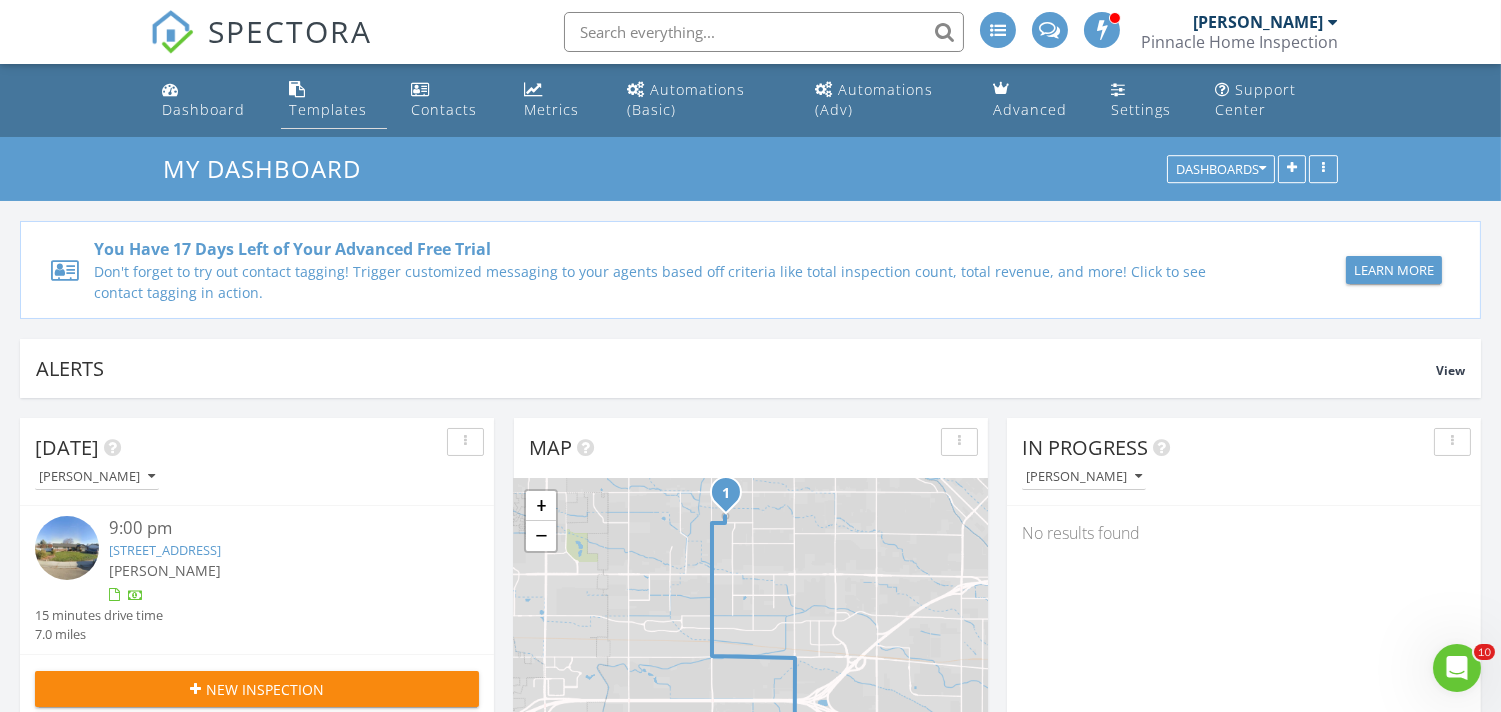 click on "Templates" at bounding box center [334, 100] 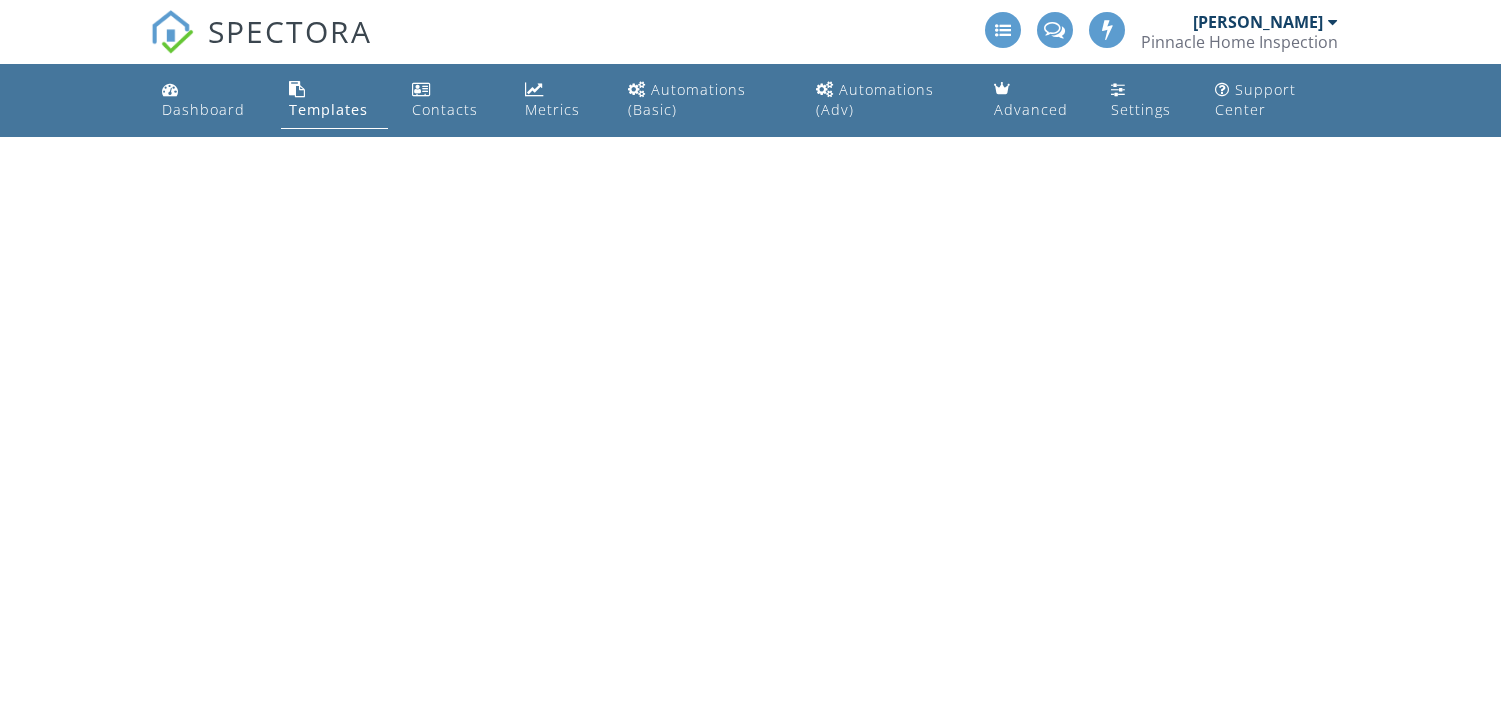 scroll, scrollTop: 0, scrollLeft: 0, axis: both 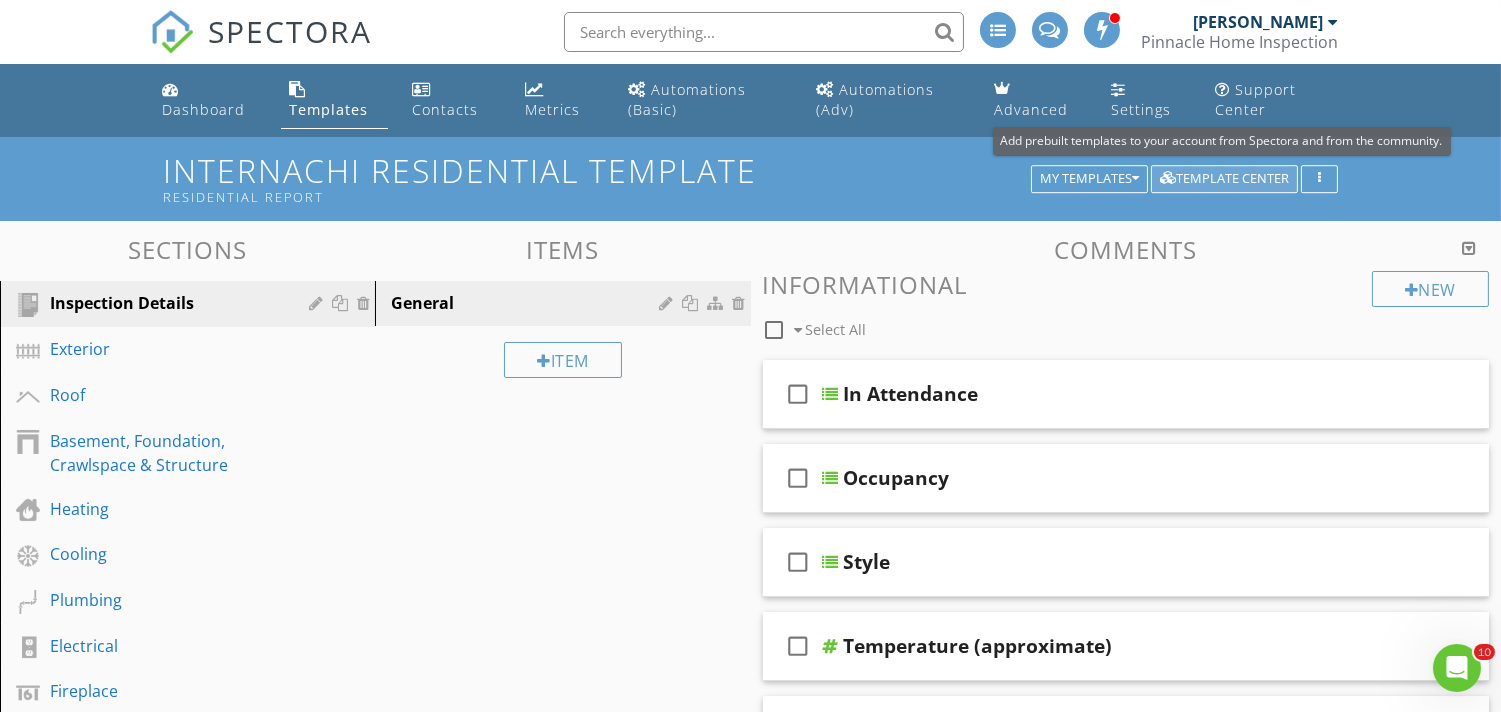 click on "Template Center" at bounding box center (1224, 179) 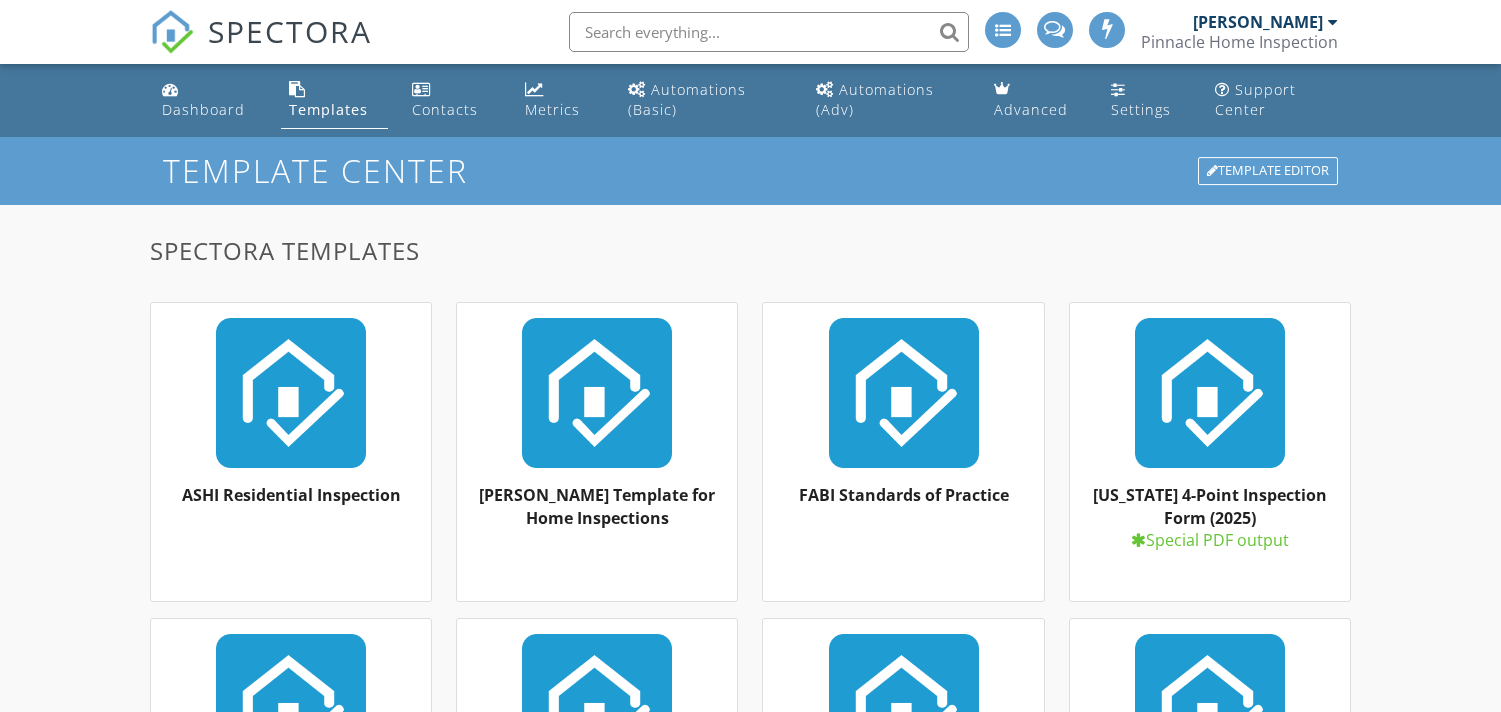scroll, scrollTop: 0, scrollLeft: 0, axis: both 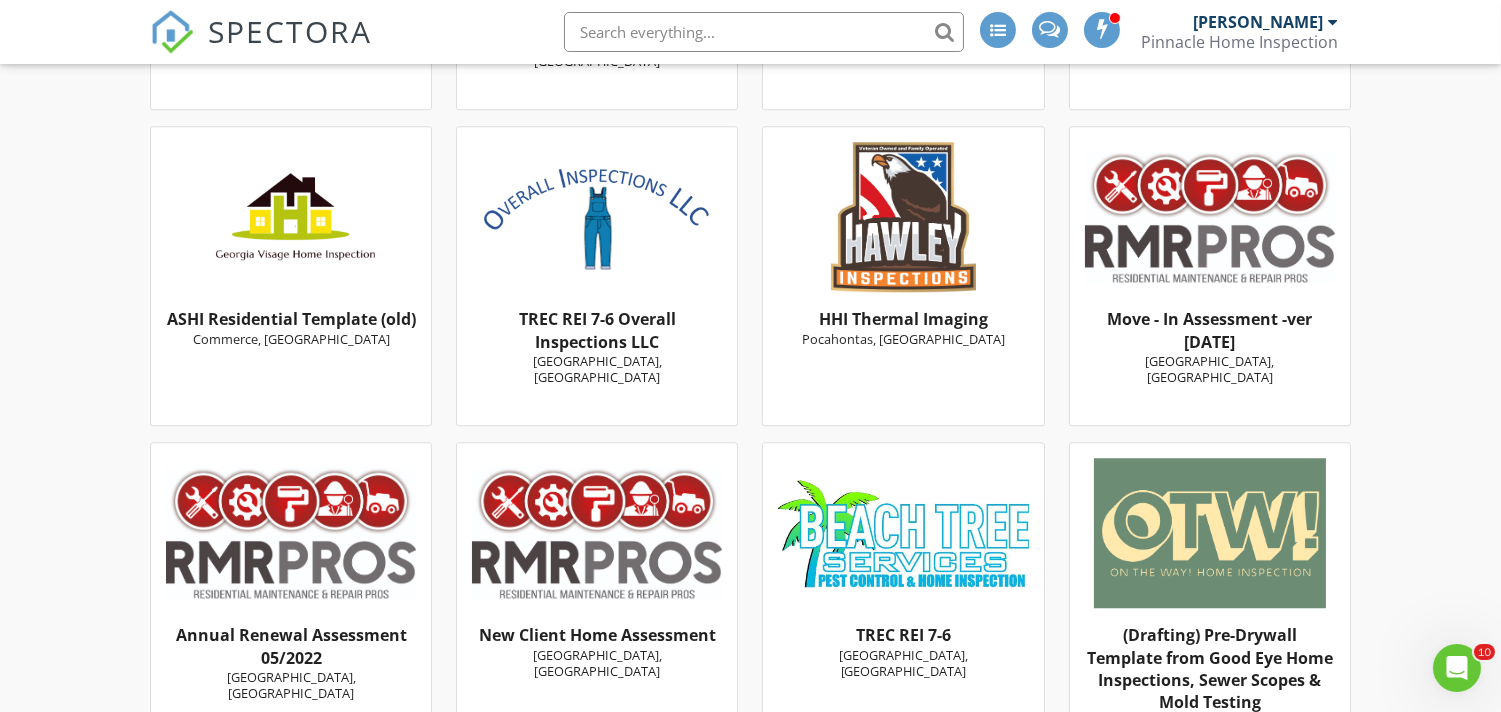 click at bounding box center (903, 217) 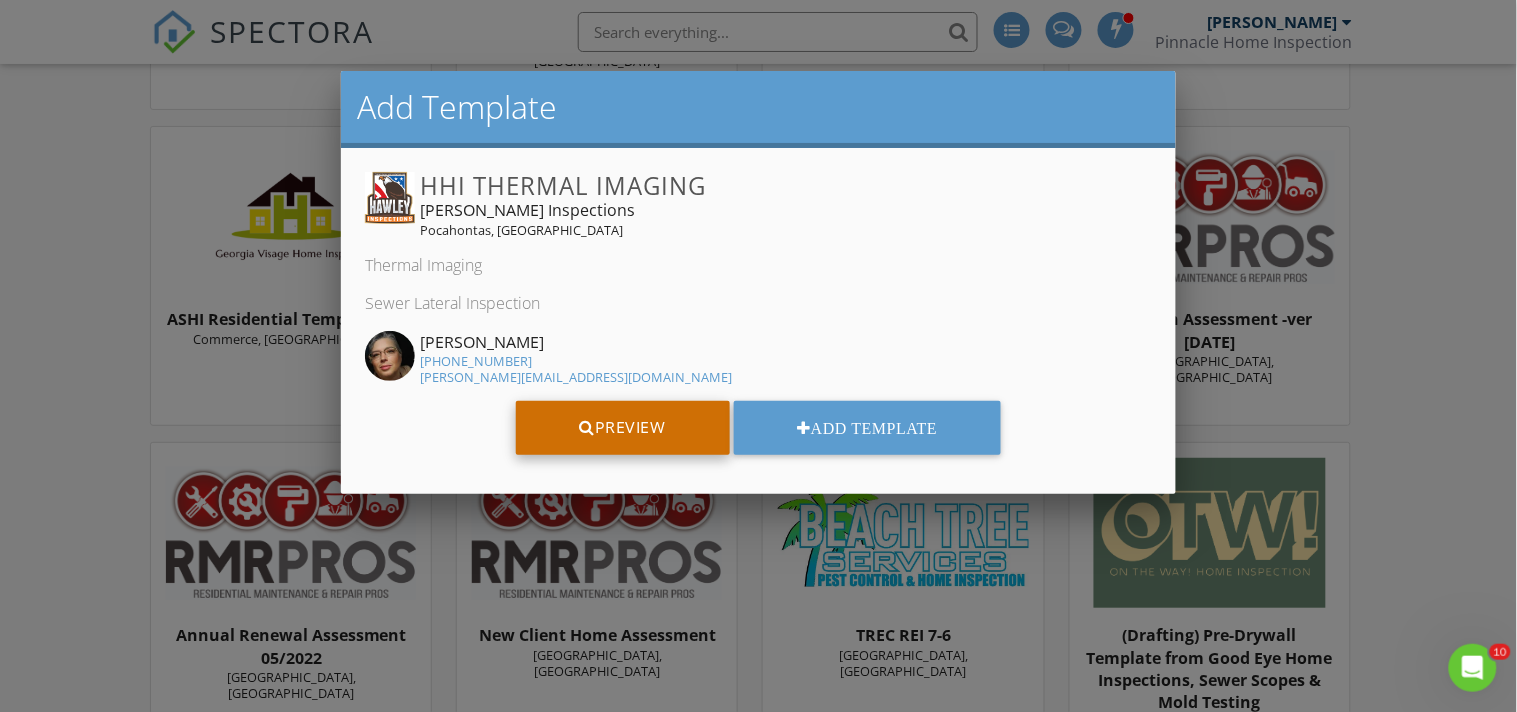 click on "Preview" at bounding box center (623, 428) 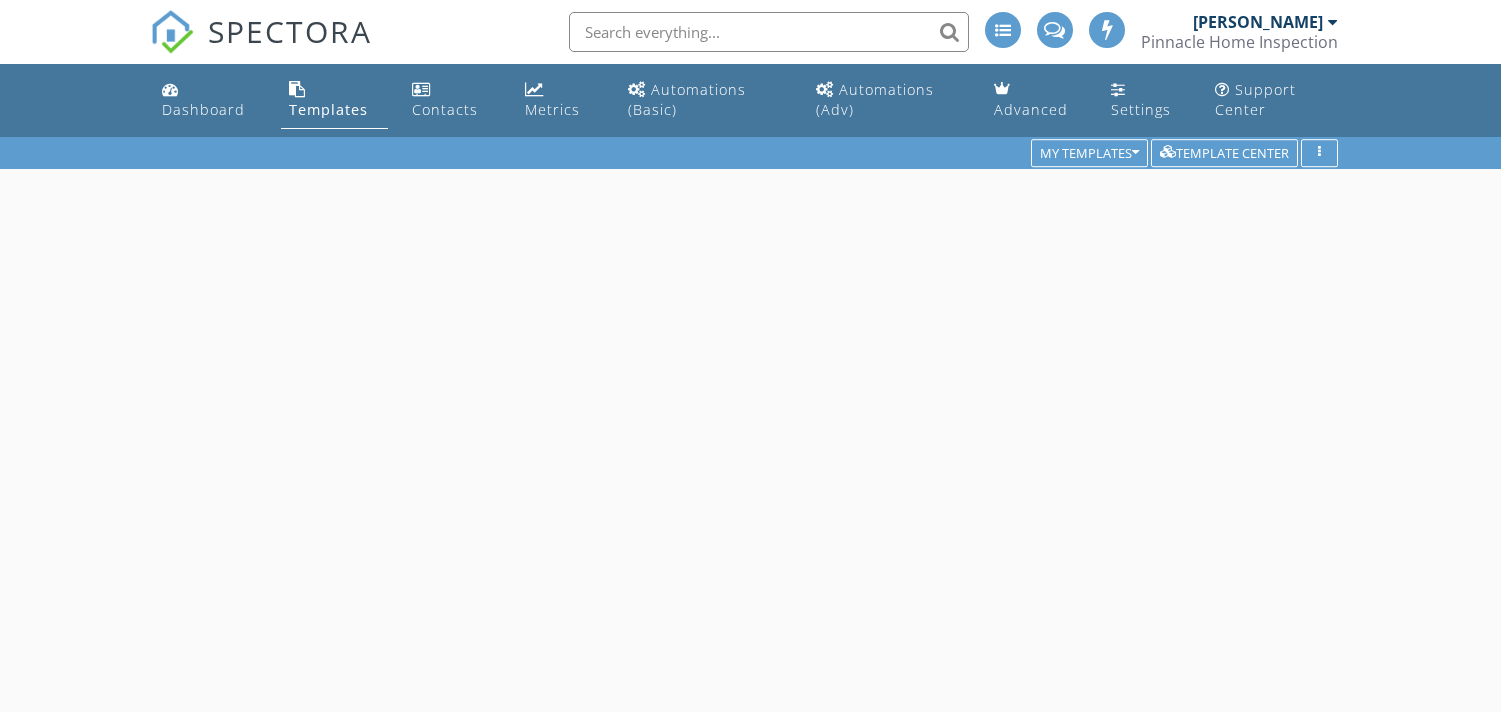 scroll, scrollTop: 0, scrollLeft: 0, axis: both 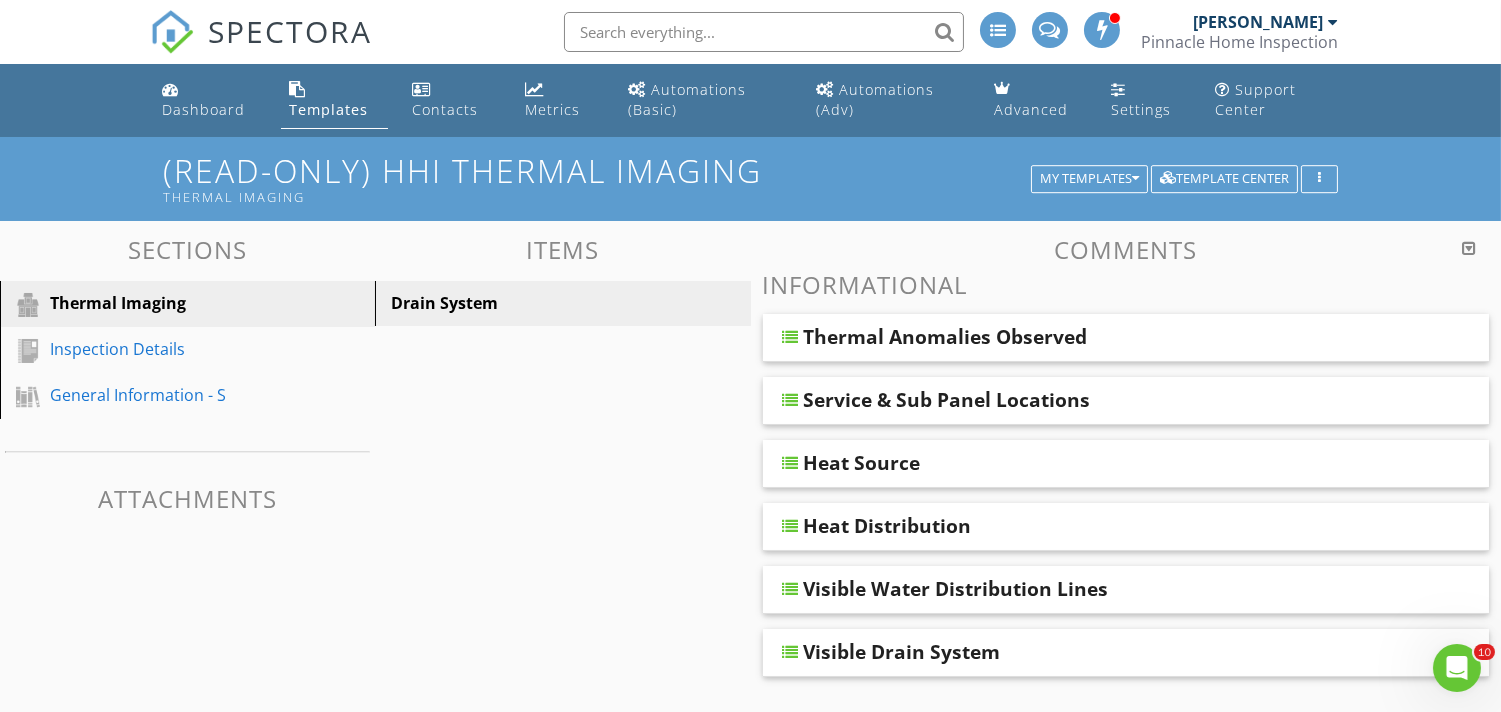 click on "Thermal Anomalies Observed" at bounding box center (946, 337) 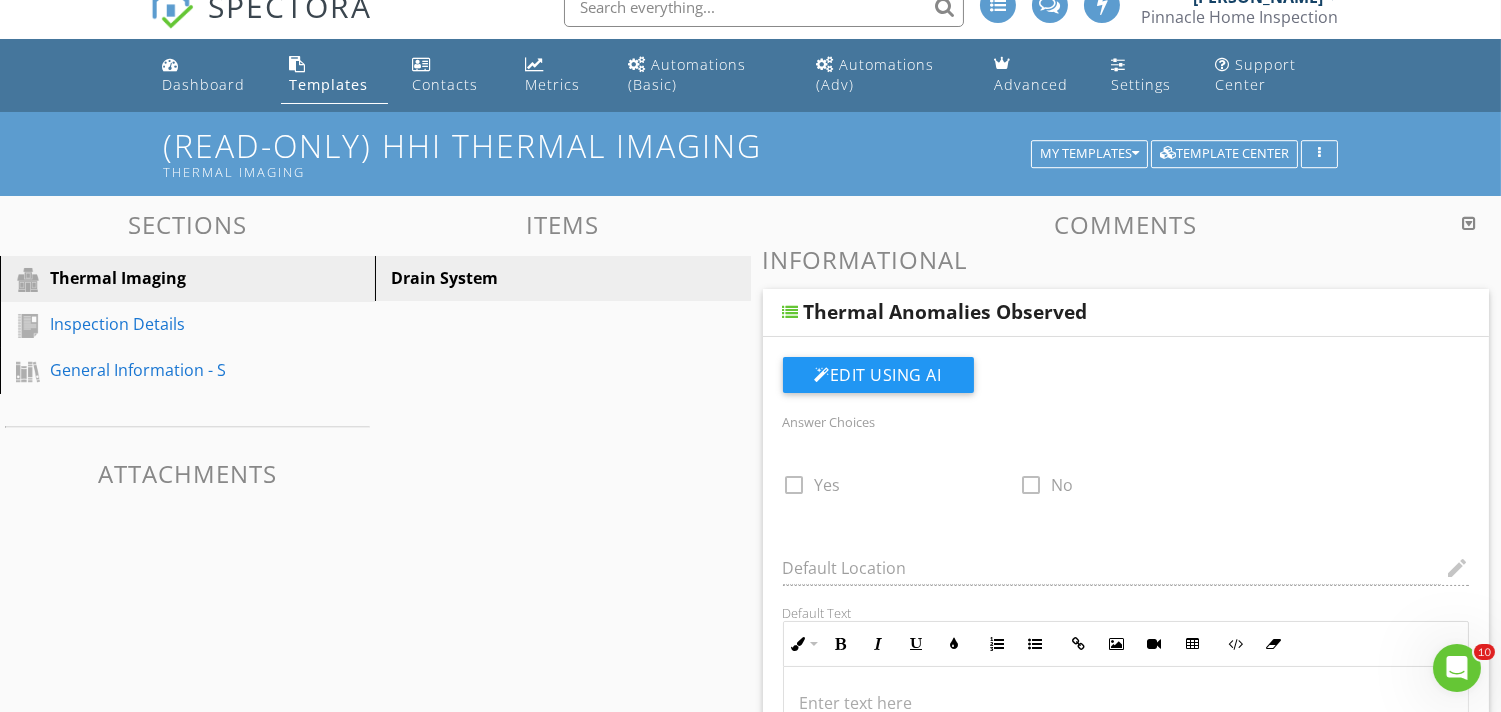 scroll, scrollTop: 0, scrollLeft: 0, axis: both 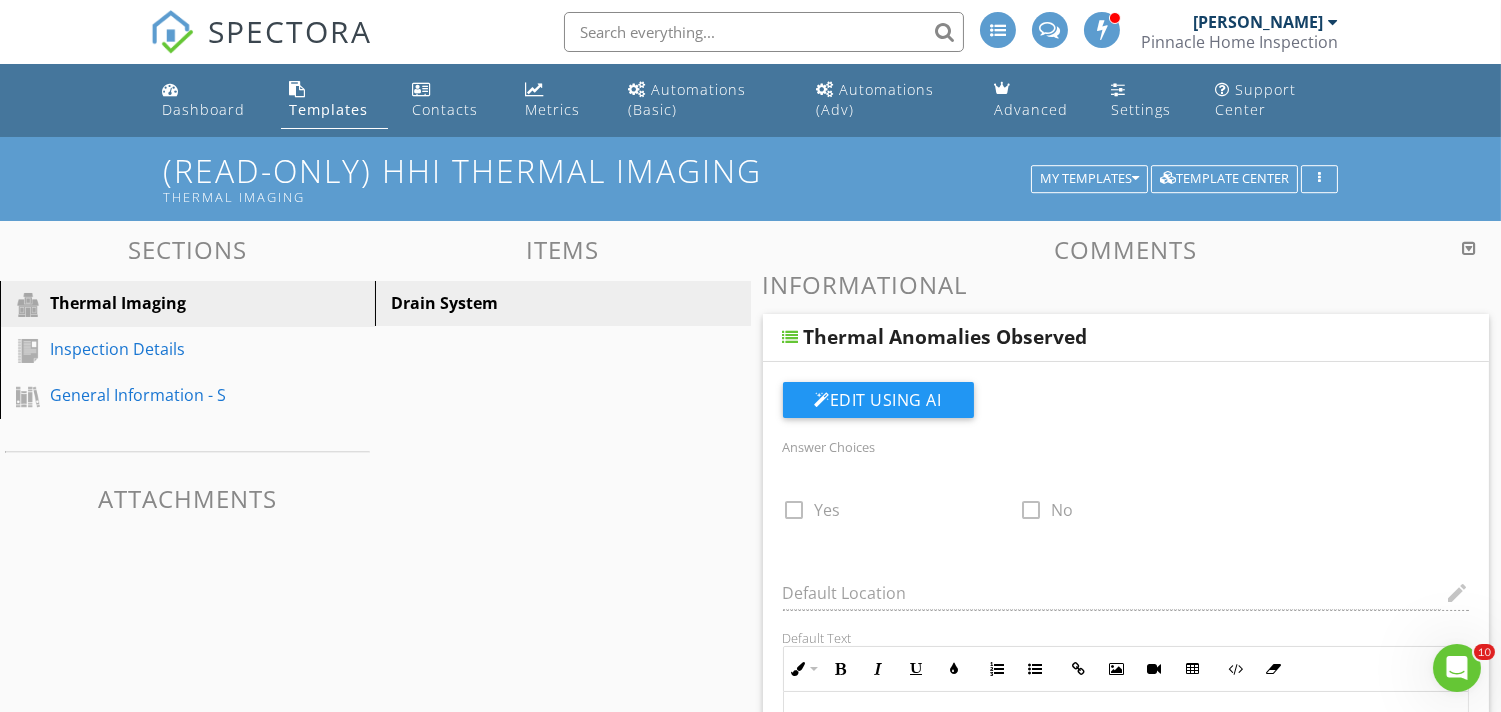 click on "Thermal Anomalies Observed" at bounding box center (946, 337) 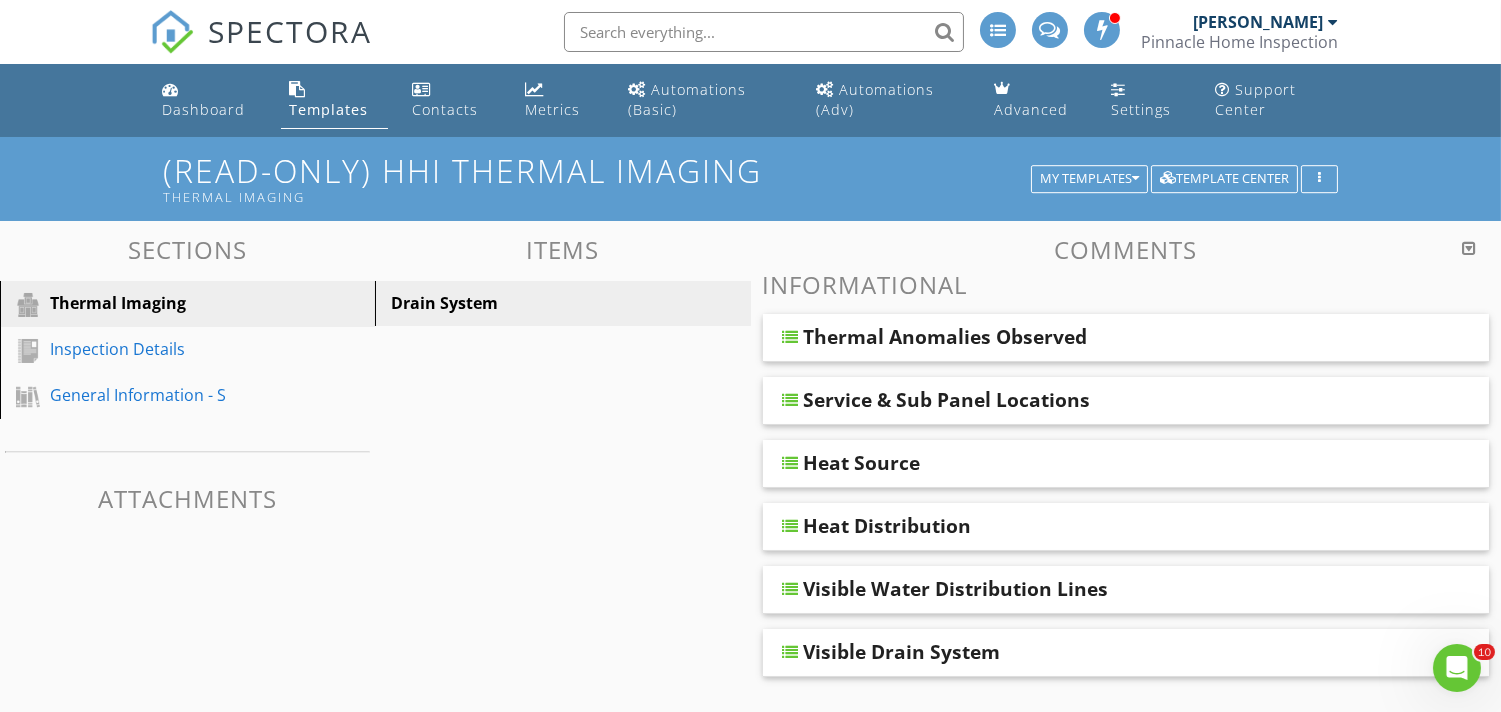 click on "Service & Sub Panel Locations" at bounding box center (947, 400) 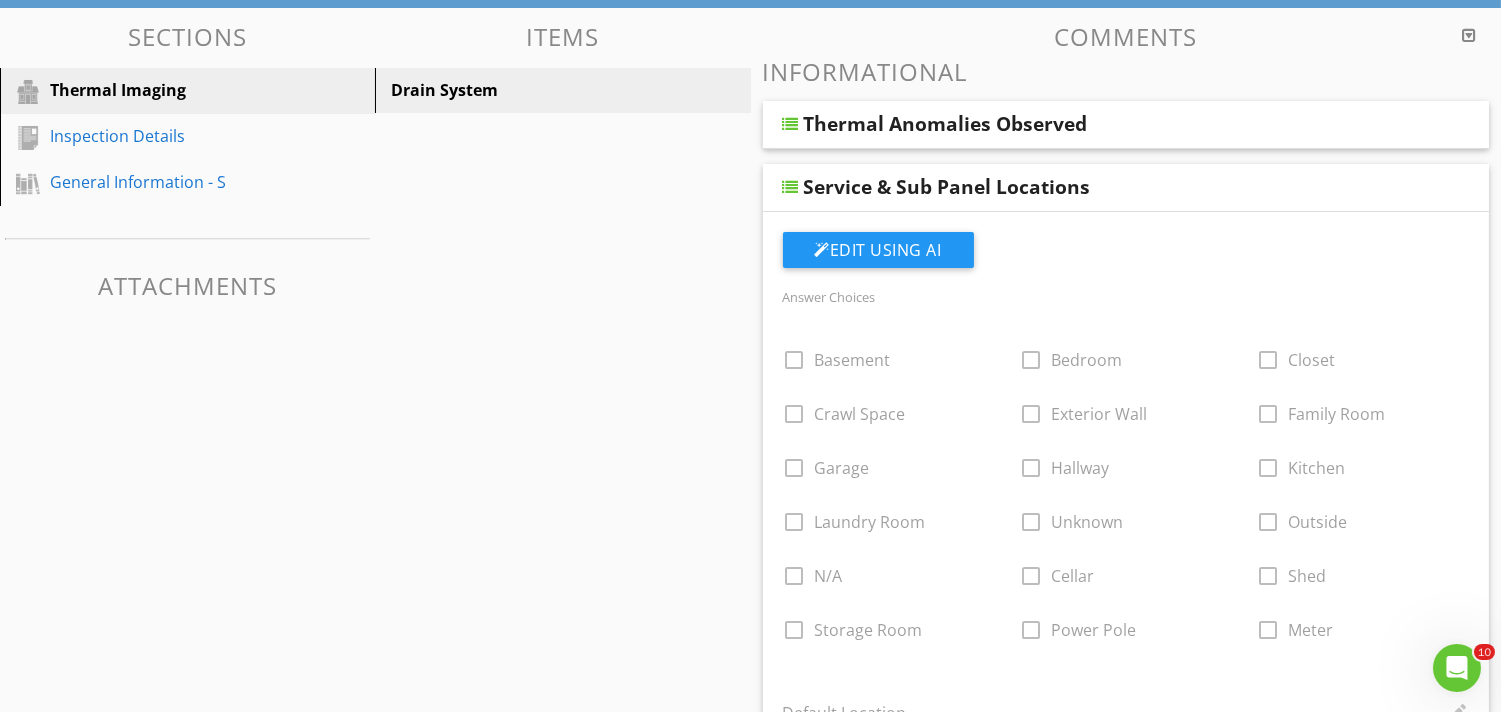 scroll, scrollTop: 156, scrollLeft: 0, axis: vertical 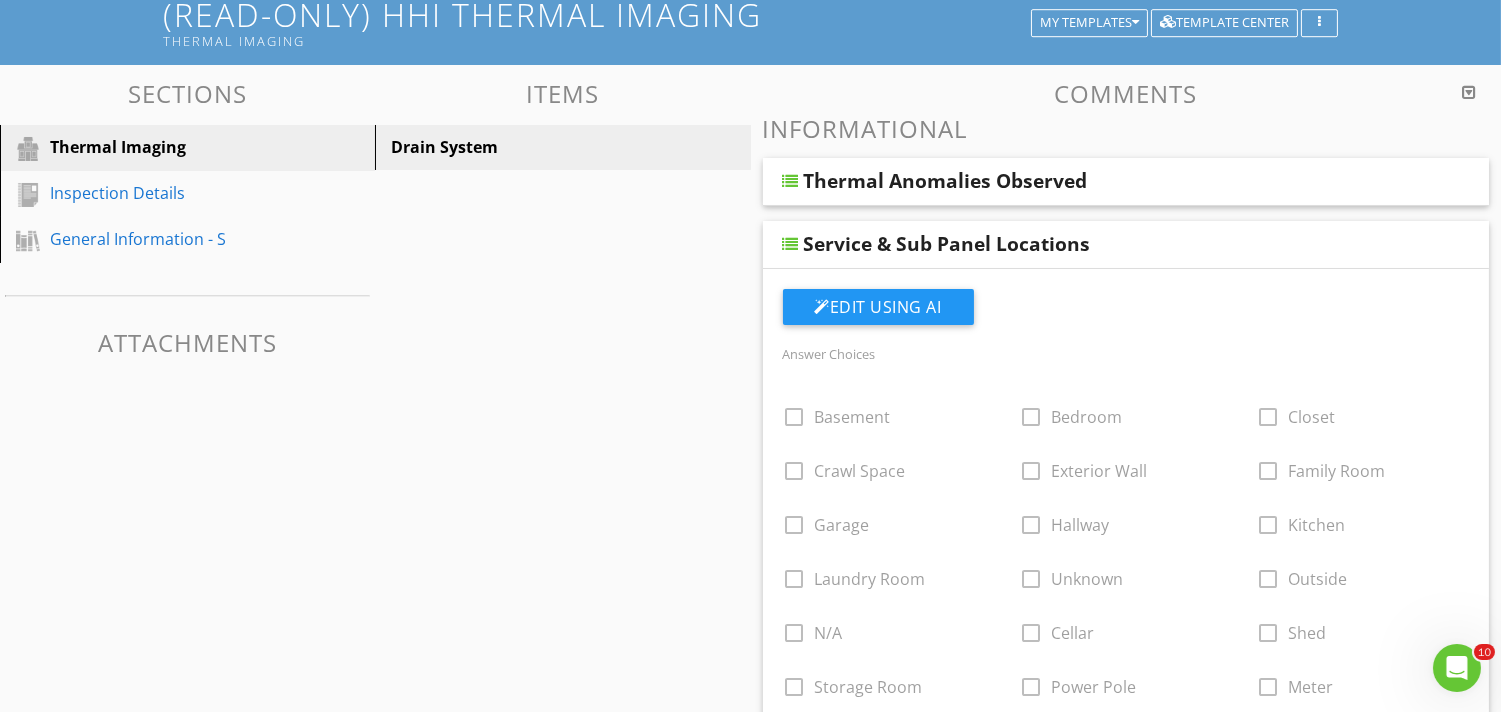 click on "Service & Sub Panel Locations" at bounding box center (1126, 245) 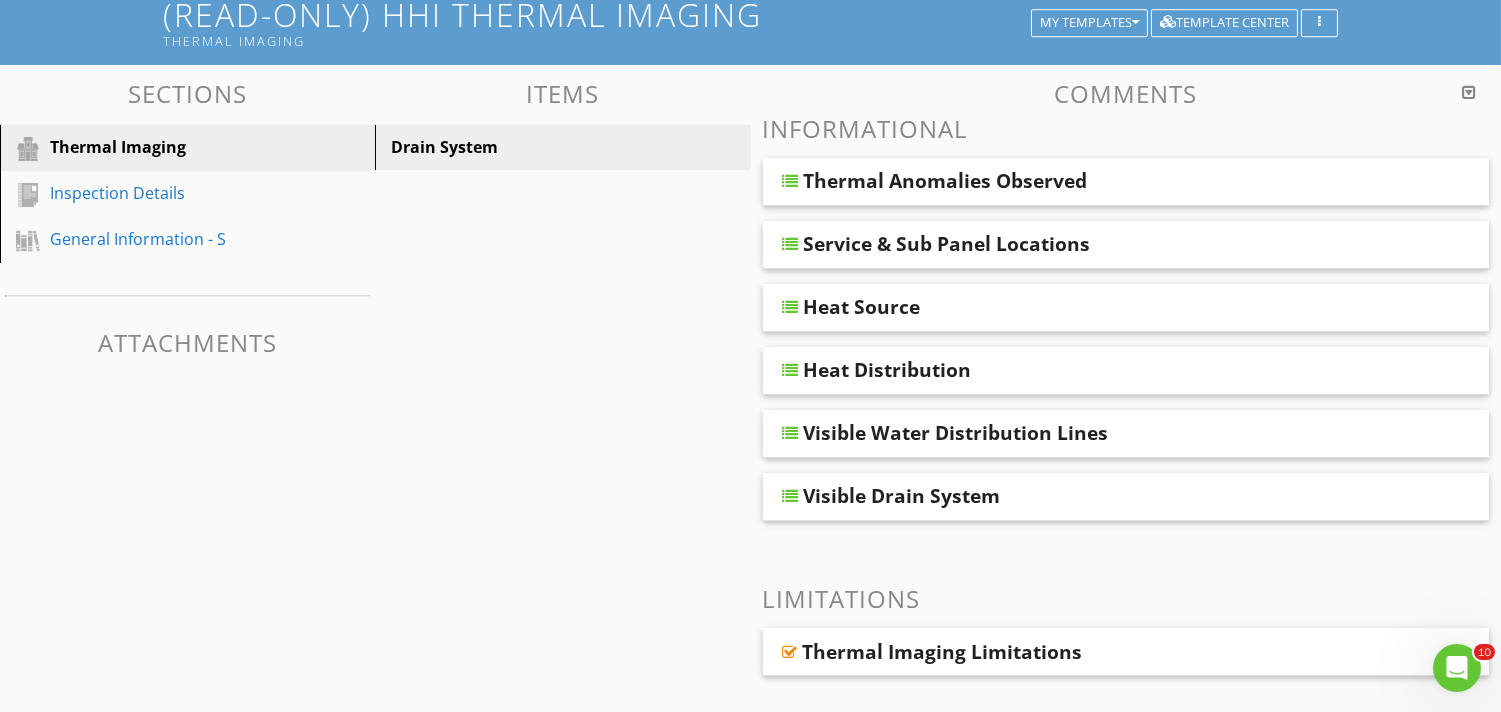 click on "Service & Sub Panel Locations" at bounding box center (1126, 245) 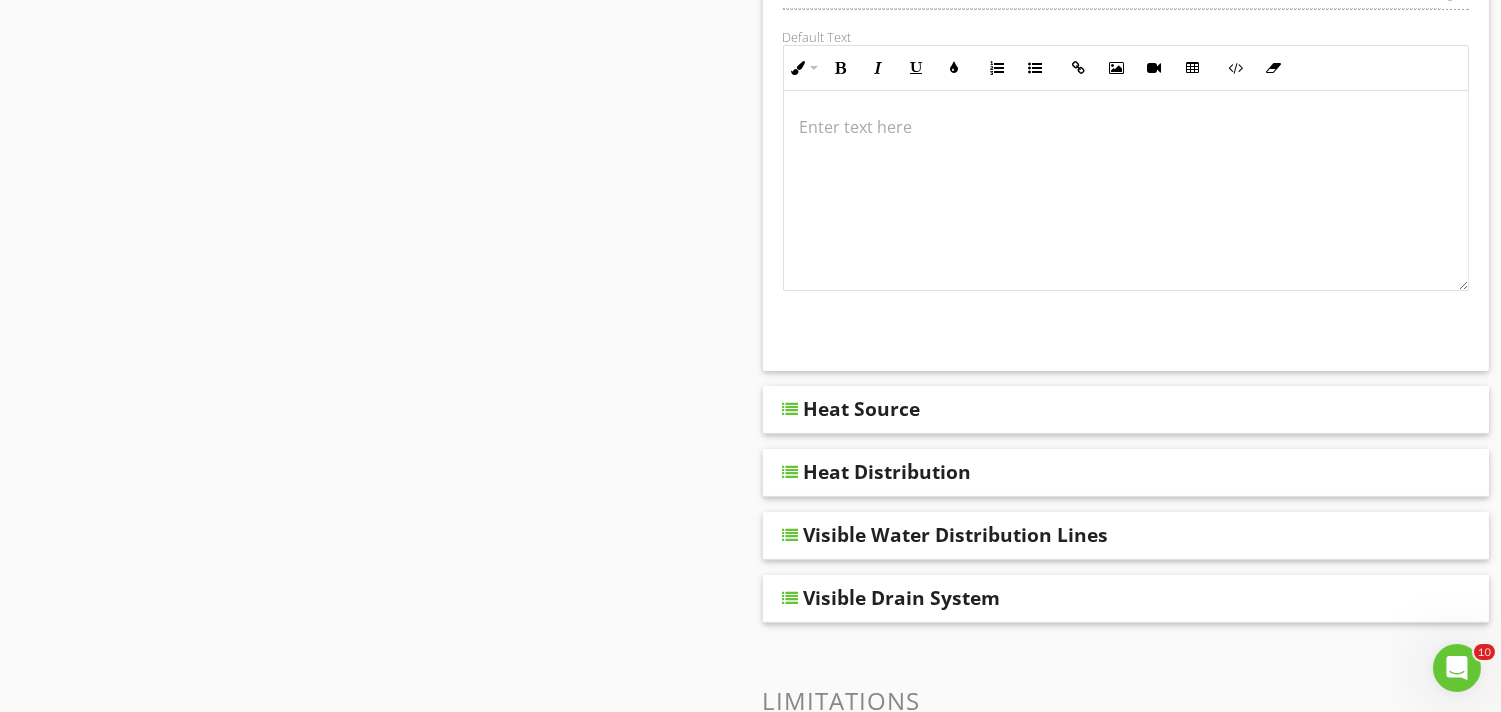 scroll, scrollTop: 941, scrollLeft: 0, axis: vertical 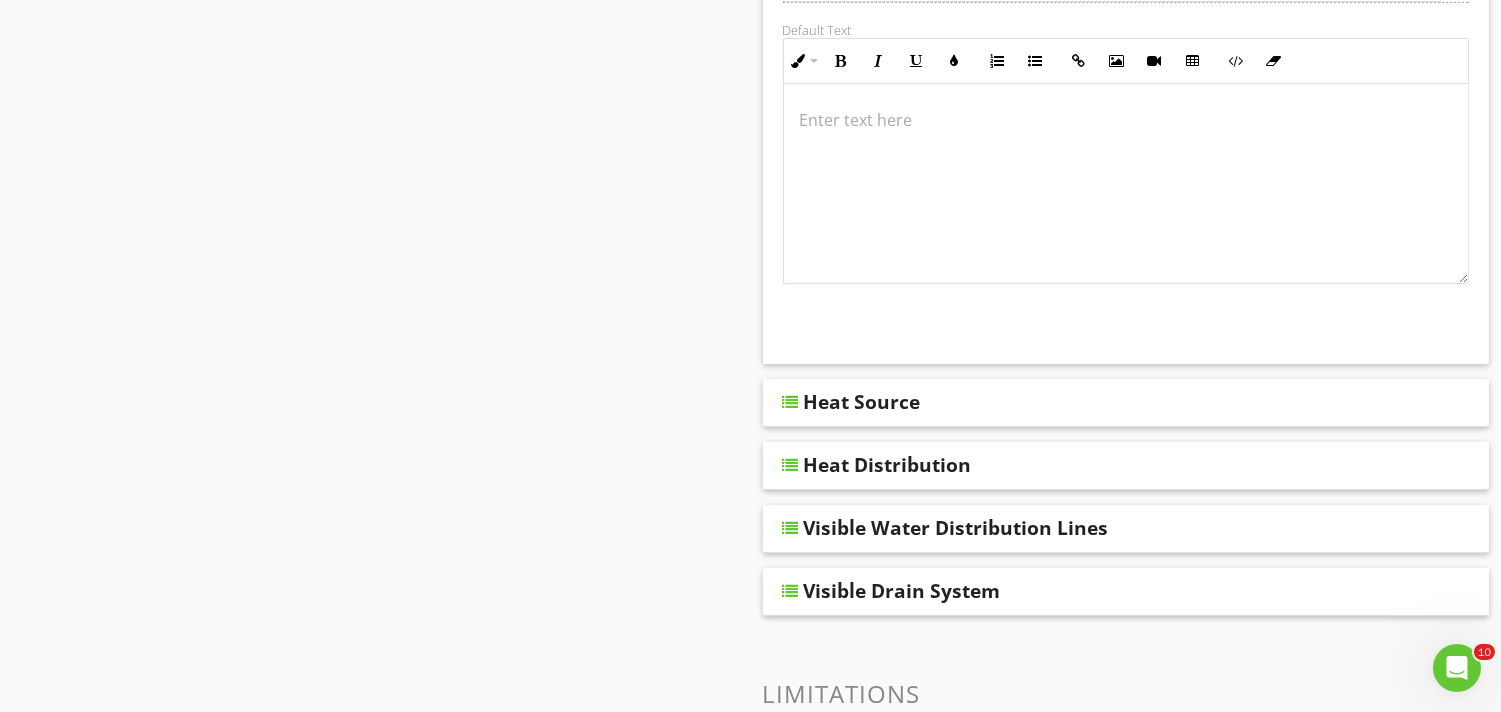 click on "Heat Source" at bounding box center (862, 402) 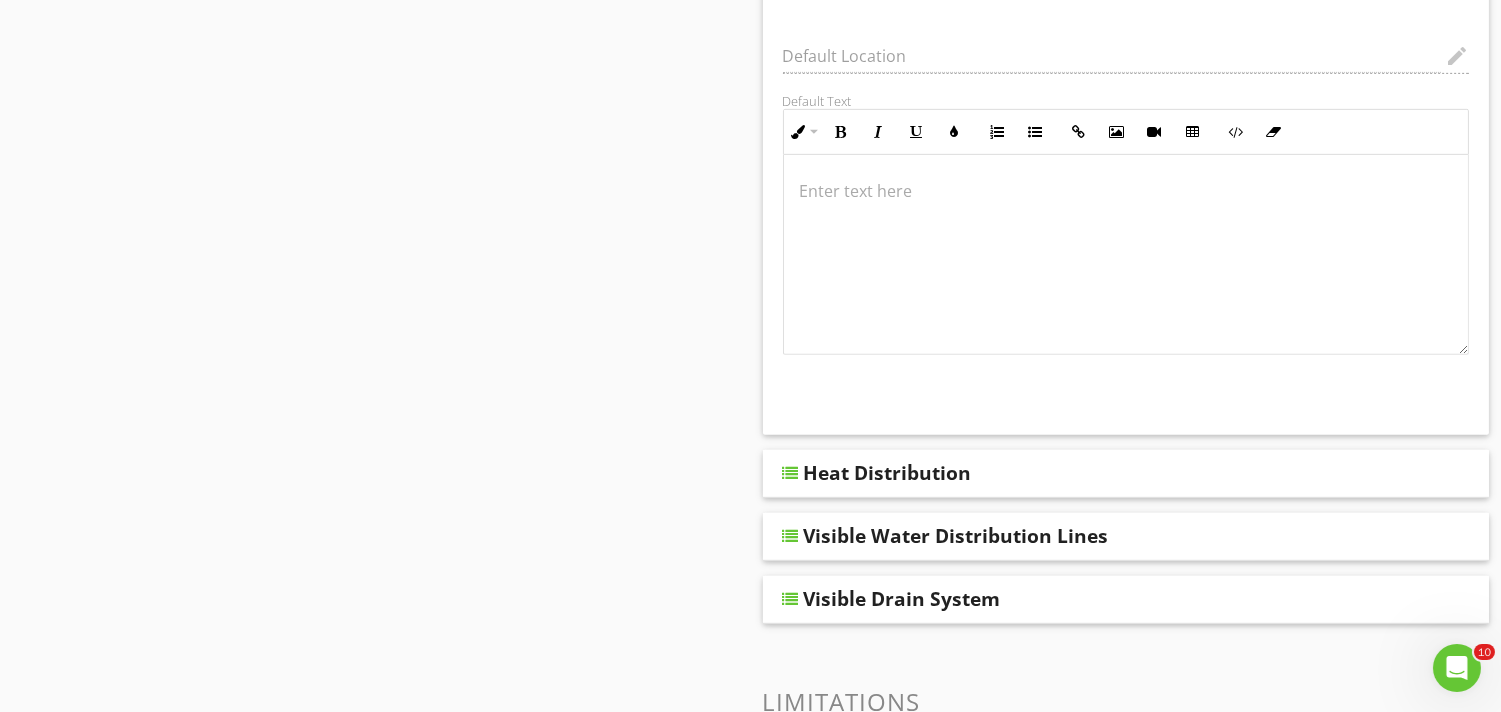 scroll, scrollTop: 1728, scrollLeft: 0, axis: vertical 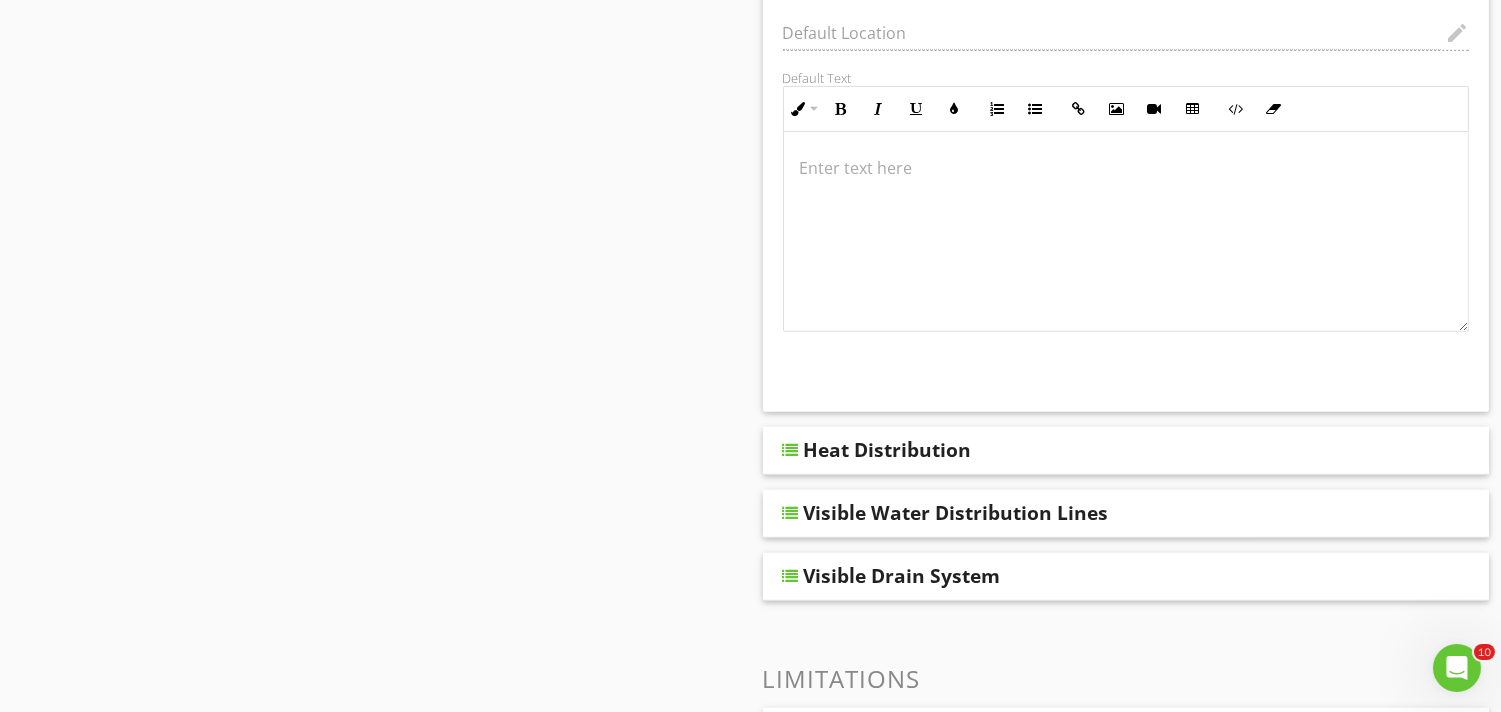 click on "Heat Distribution" at bounding box center [888, 450] 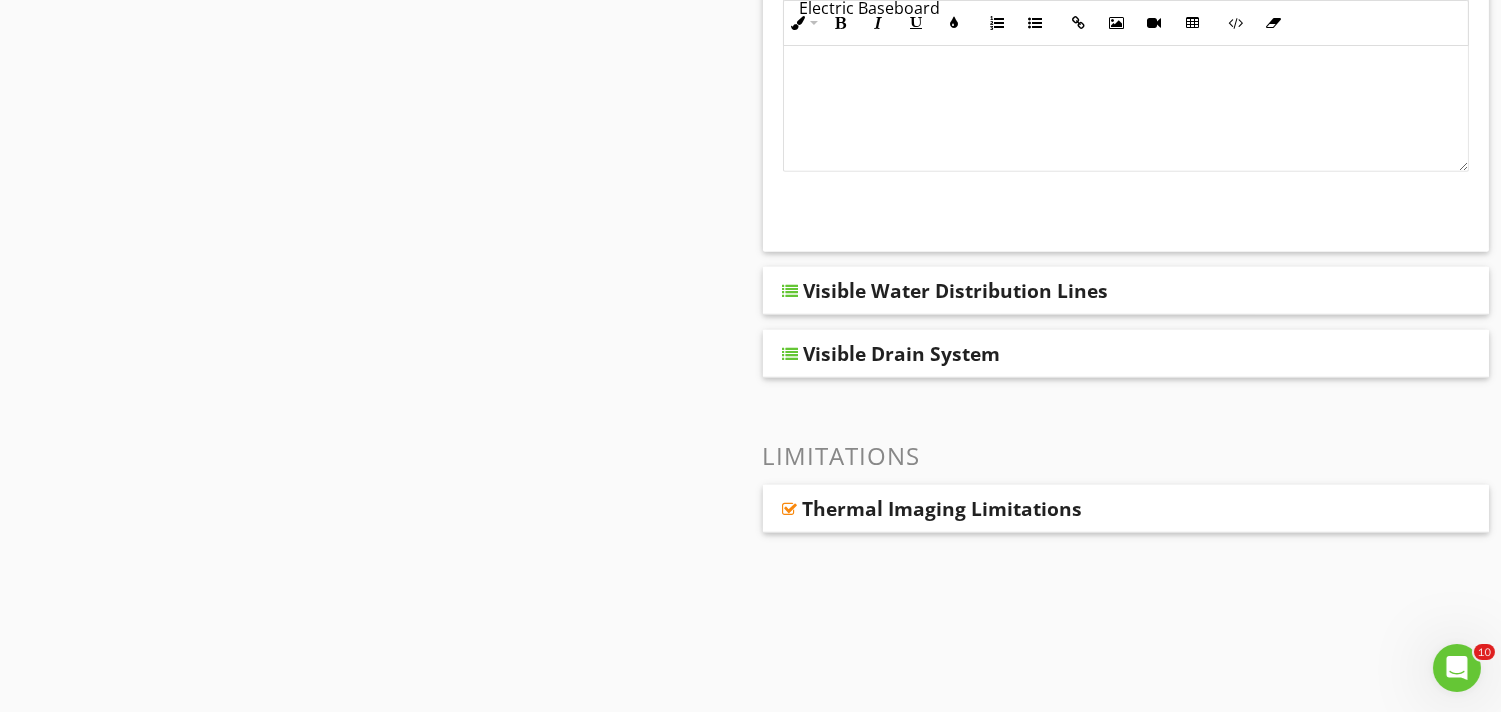 scroll, scrollTop: 2795, scrollLeft: 0, axis: vertical 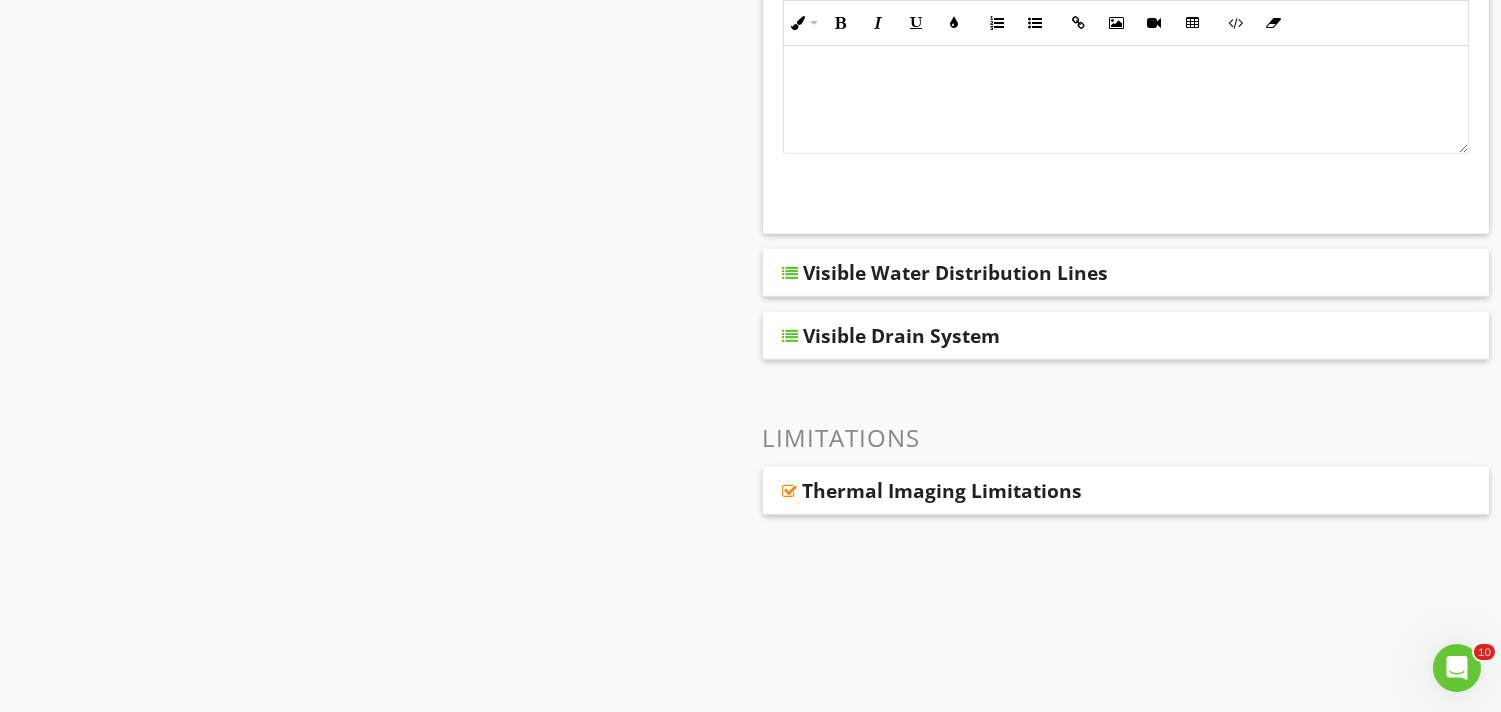 click on "Thermal Imaging Limitations" at bounding box center [1126, 491] 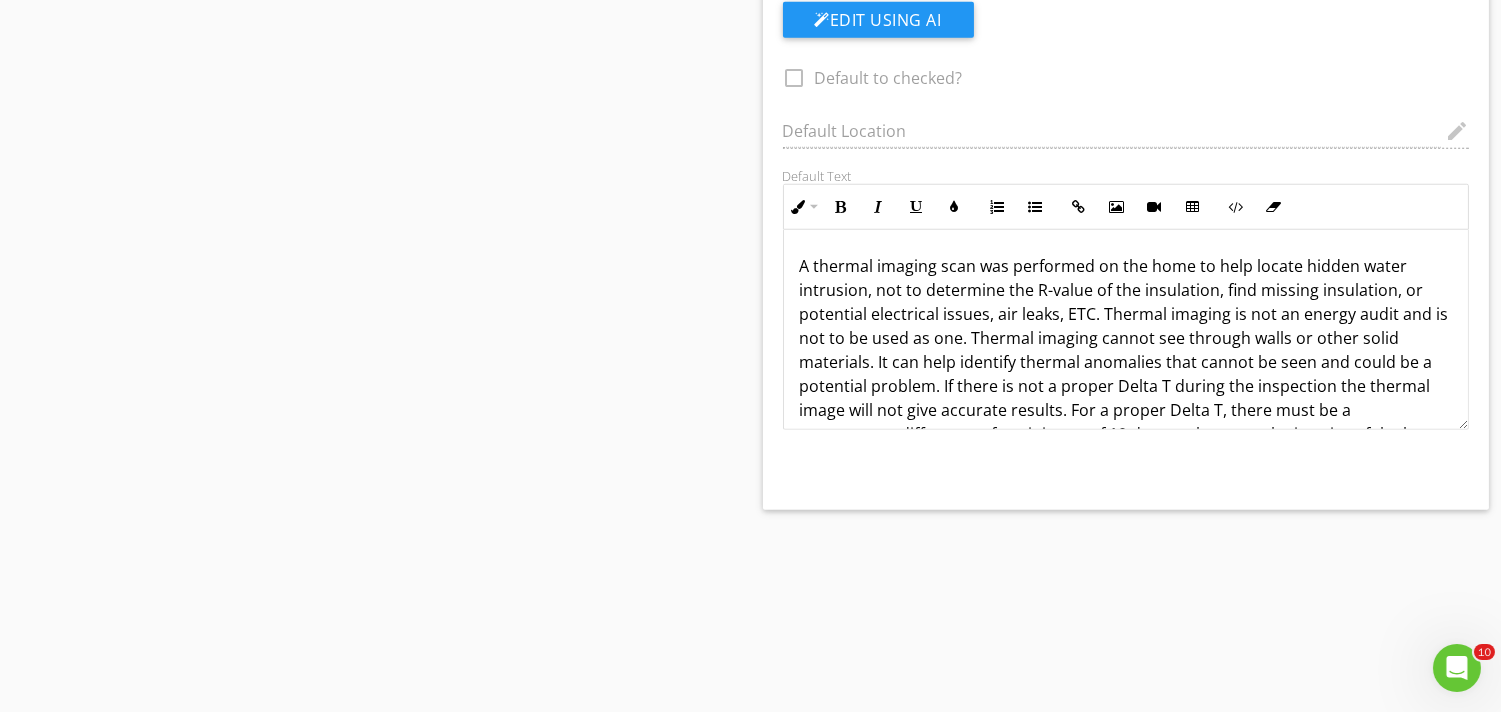 scroll, scrollTop: 3335, scrollLeft: 0, axis: vertical 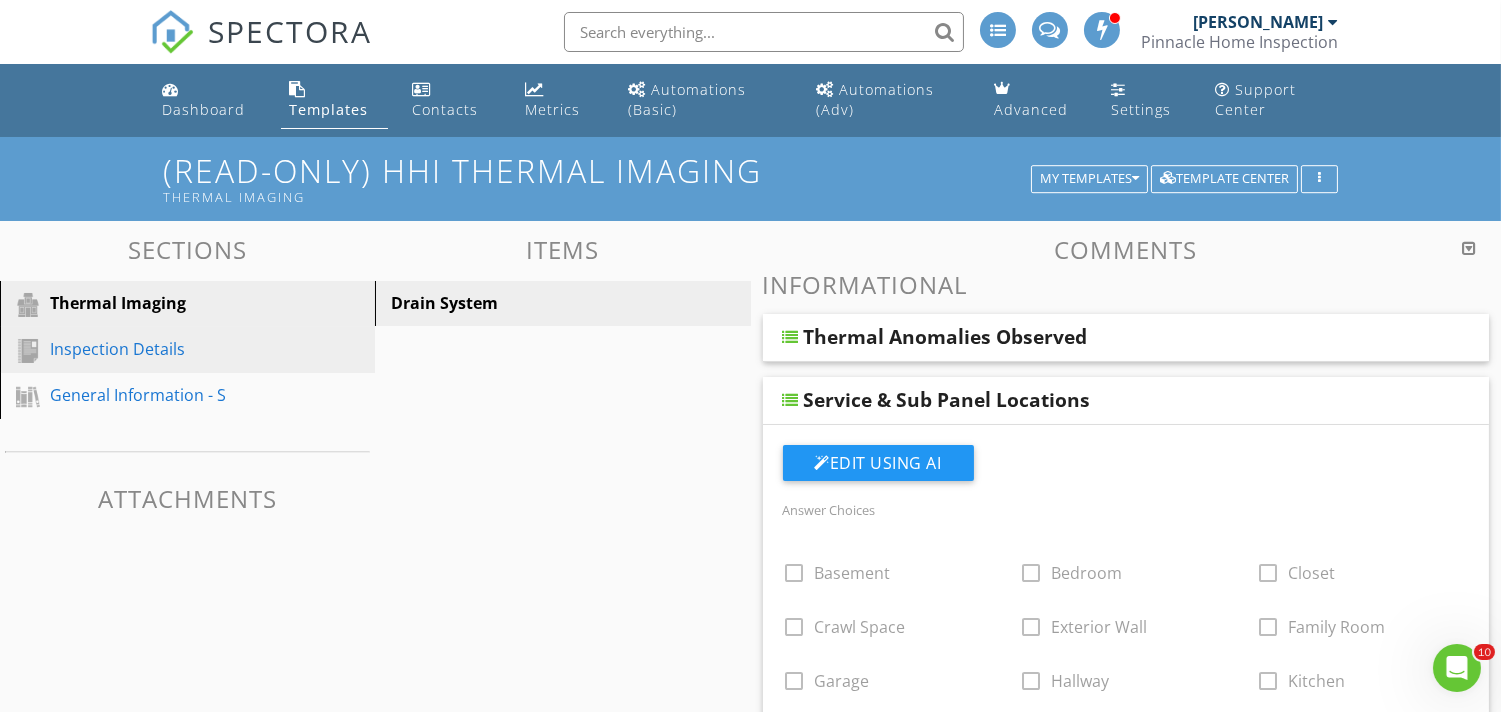 click on "Inspection Details" at bounding box center (165, 349) 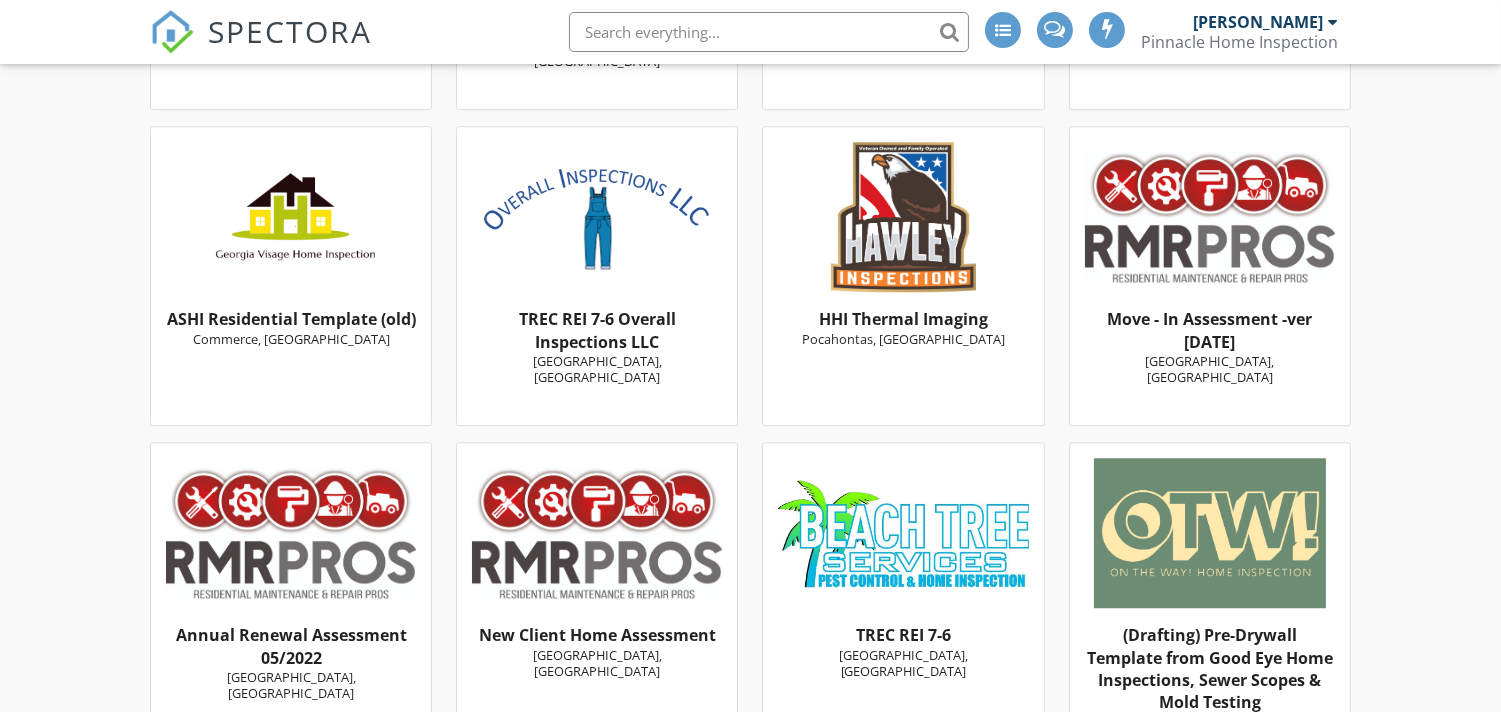 scroll, scrollTop: 9644, scrollLeft: 0, axis: vertical 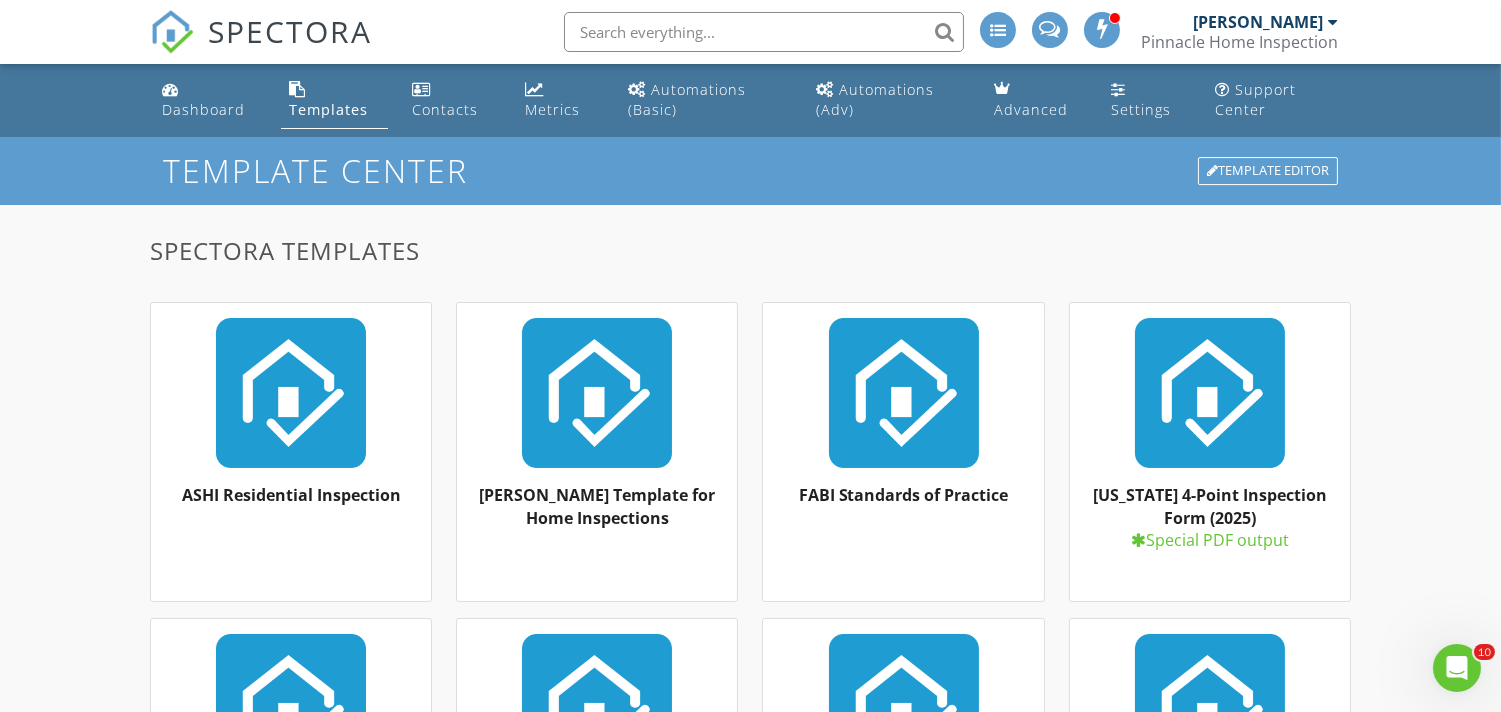 click at bounding box center [764, 32] 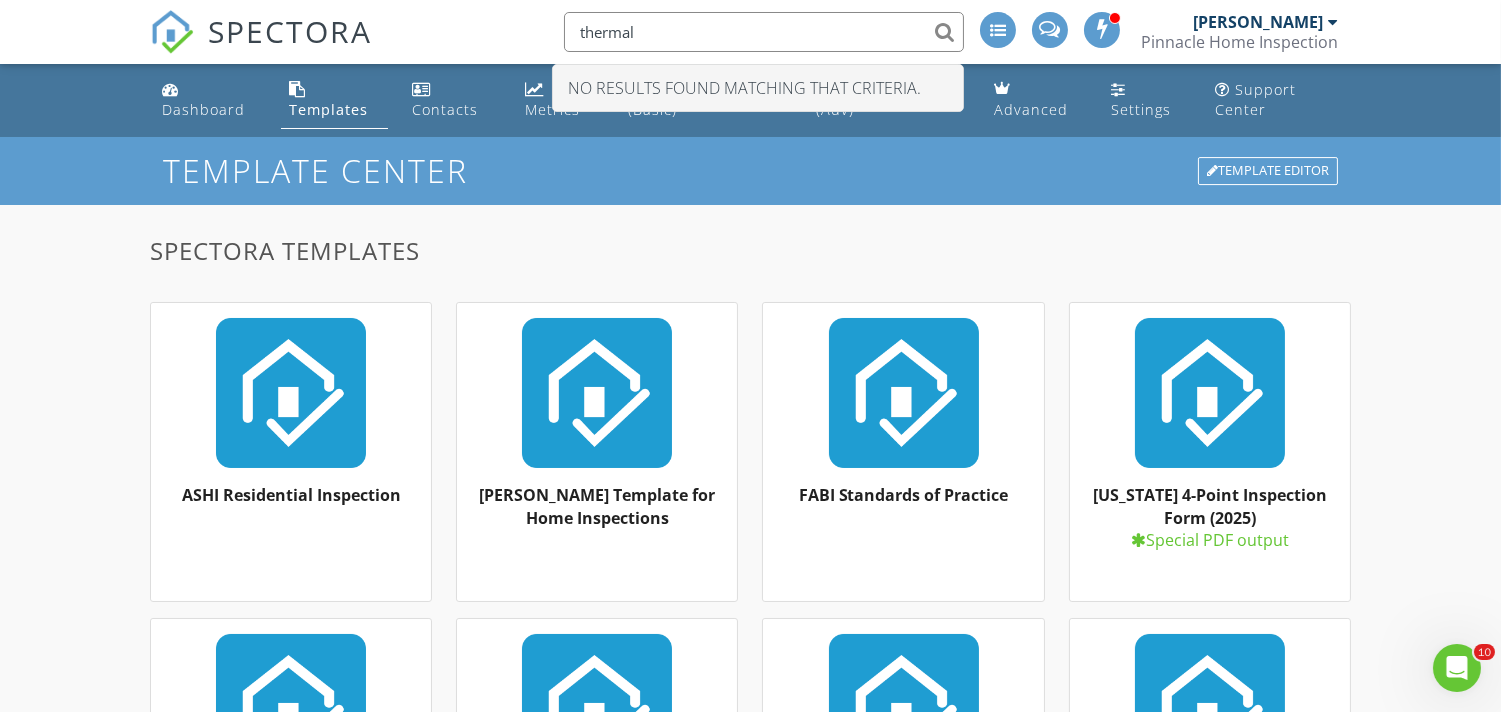 type on "thermal" 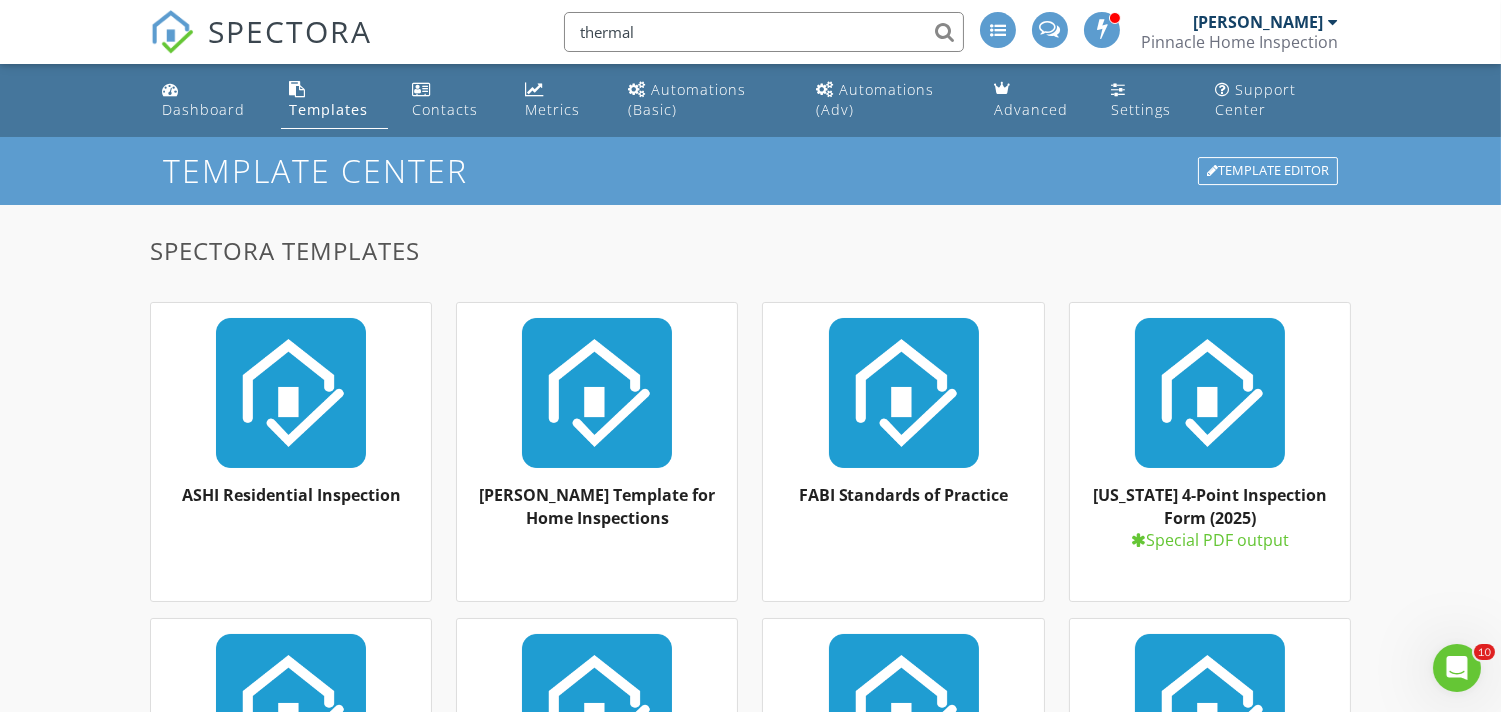 click on "Templates" at bounding box center (328, 109) 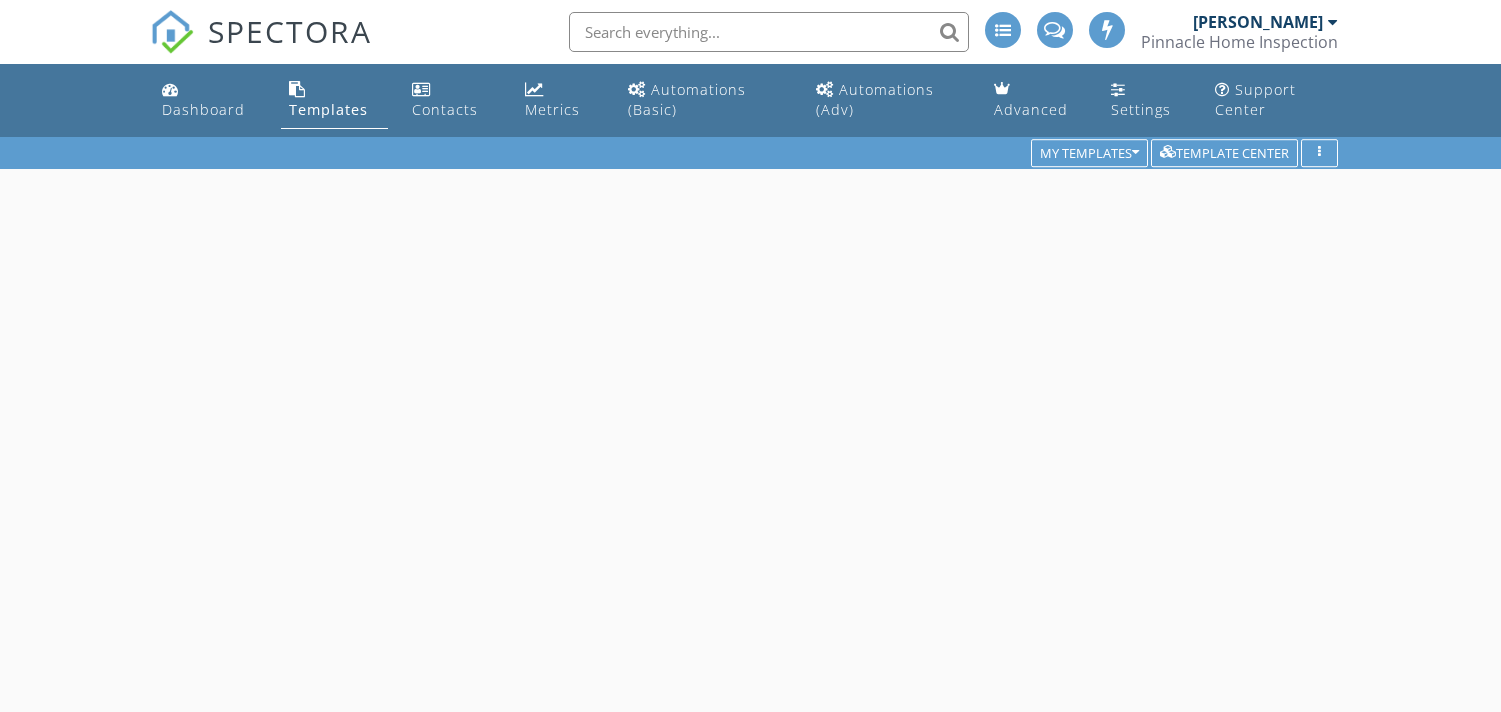 scroll, scrollTop: 0, scrollLeft: 0, axis: both 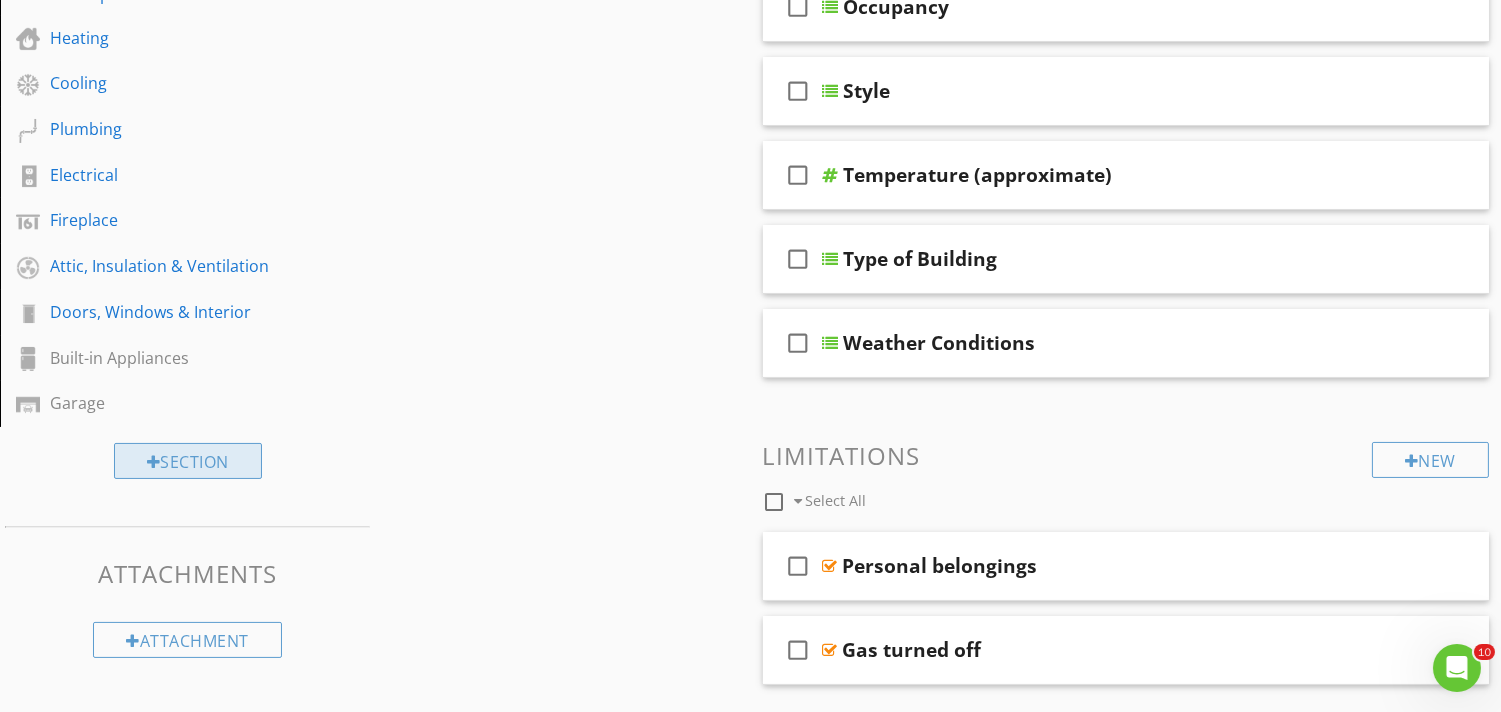 click on "Section" at bounding box center [188, 461] 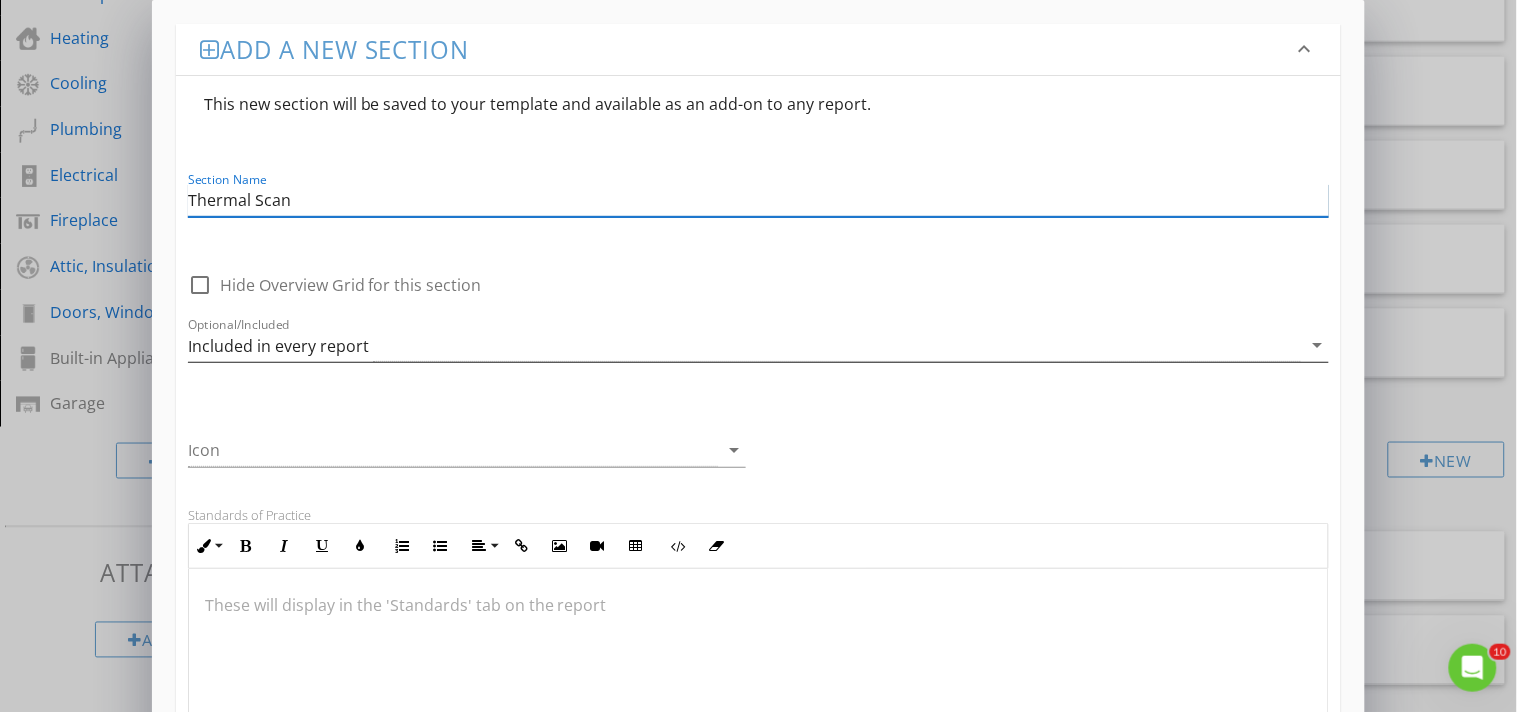 type on "Thermal Scan" 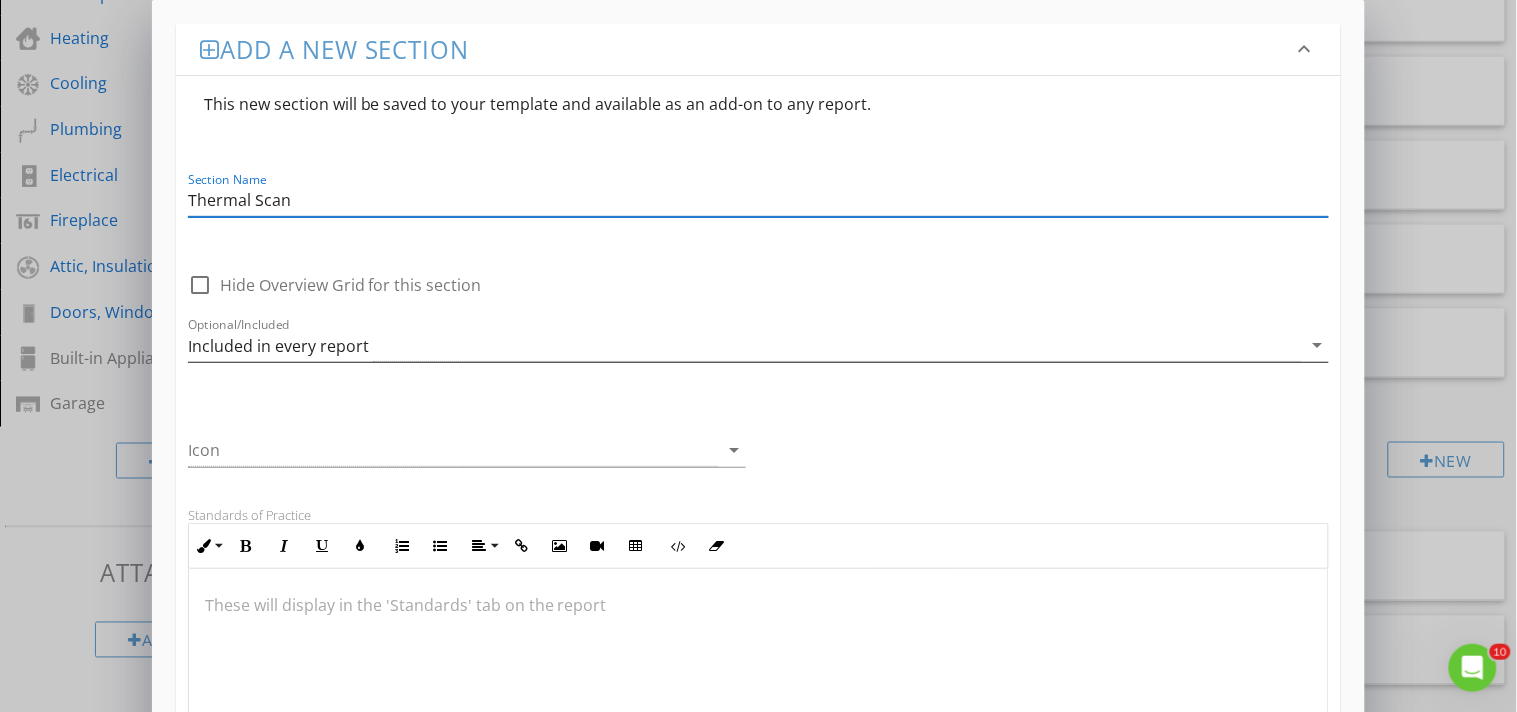 click on "Included in every report" at bounding box center [745, 345] 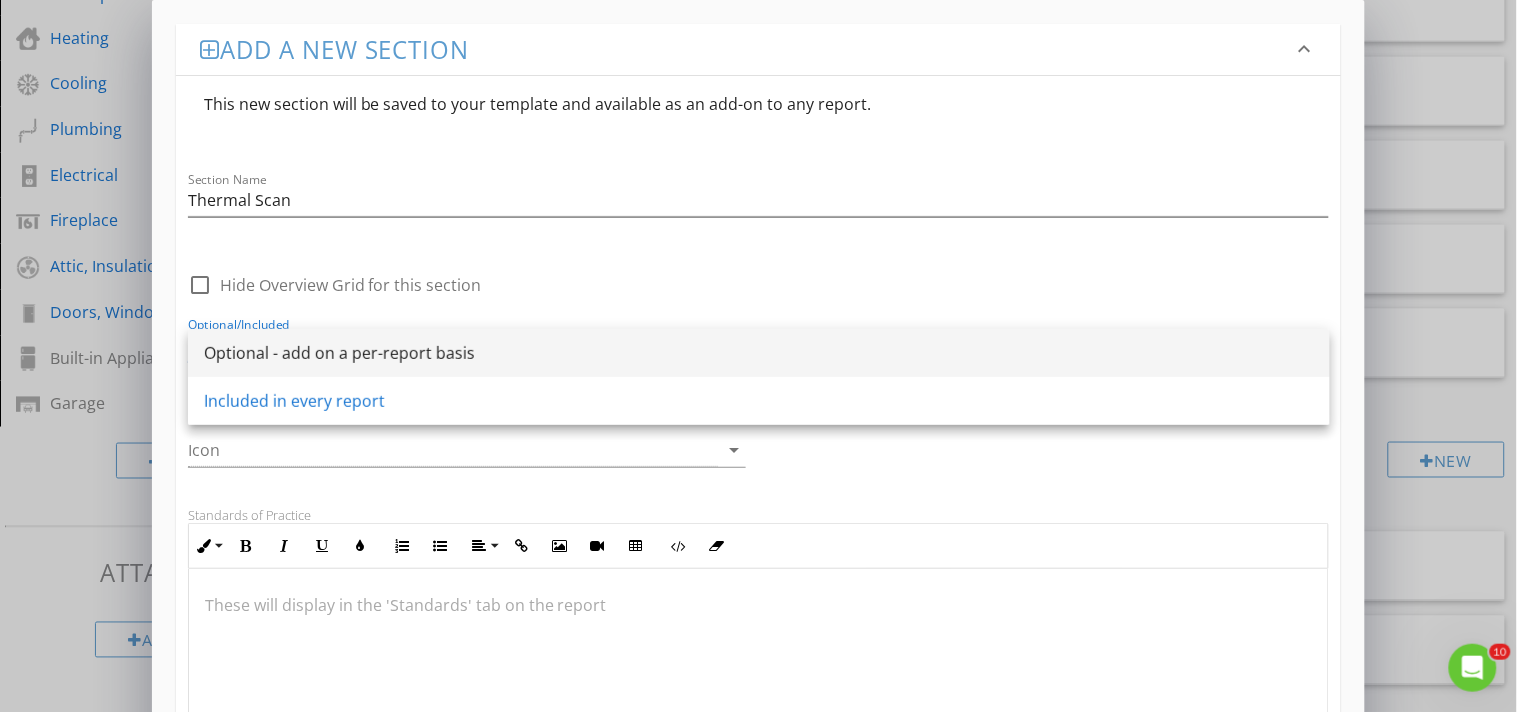 click on "Optional - add on a per-report basis" at bounding box center (759, 353) 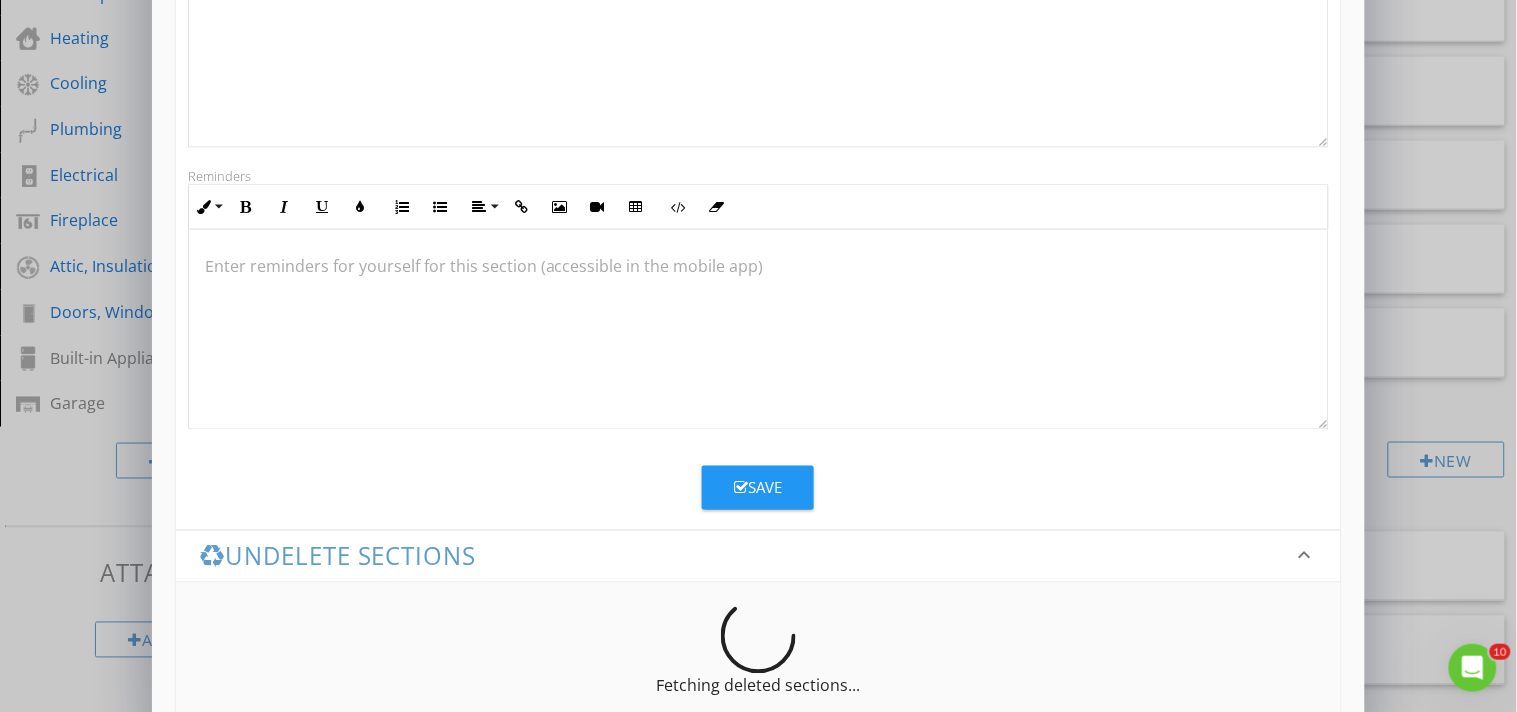scroll, scrollTop: 651, scrollLeft: 0, axis: vertical 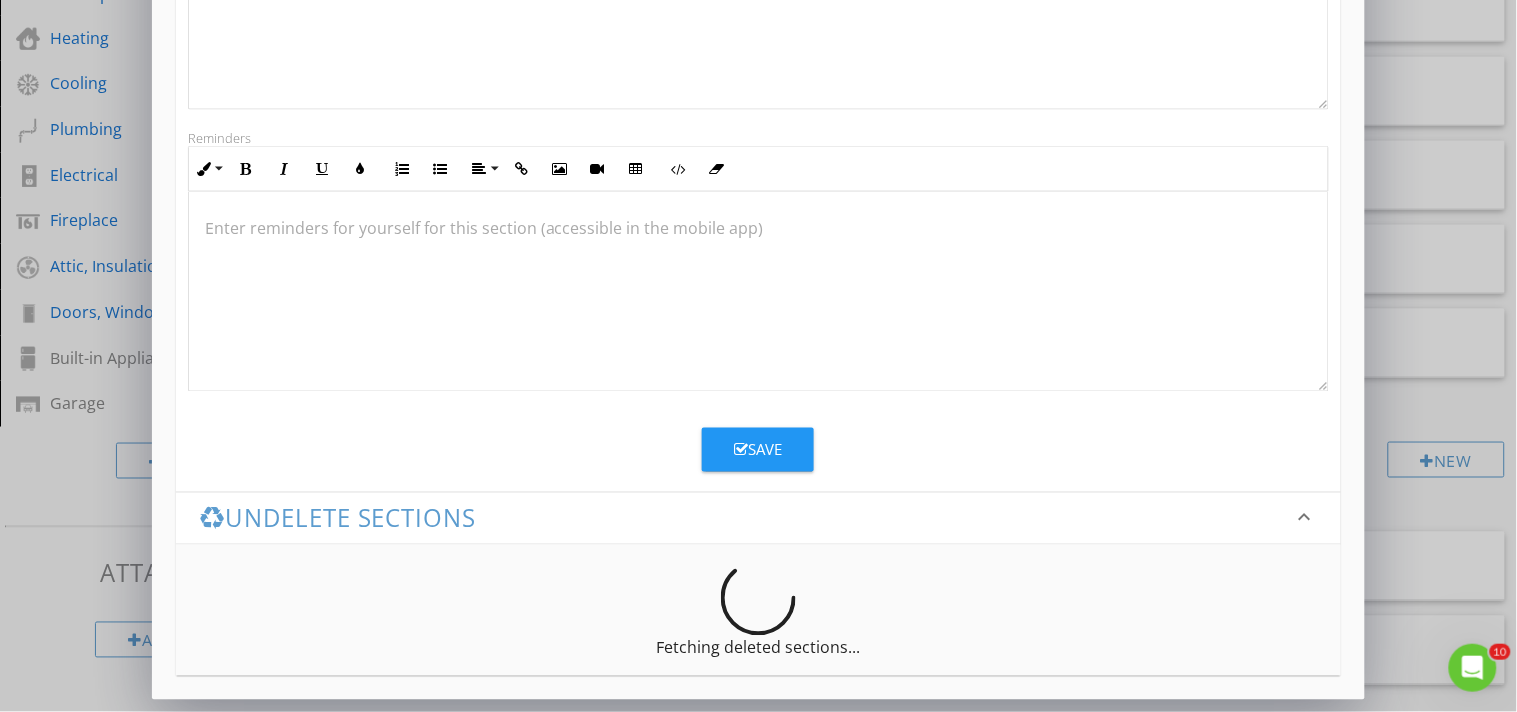 click on "Save" at bounding box center (758, 450) 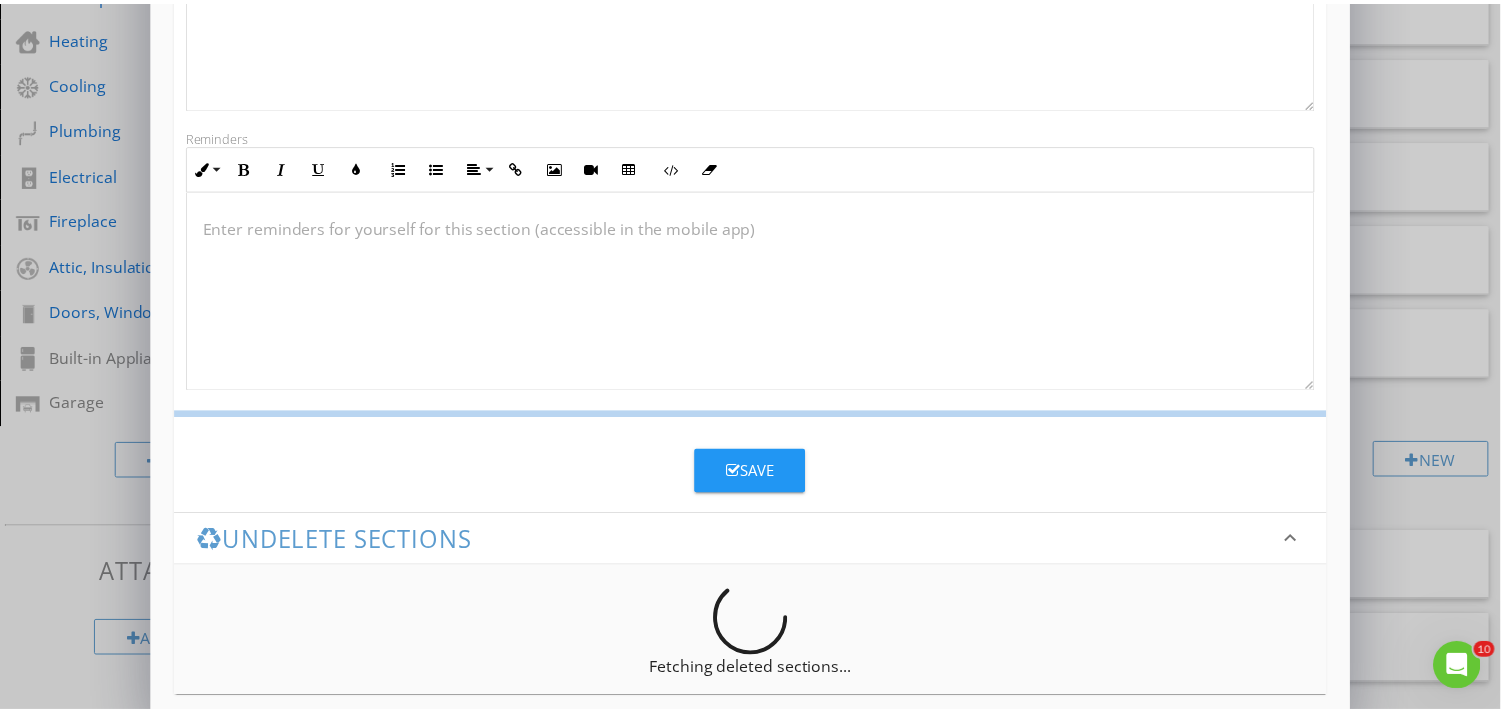 scroll, scrollTop: 443, scrollLeft: 0, axis: vertical 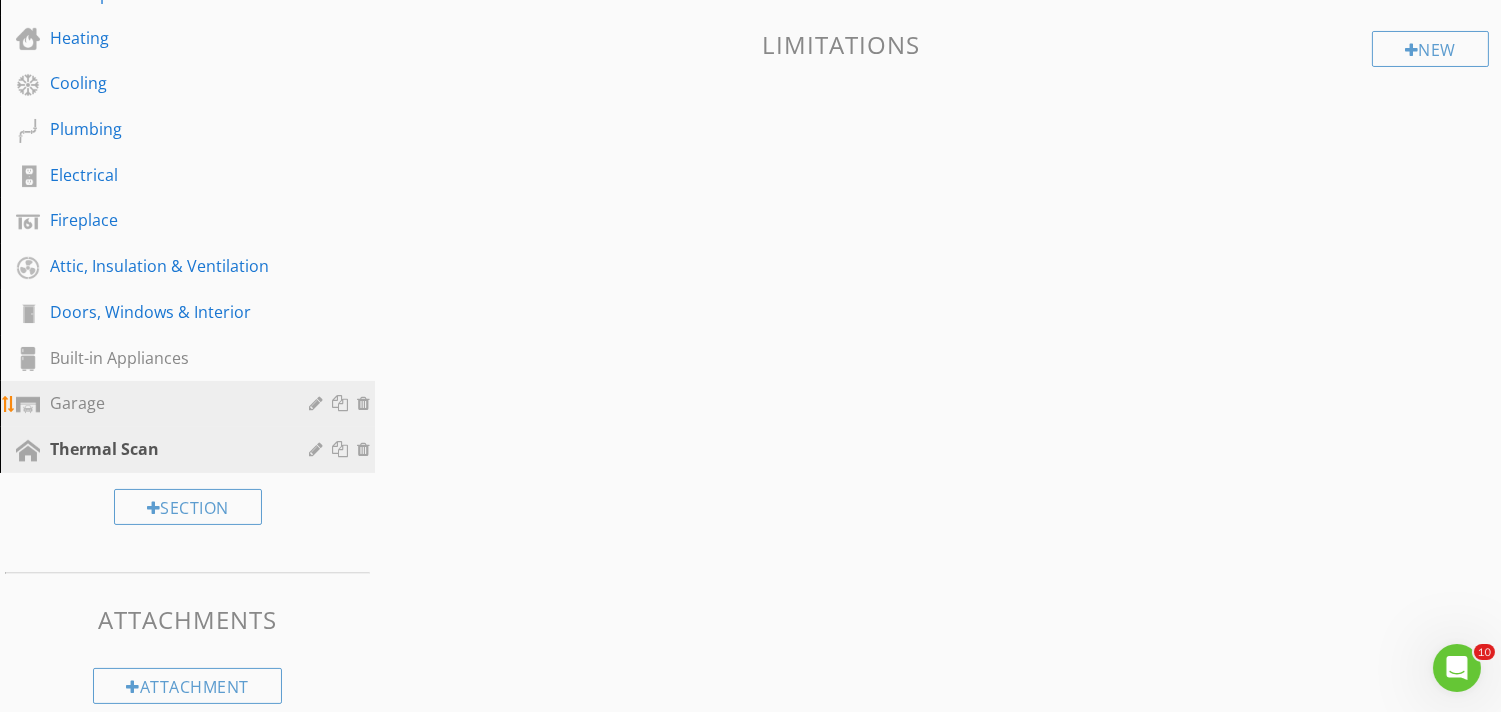 click on "Garage" at bounding box center (165, 403) 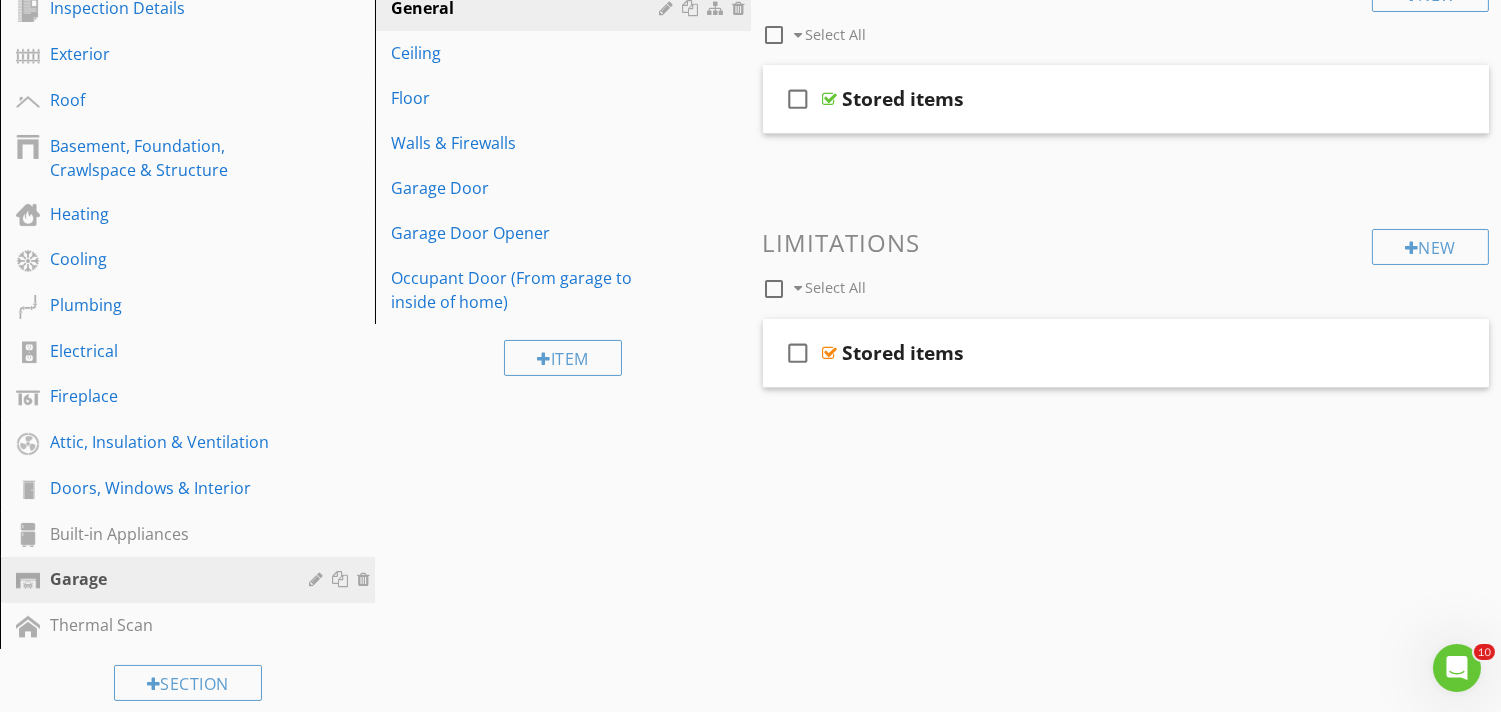 scroll, scrollTop: 494, scrollLeft: 0, axis: vertical 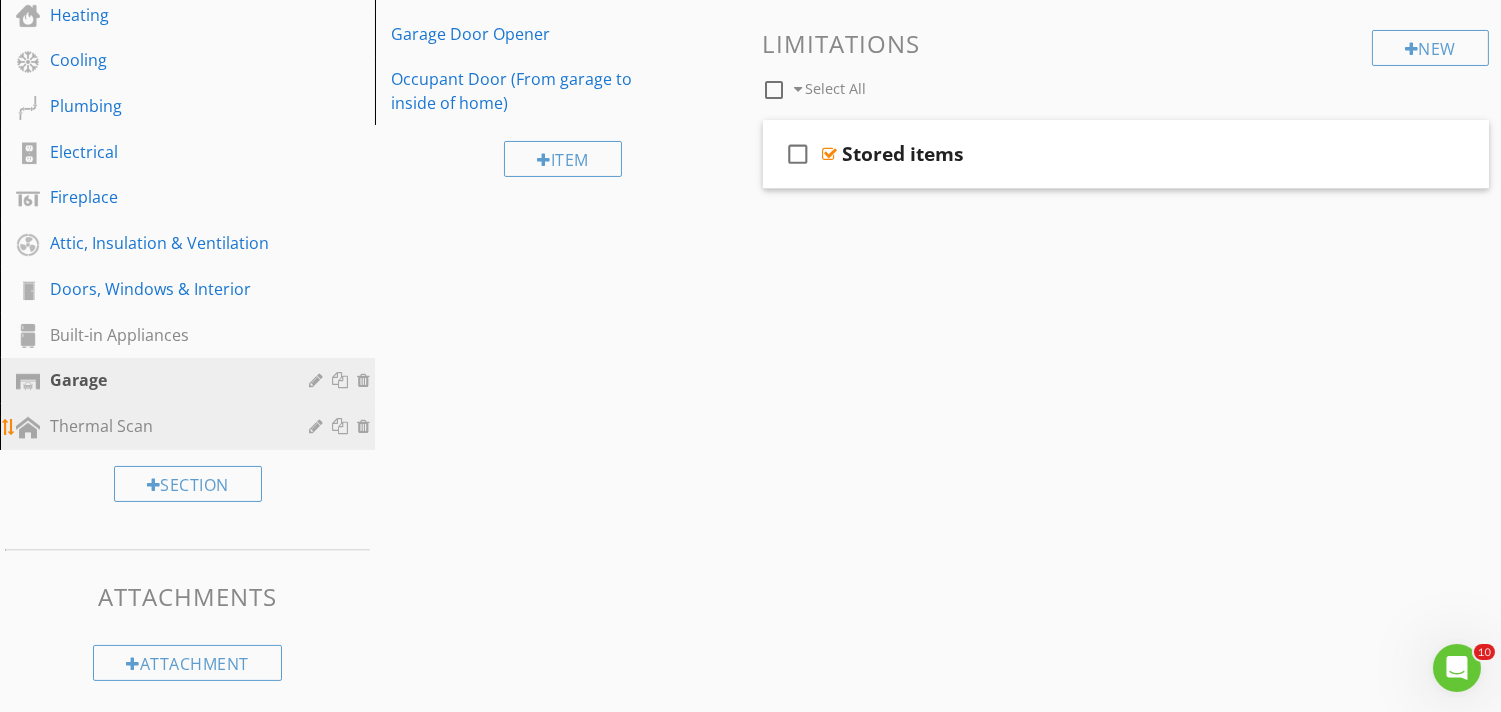 click on "Thermal Scan" at bounding box center (165, 426) 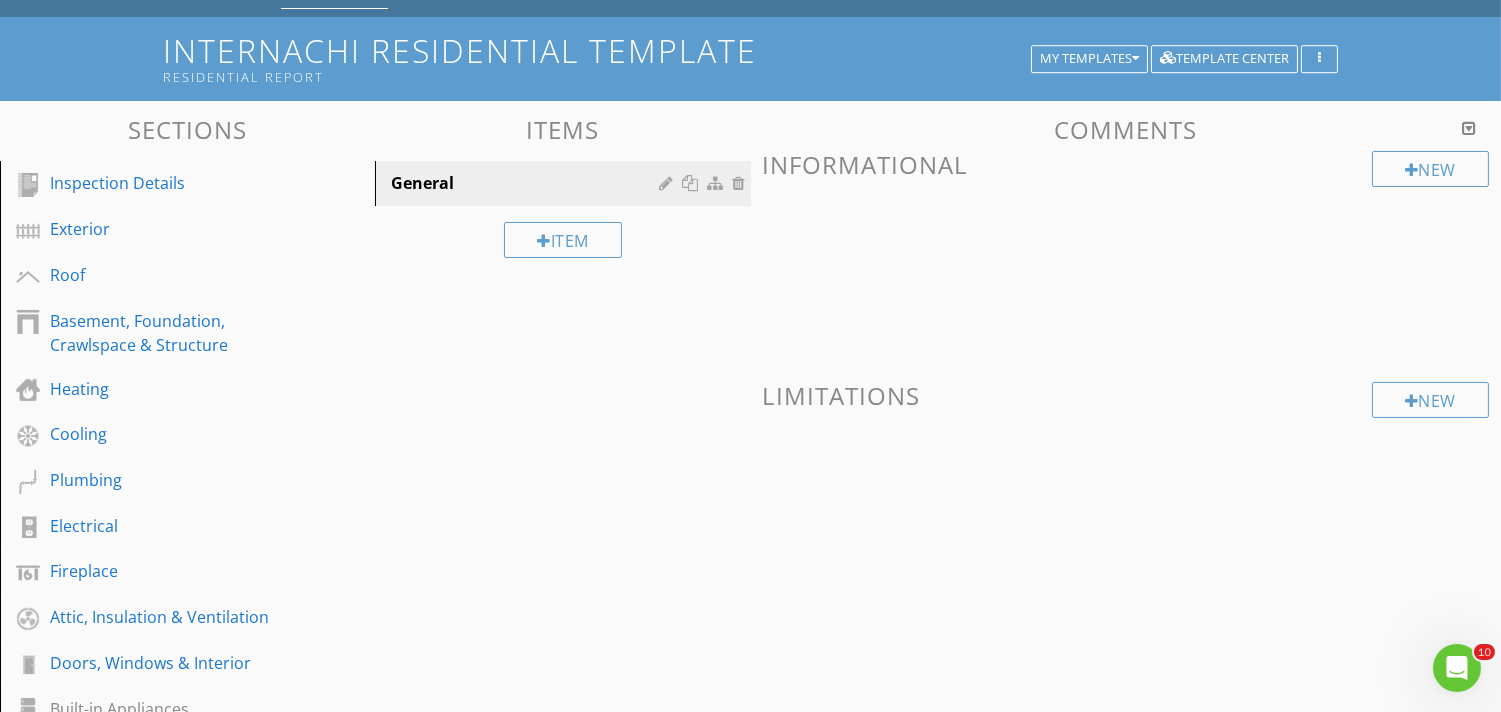 scroll, scrollTop: 90, scrollLeft: 0, axis: vertical 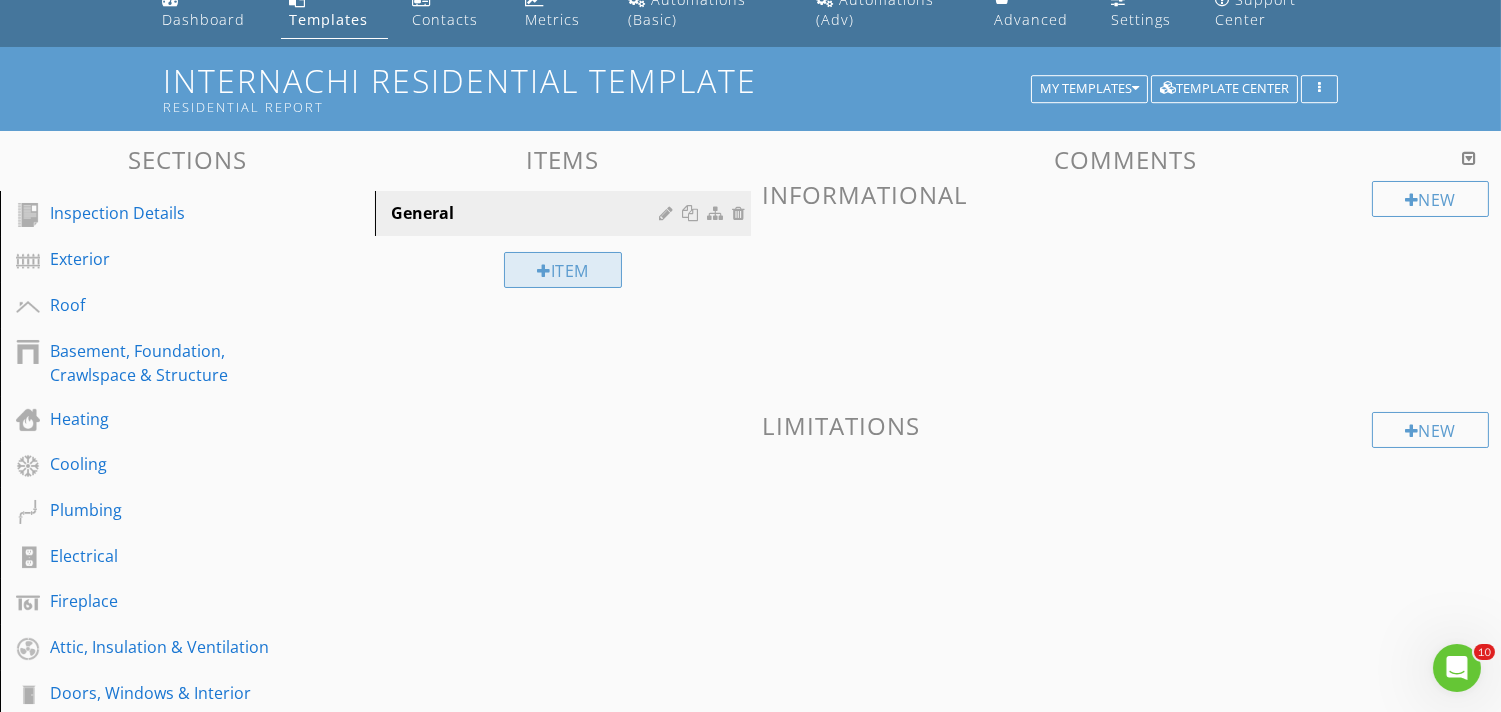 click on "Item" at bounding box center (563, 270) 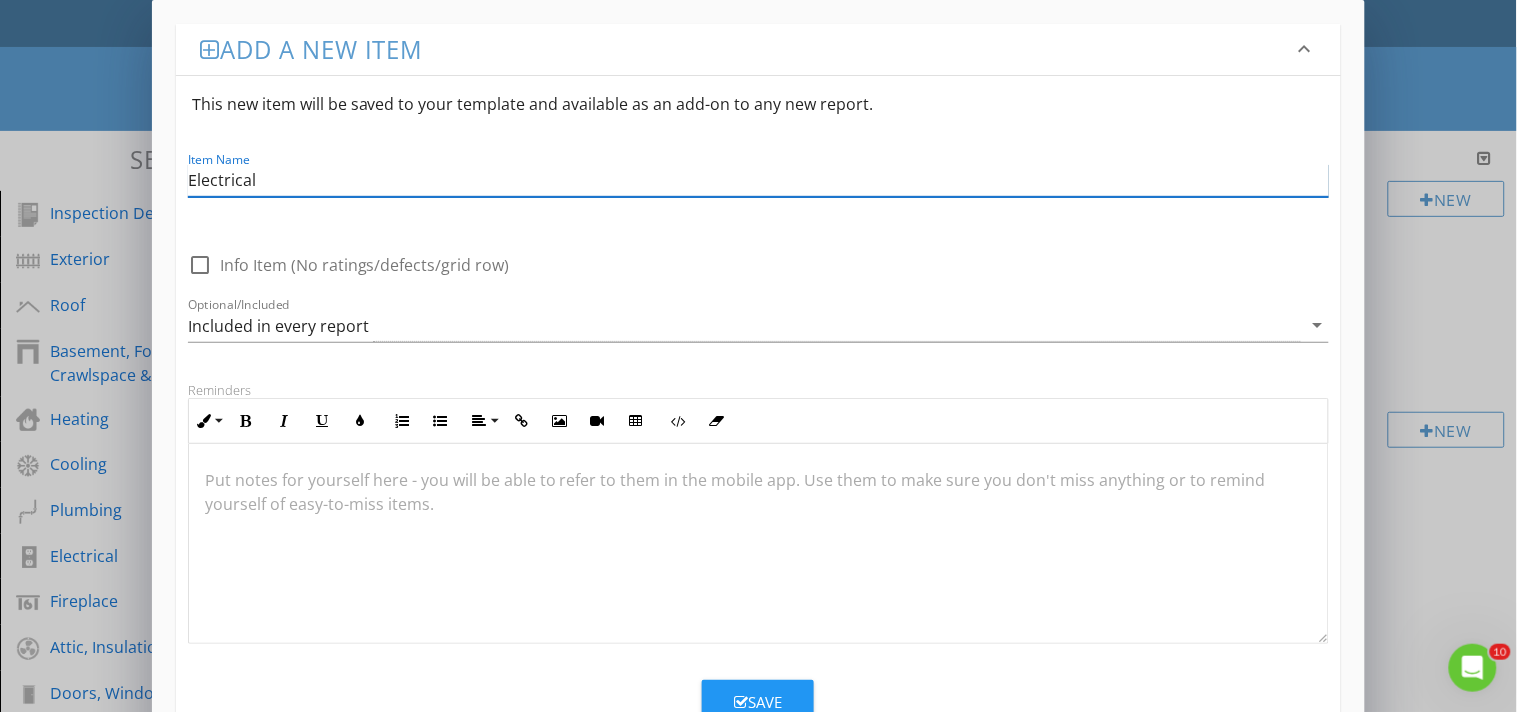 type on "Electrical" 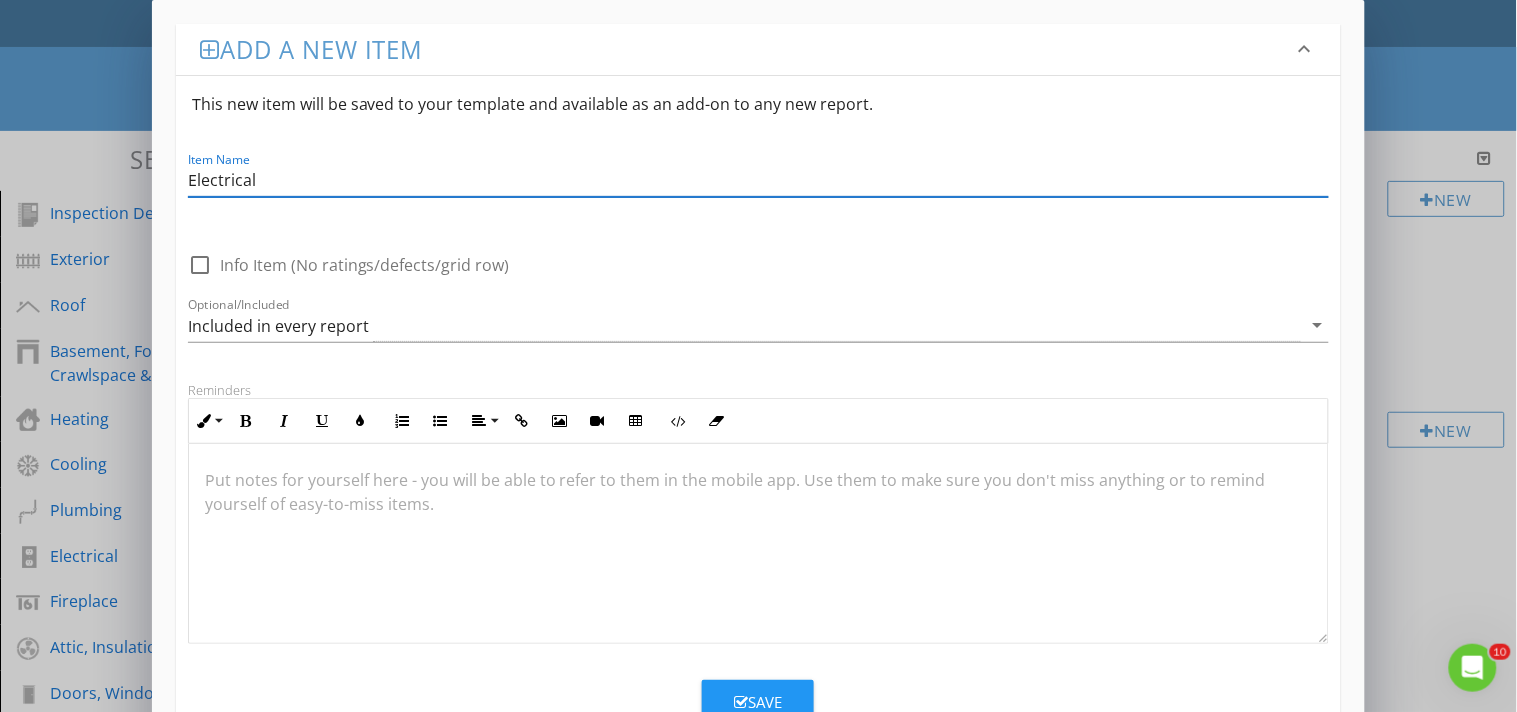 click on "Save" at bounding box center (758, 702) 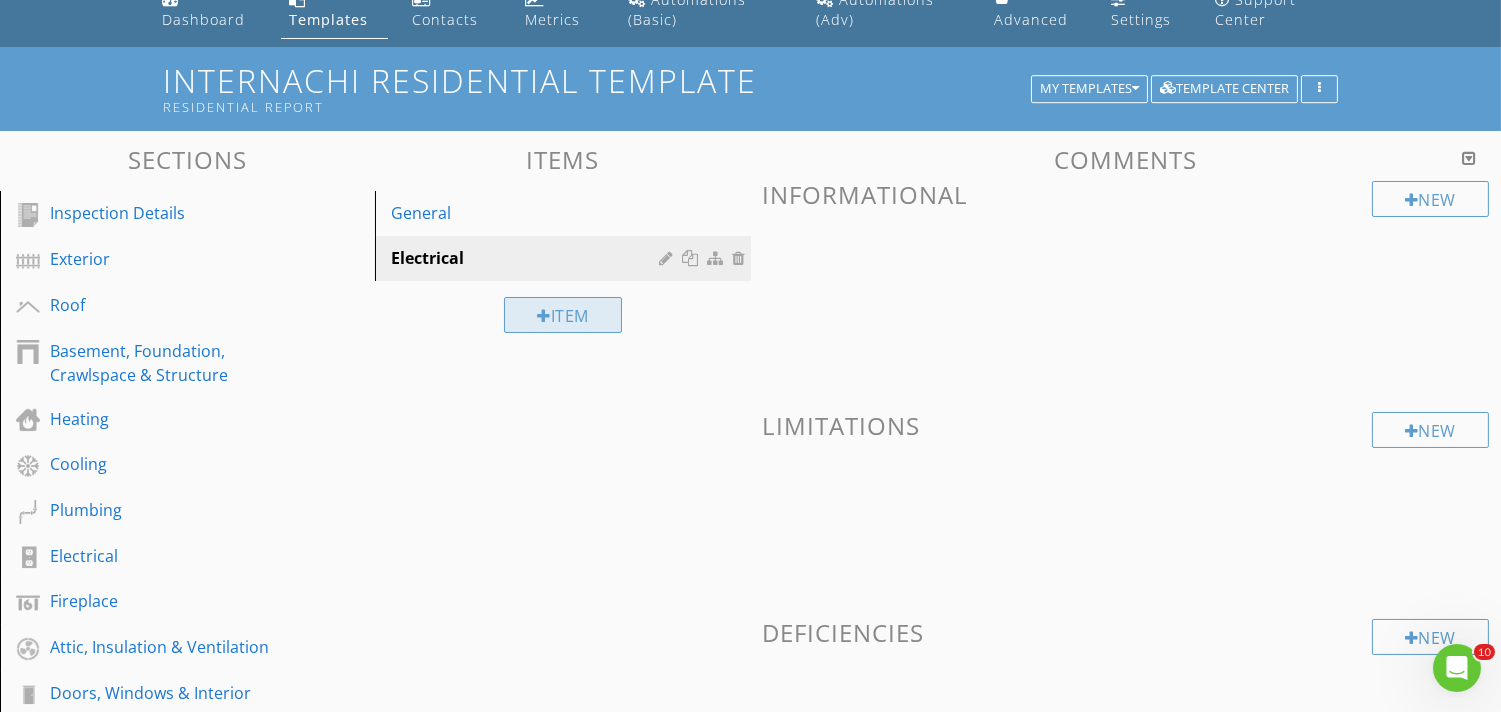 click on "Item" at bounding box center [563, 315] 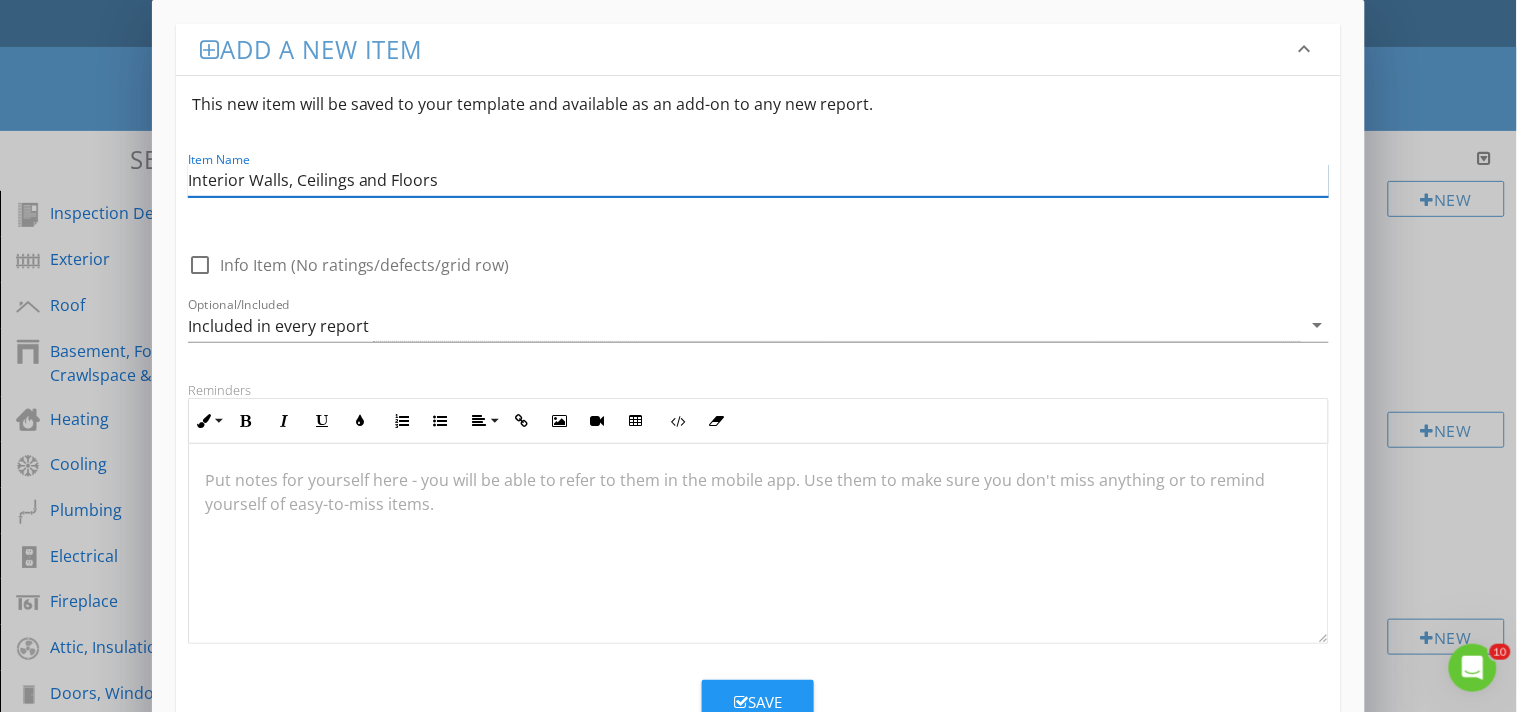 type on "Interior Walls, Ceilings and Floors" 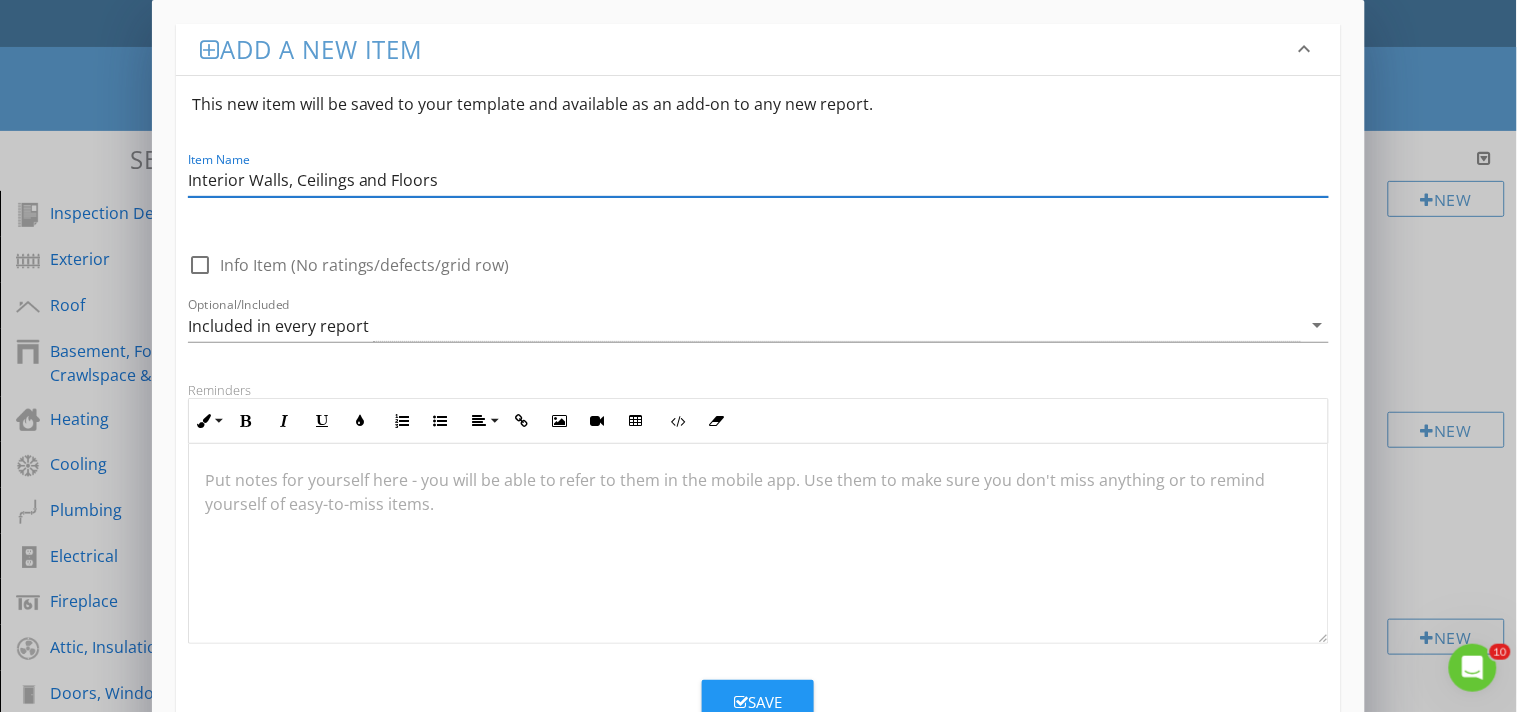 click on "Save" at bounding box center (758, 702) 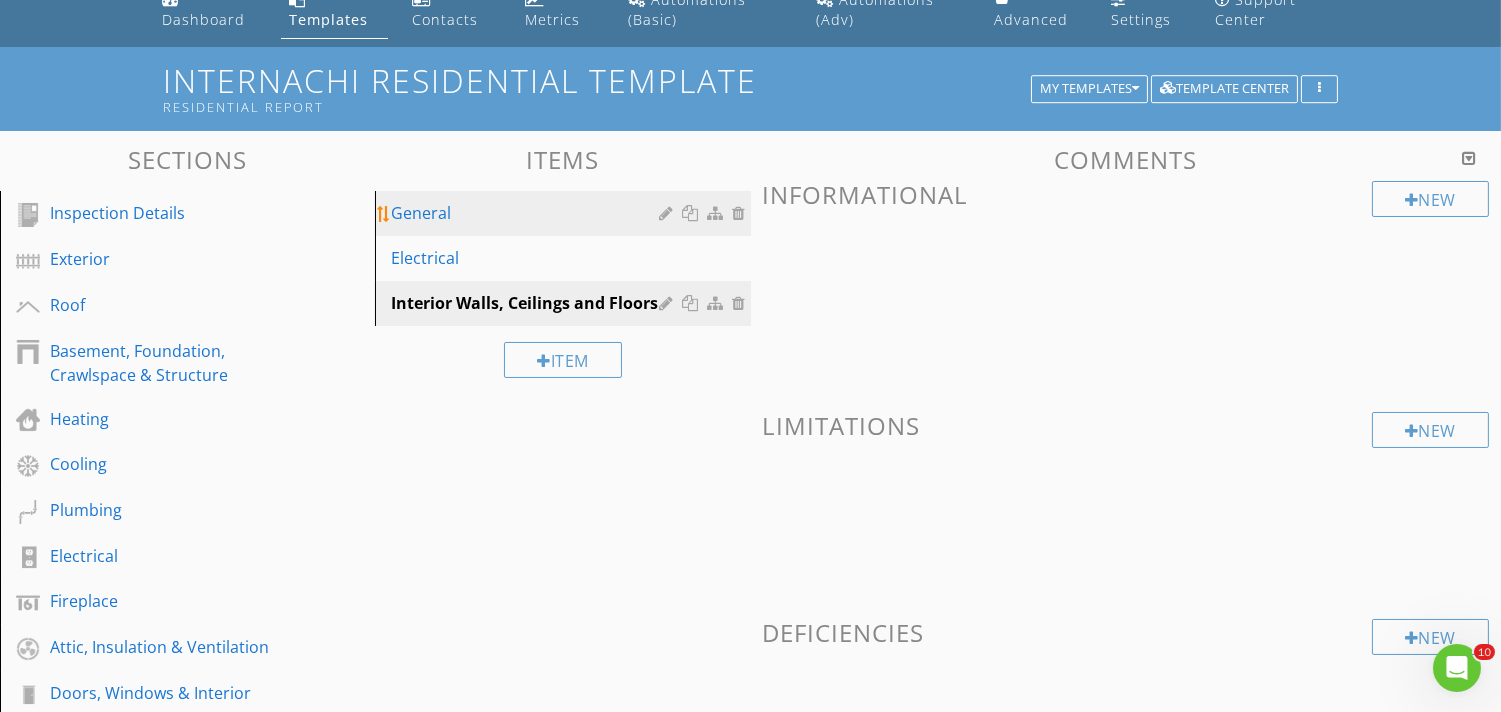 click on "General" at bounding box center [528, 213] 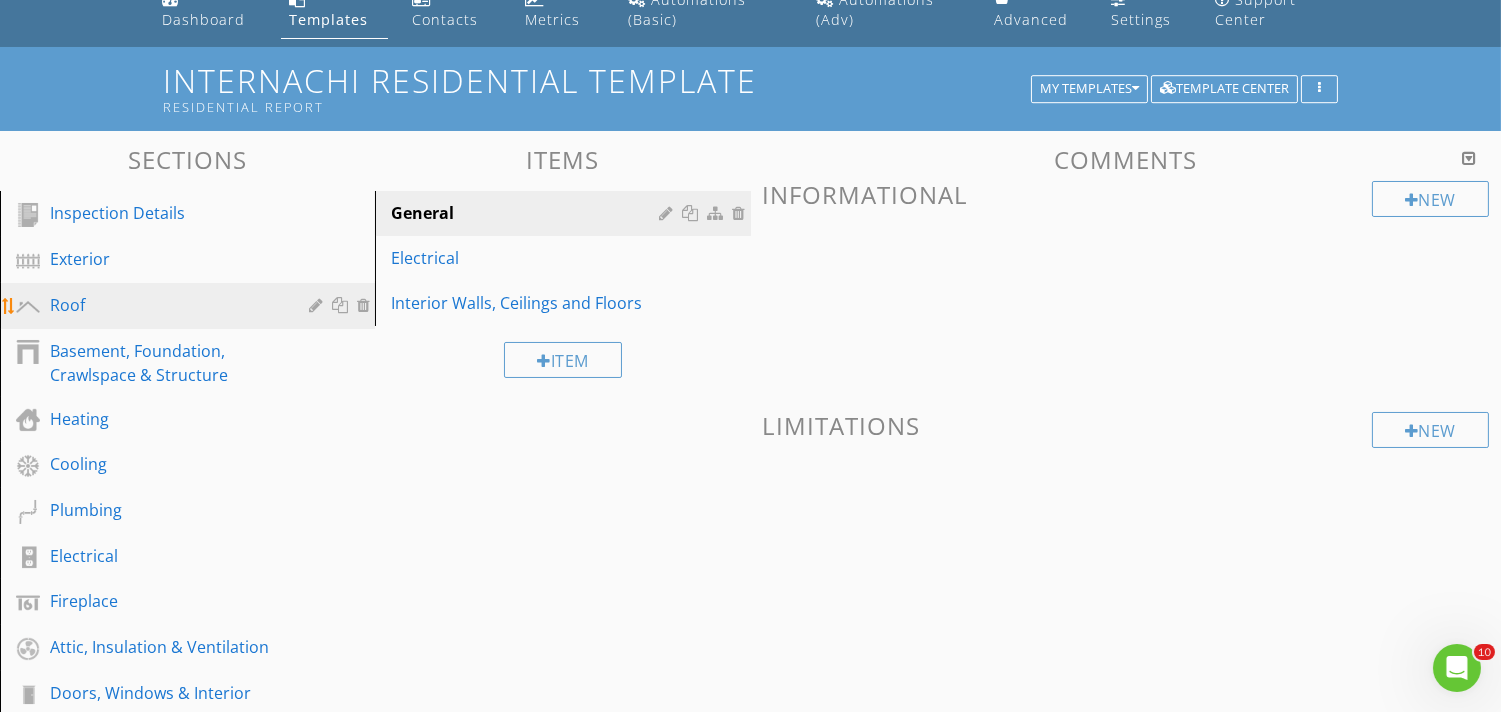 click on "Roof" at bounding box center [190, 306] 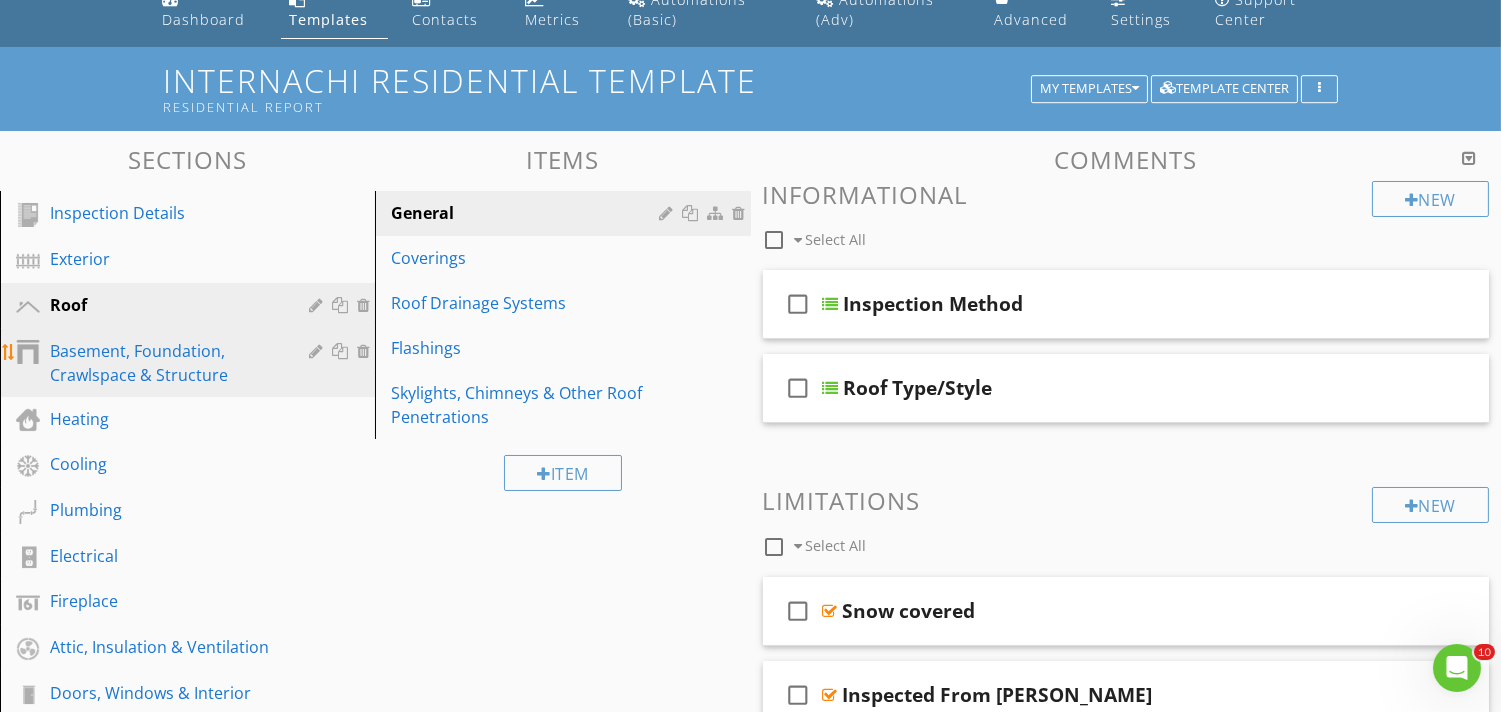 click on "Basement, Foundation, Crawlspace & Structure" at bounding box center (165, 363) 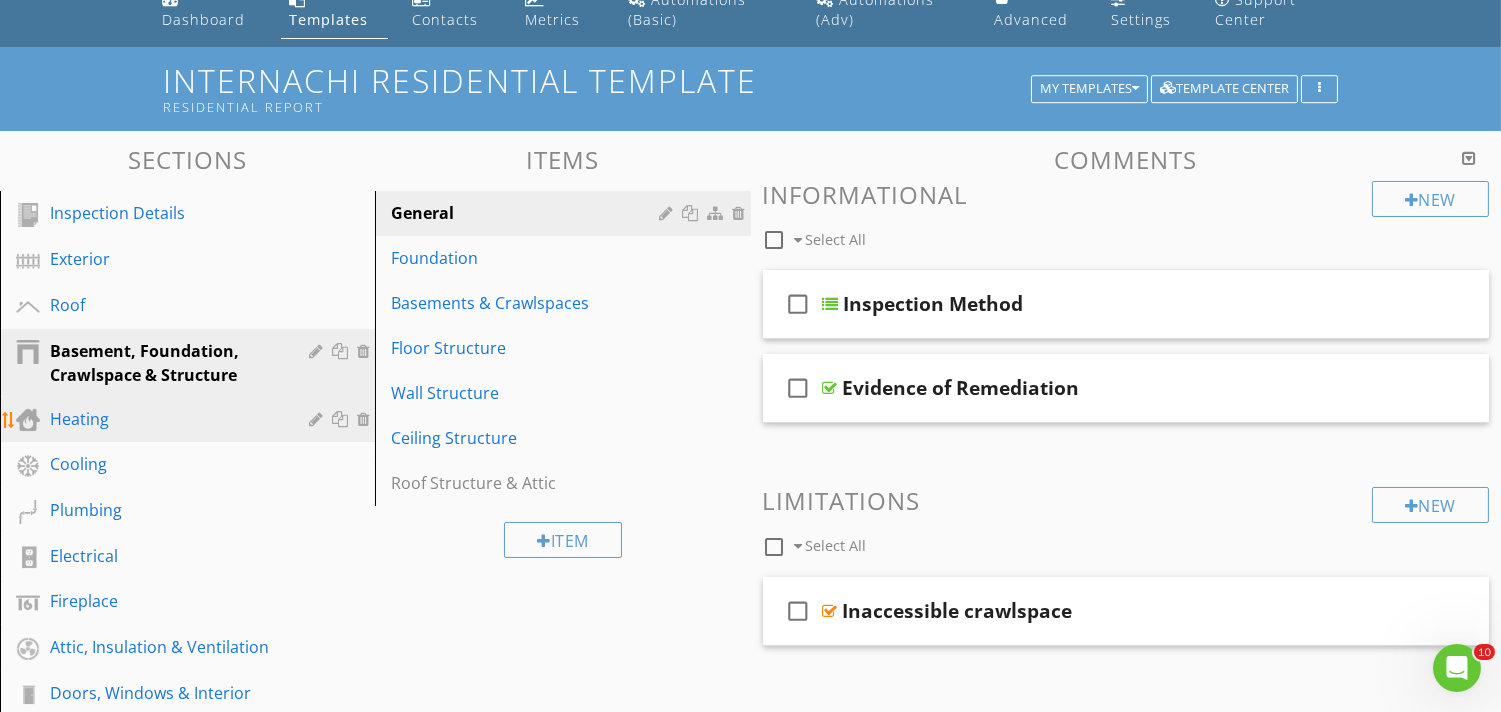 click on "Heating" at bounding box center [202, 420] 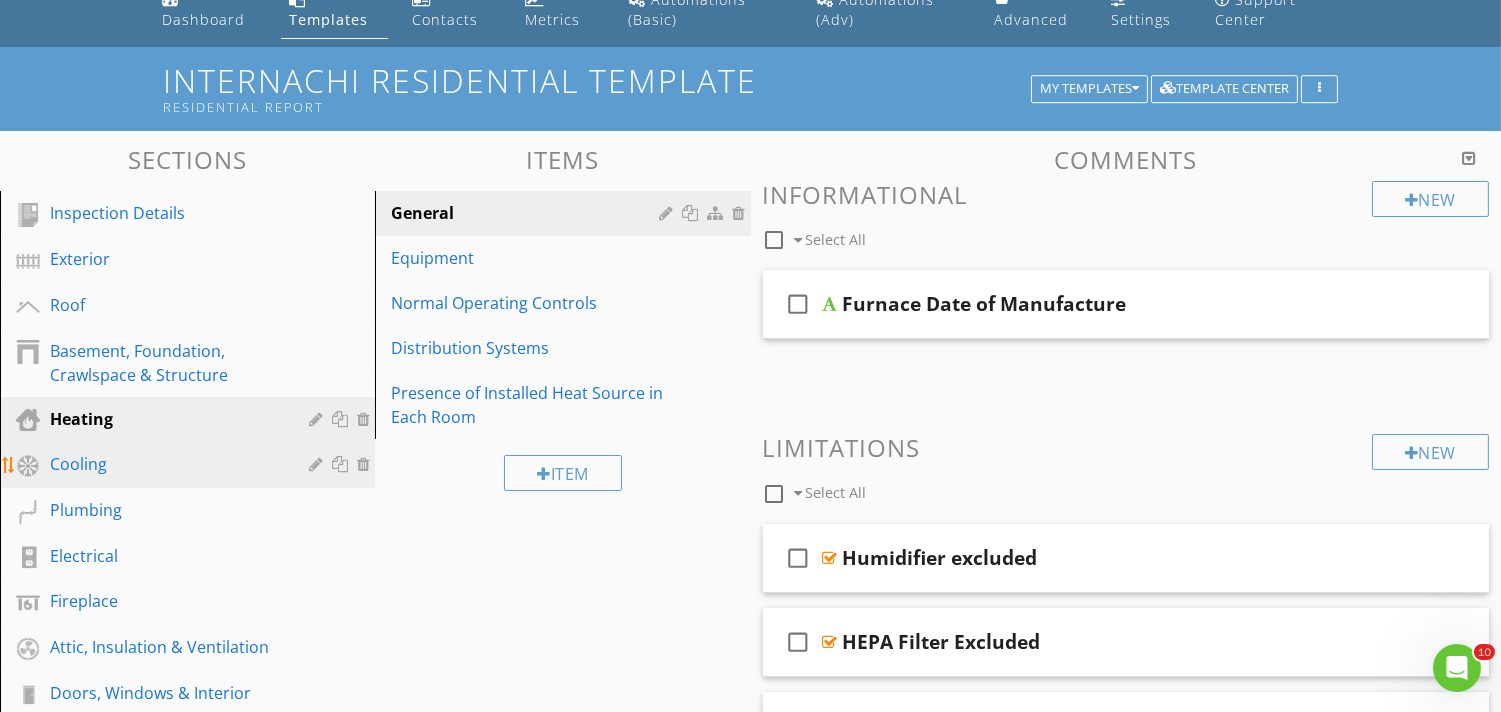 click on "Cooling" at bounding box center [165, 464] 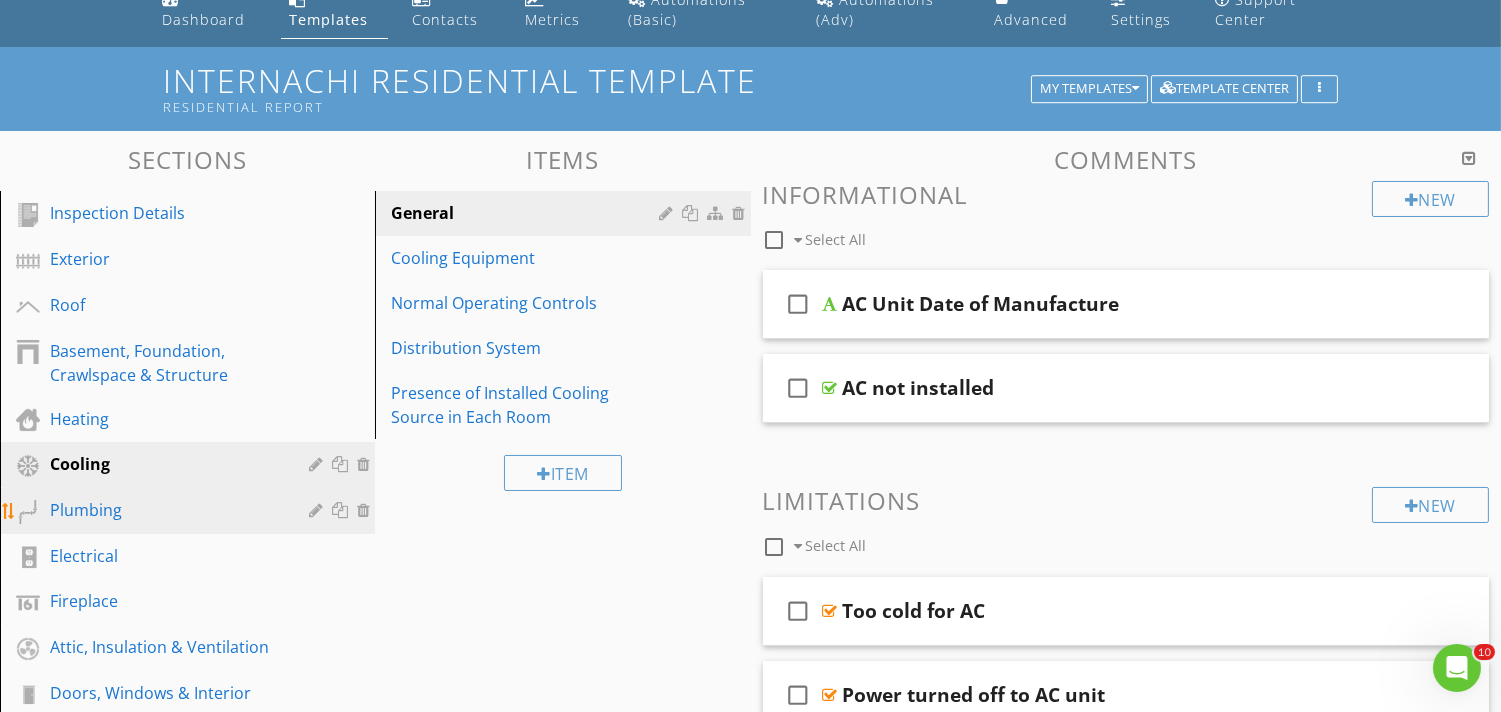 click on "Plumbing" at bounding box center (165, 510) 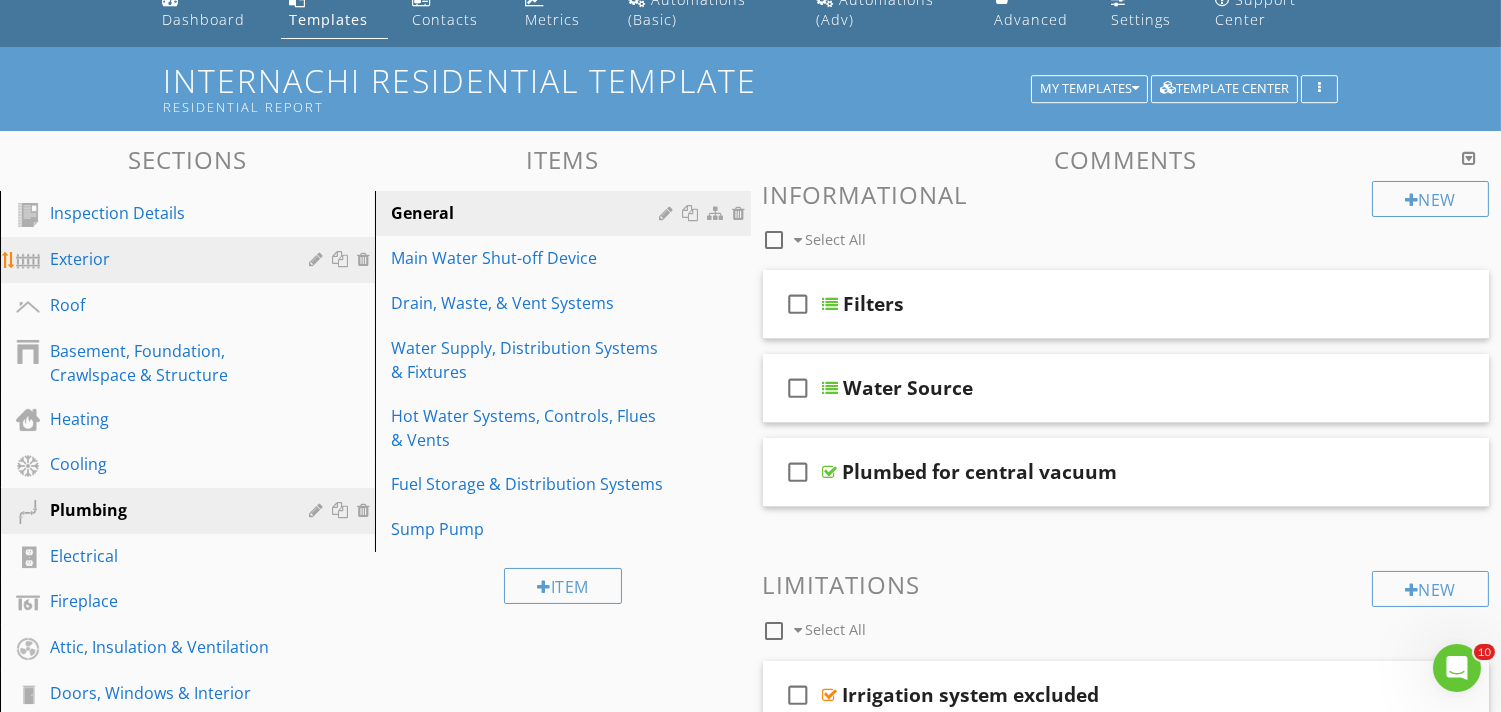 click on "Exterior" at bounding box center (165, 259) 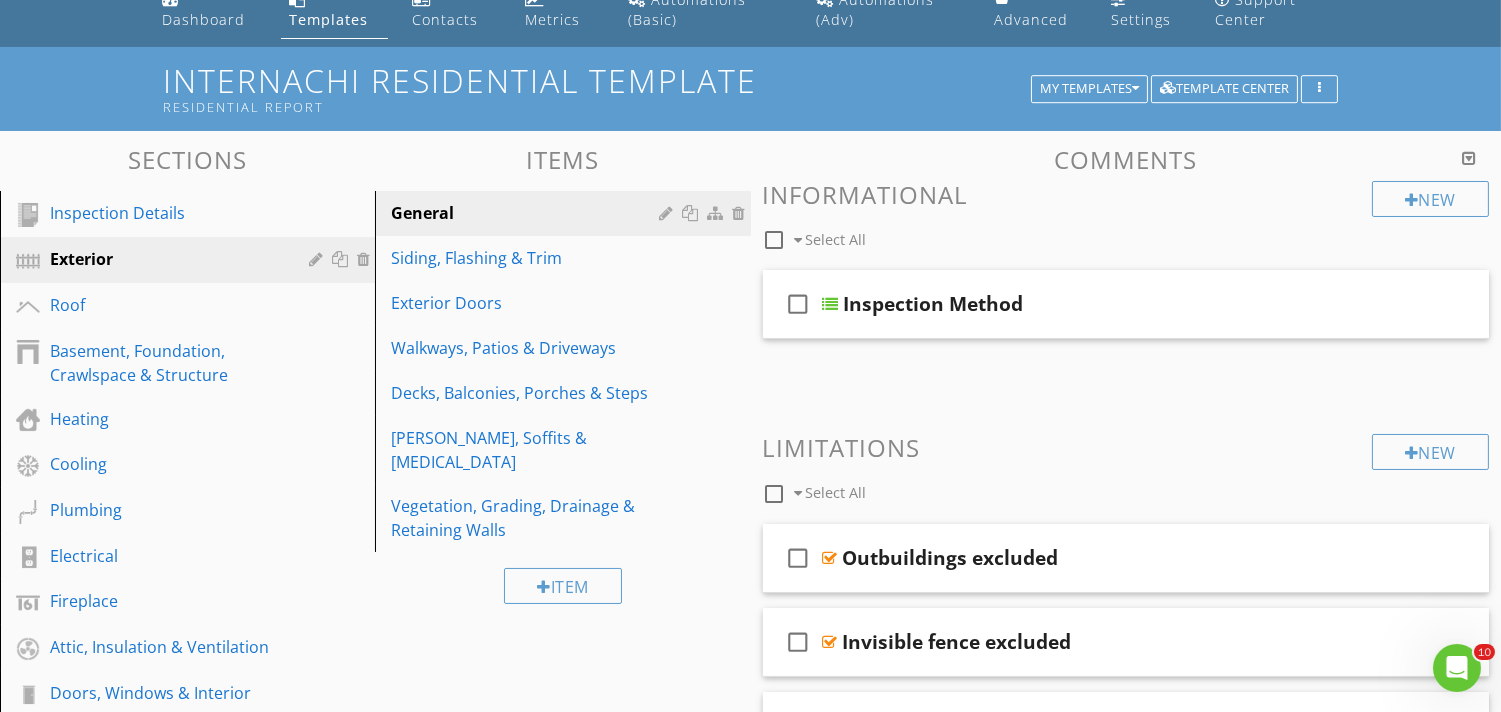 scroll, scrollTop: 460, scrollLeft: 0, axis: vertical 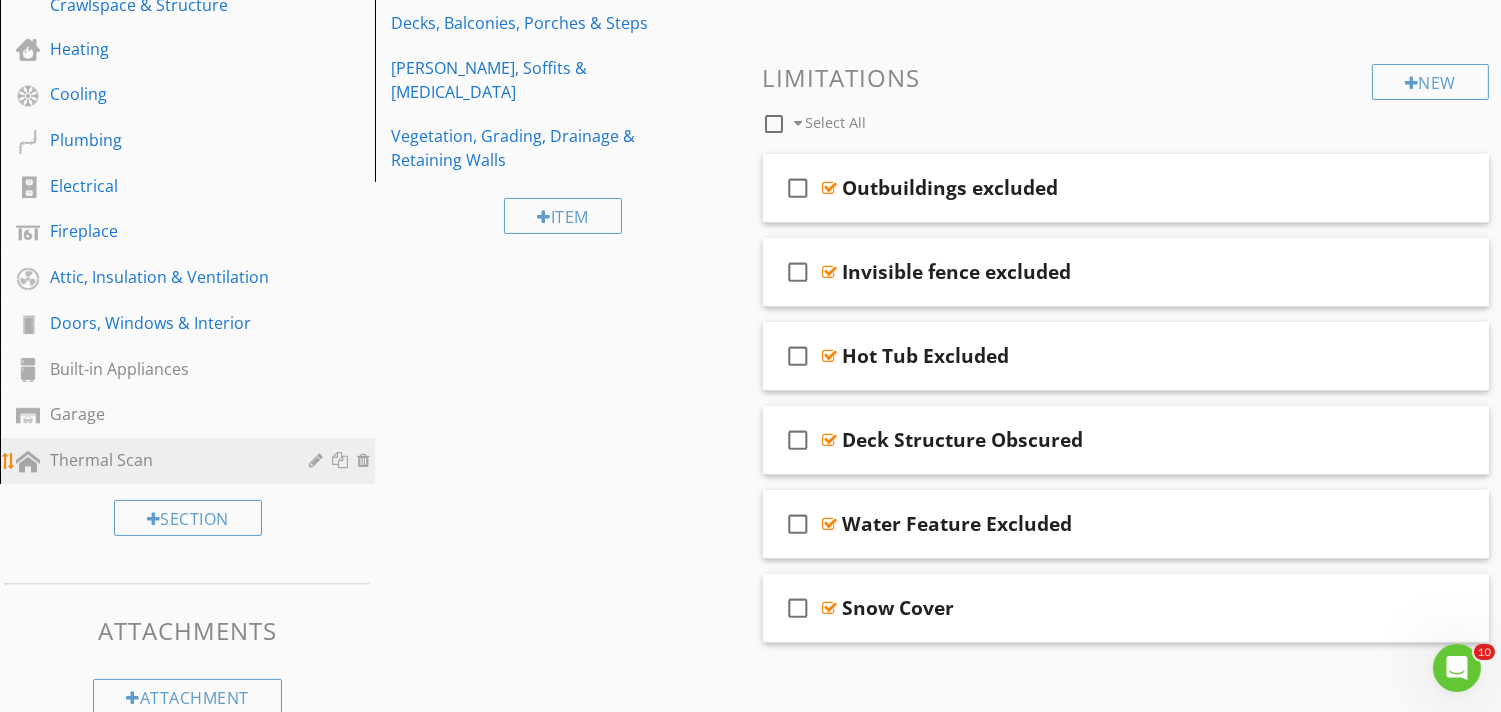 click on "Thermal Scan" at bounding box center [190, 461] 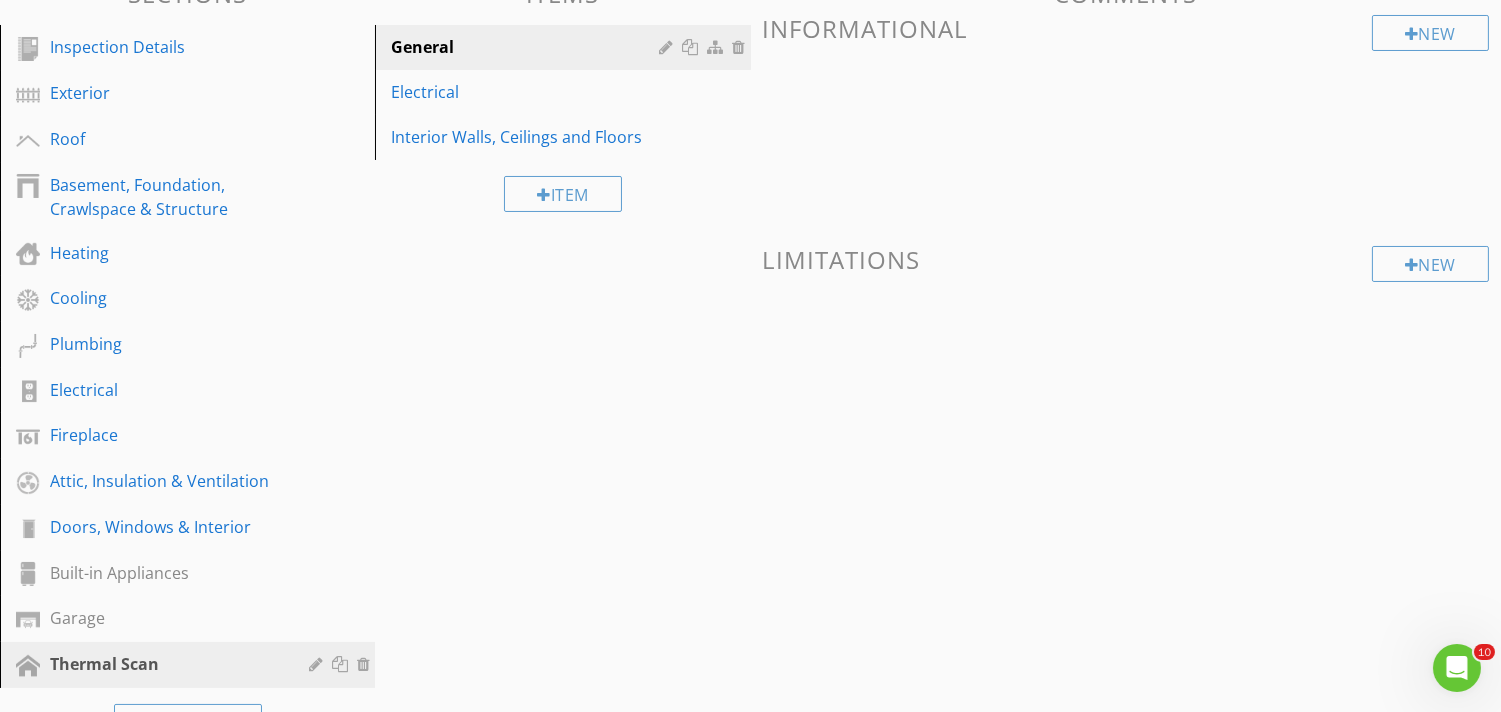 scroll, scrollTop: 161, scrollLeft: 0, axis: vertical 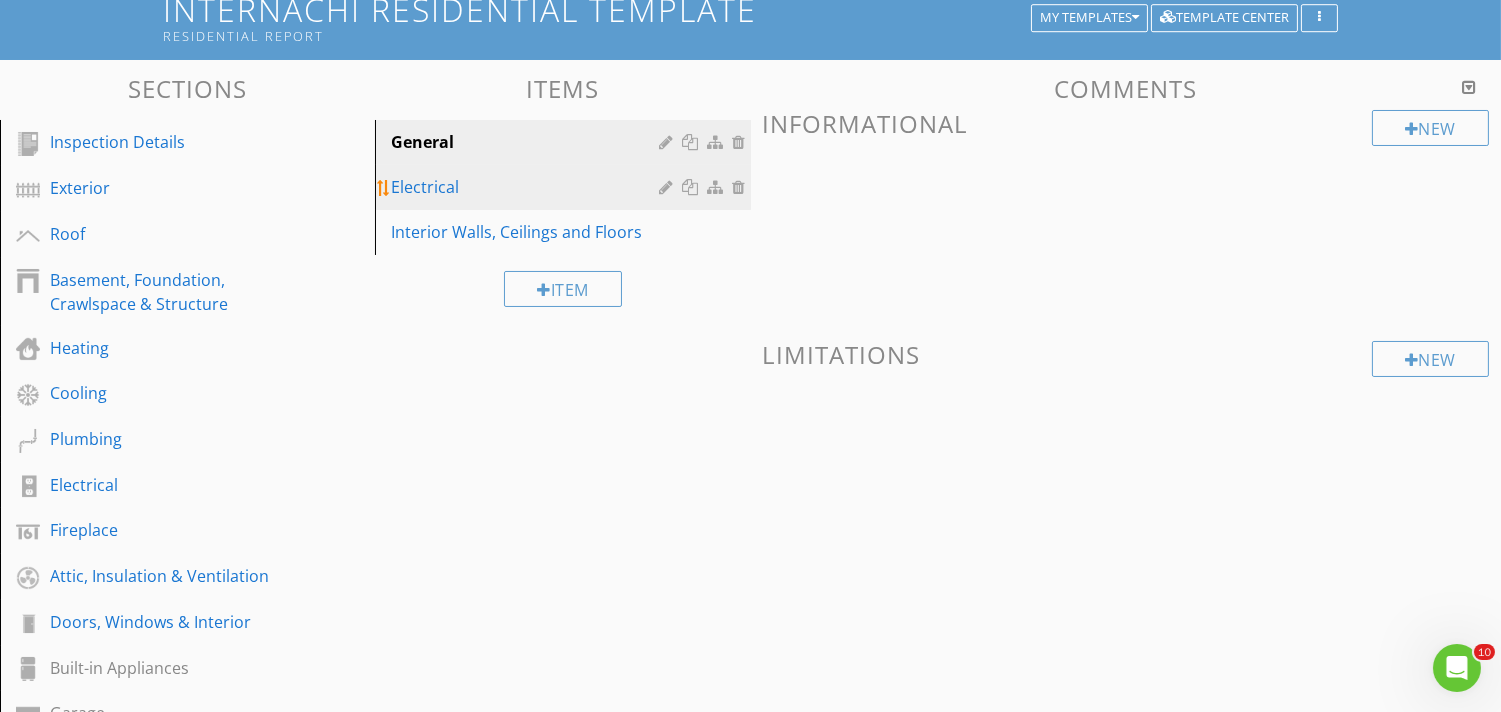 click on "Electrical" at bounding box center (528, 187) 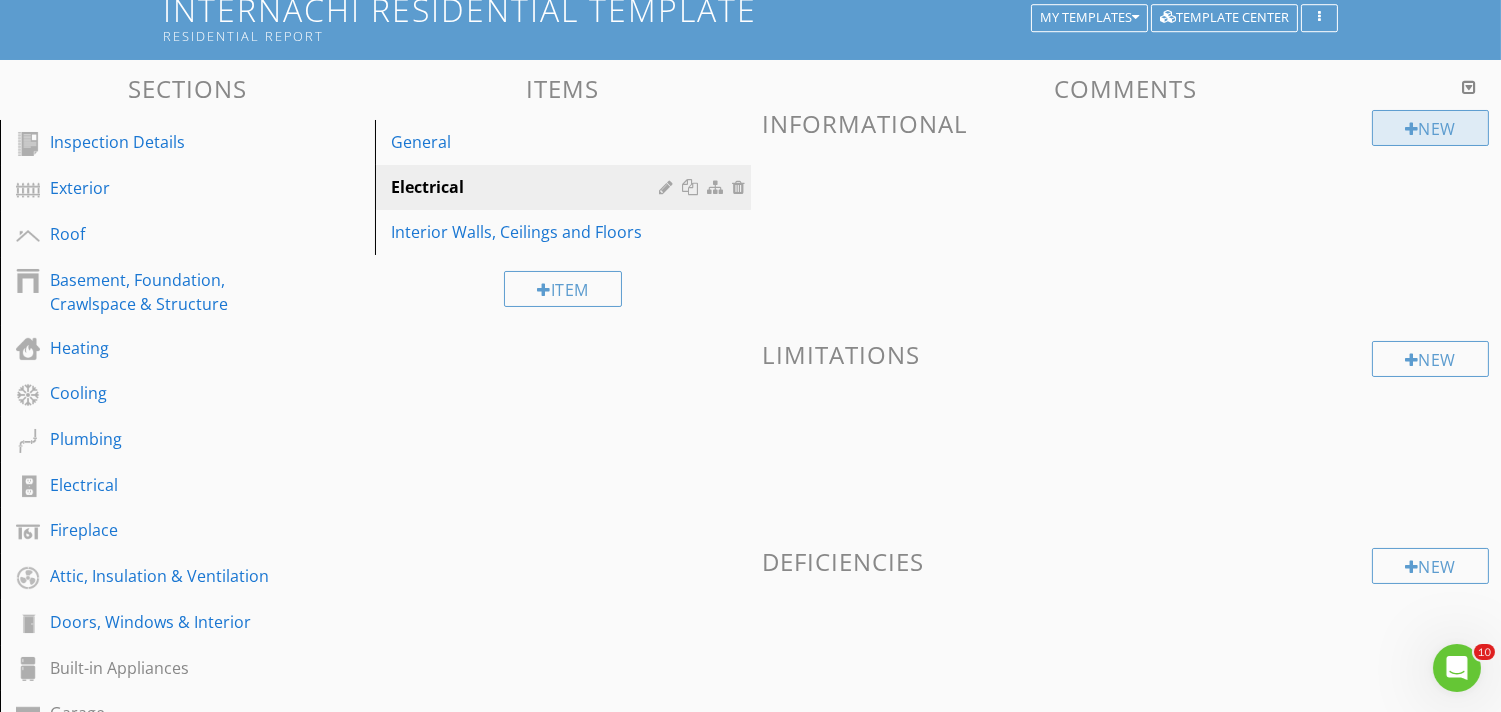 click on "New" at bounding box center (1430, 128) 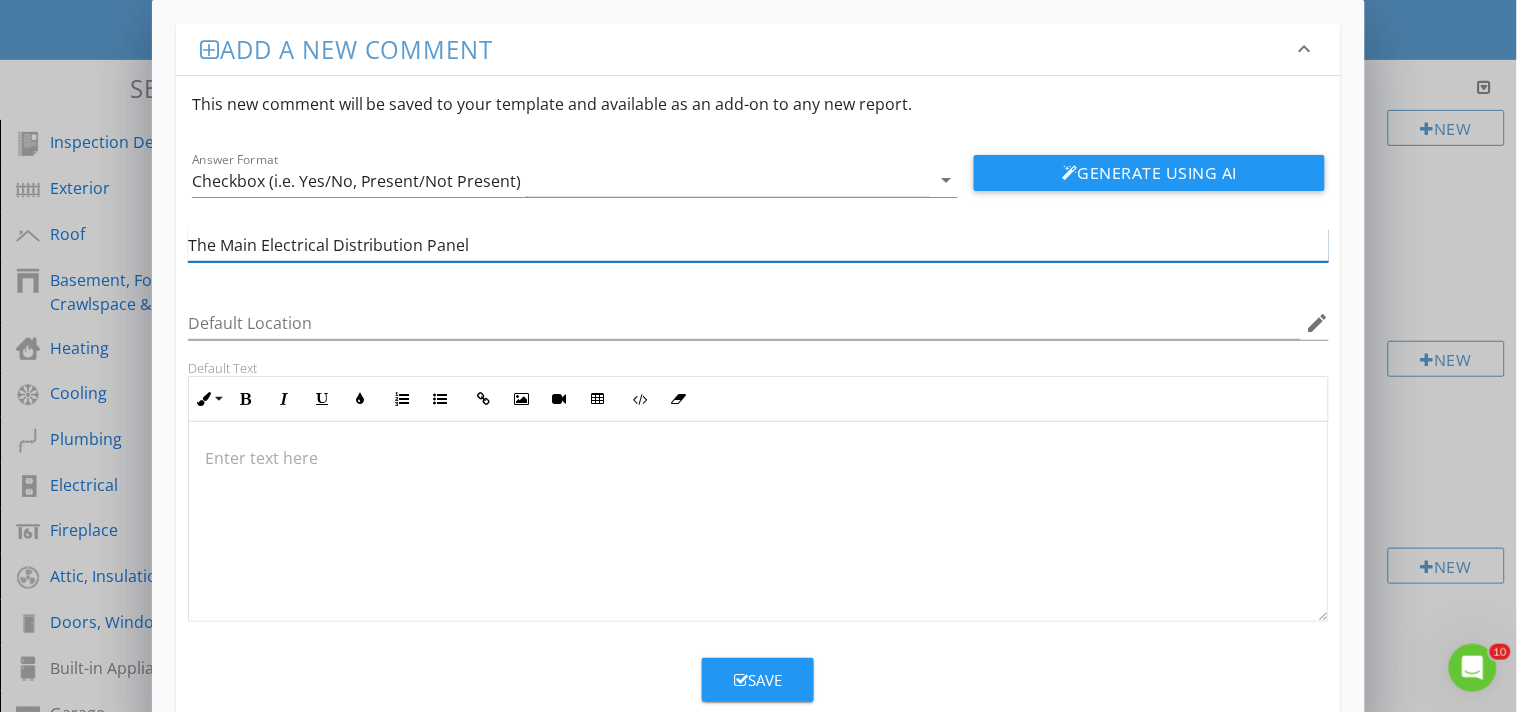 type on "The Main Electrical Distribution Panel" 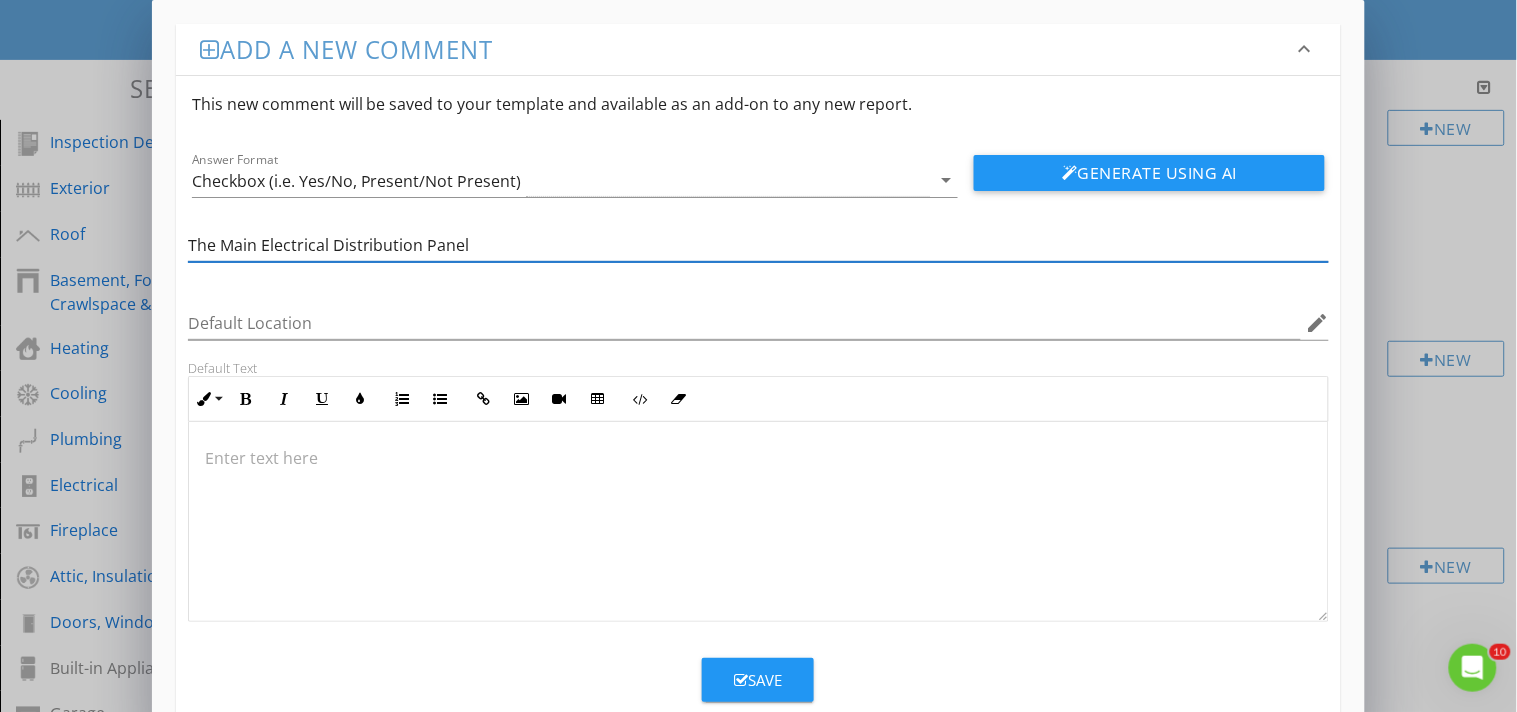 click on "Save" at bounding box center (758, 680) 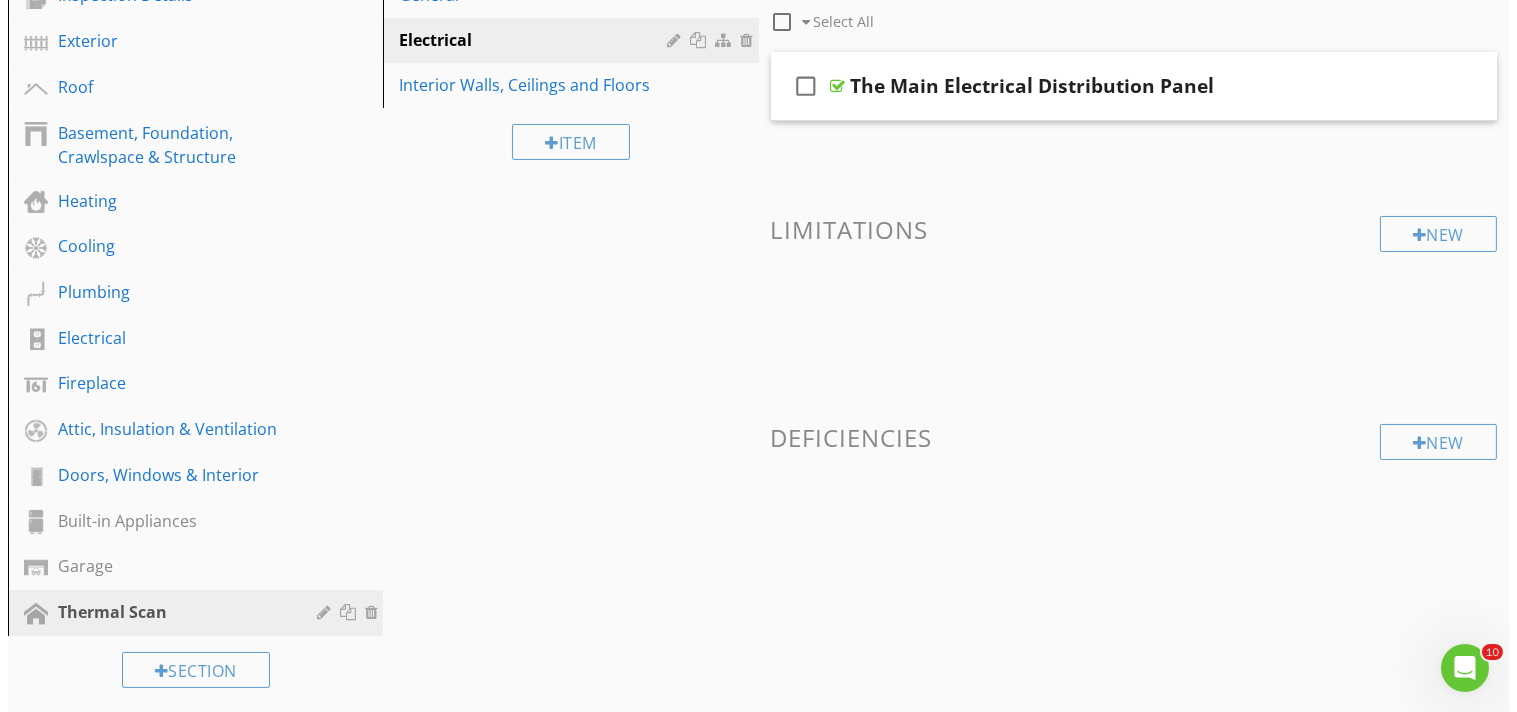 scroll, scrollTop: 311, scrollLeft: 0, axis: vertical 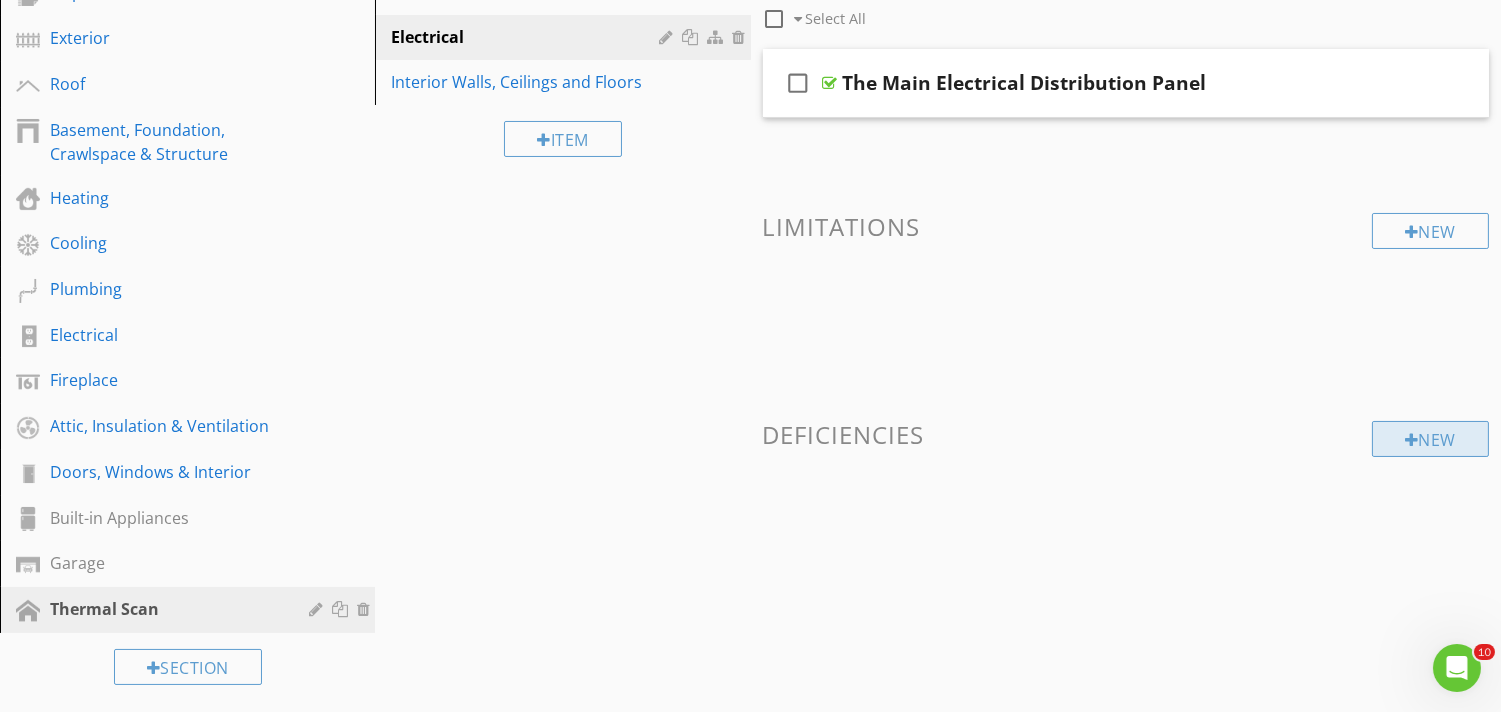 click on "New" at bounding box center [1430, 439] 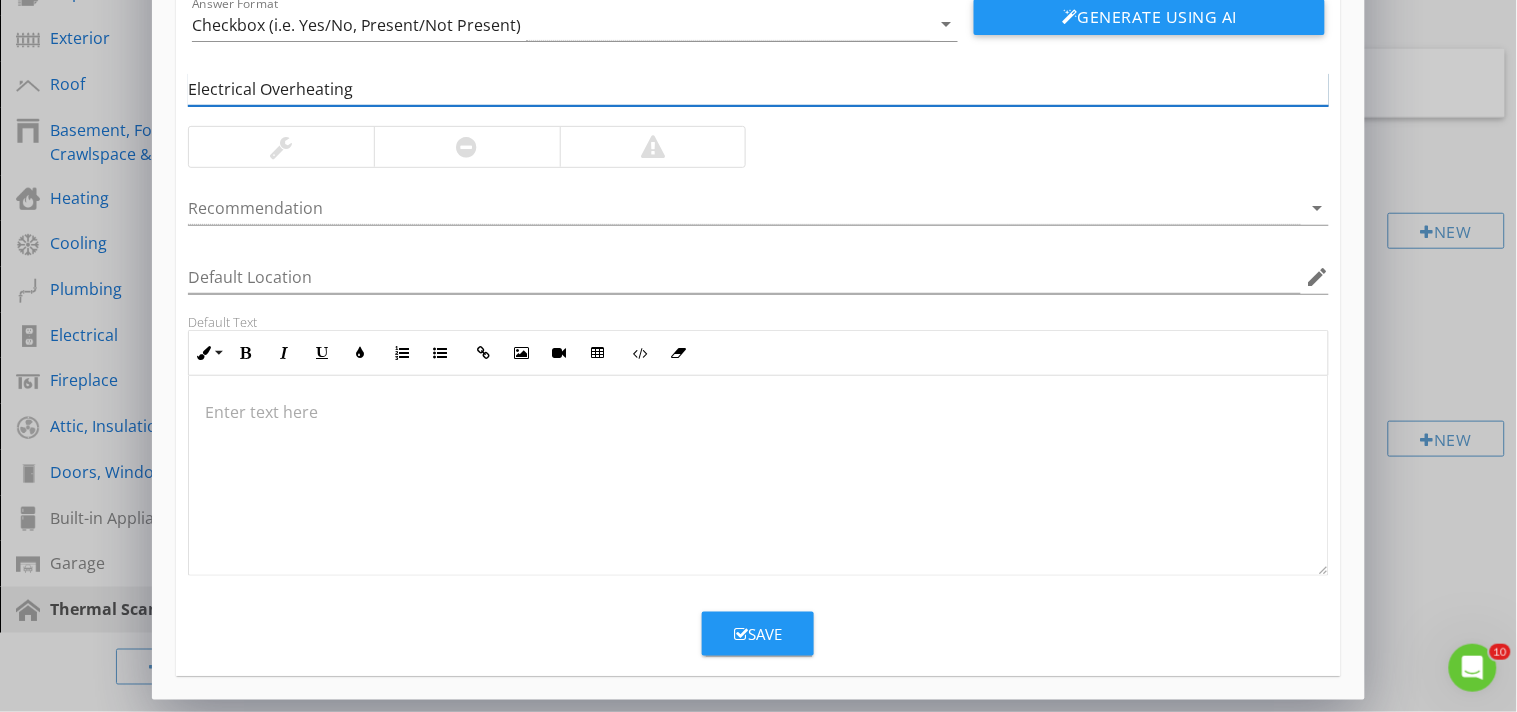scroll, scrollTop: 102, scrollLeft: 0, axis: vertical 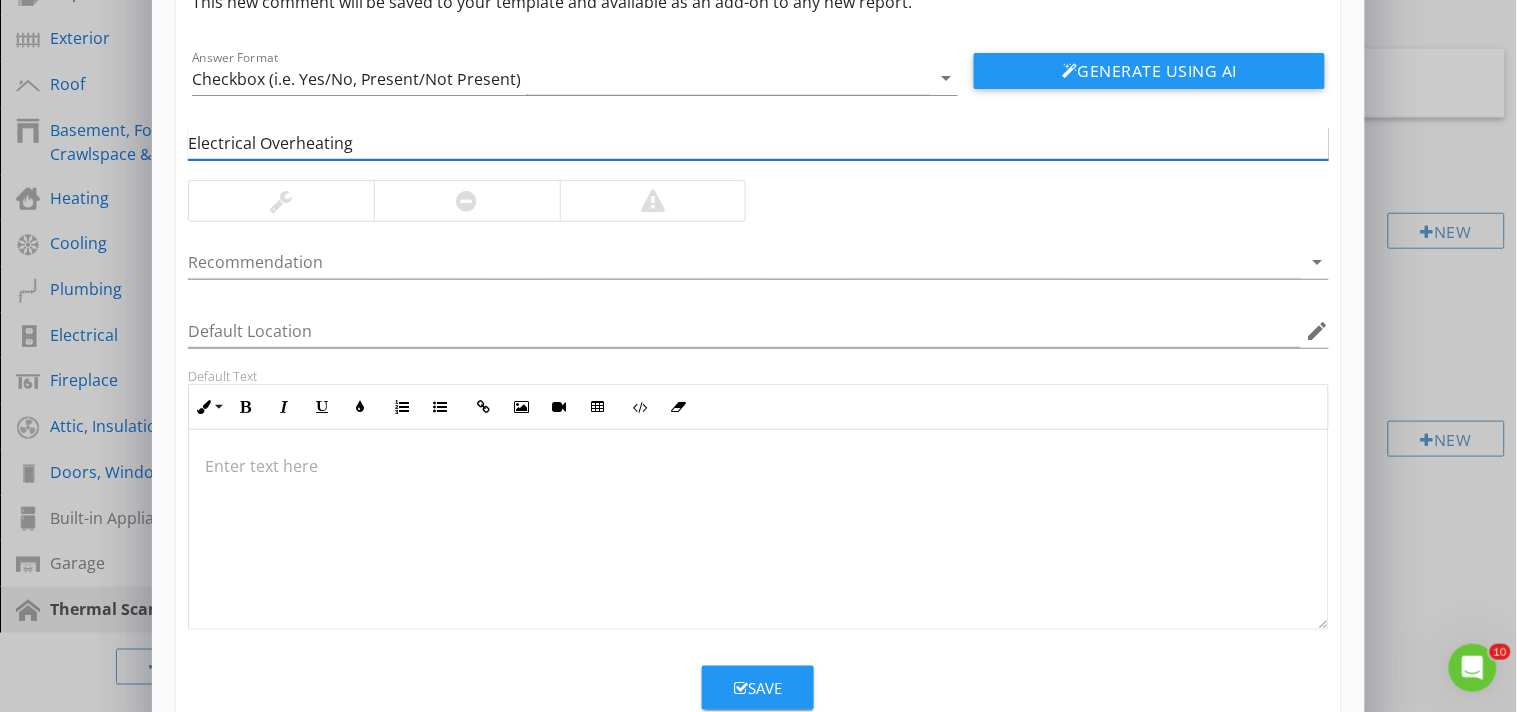 type on "Electrical Overheating" 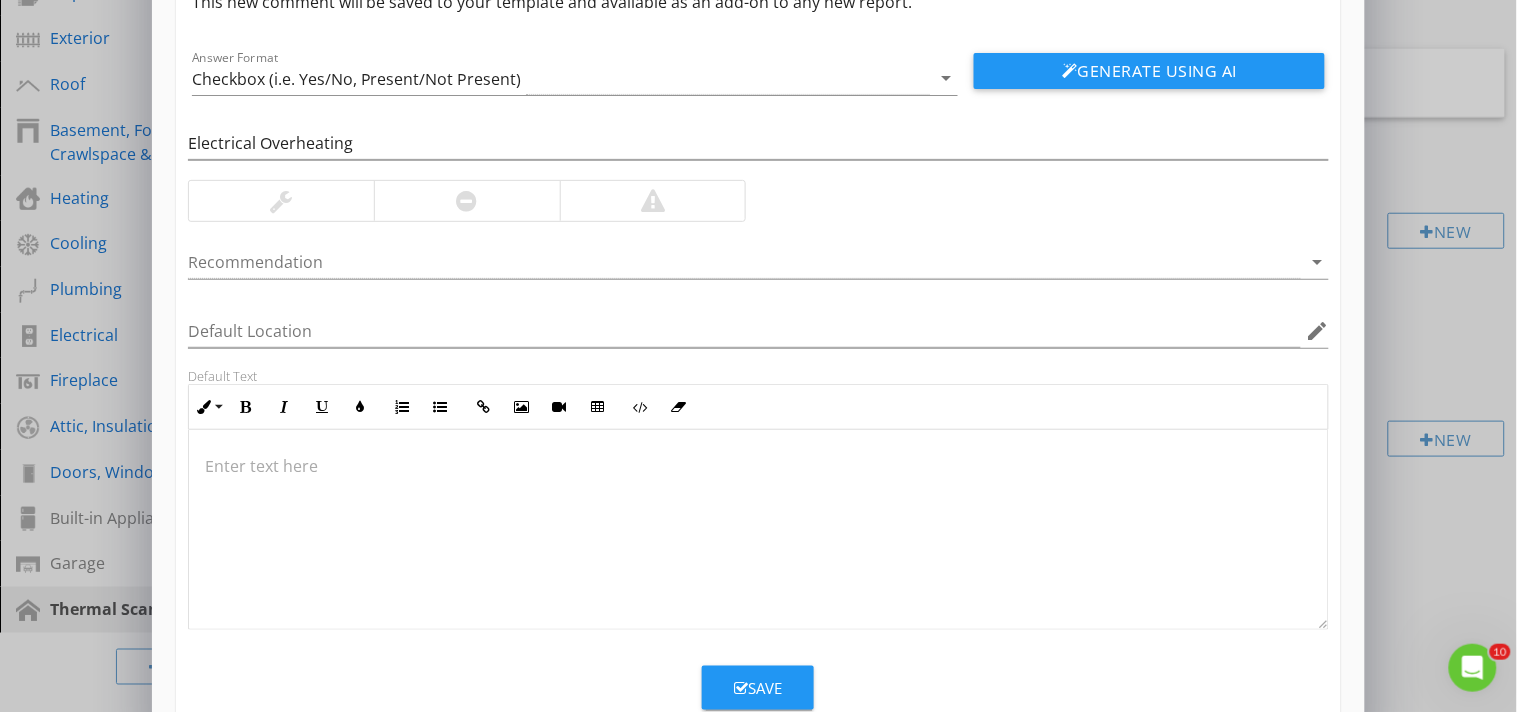 click at bounding box center (653, 201) 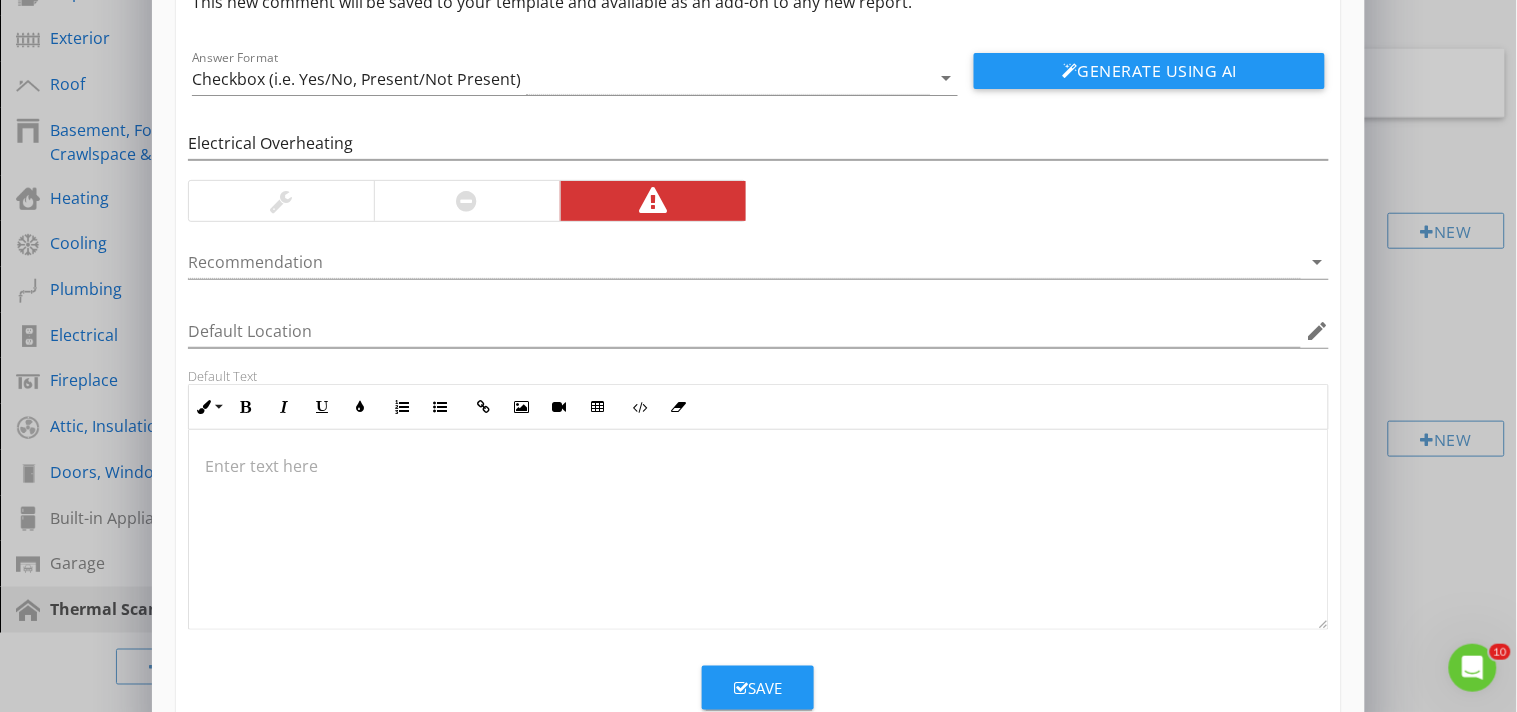 click on "Save" at bounding box center (758, 688) 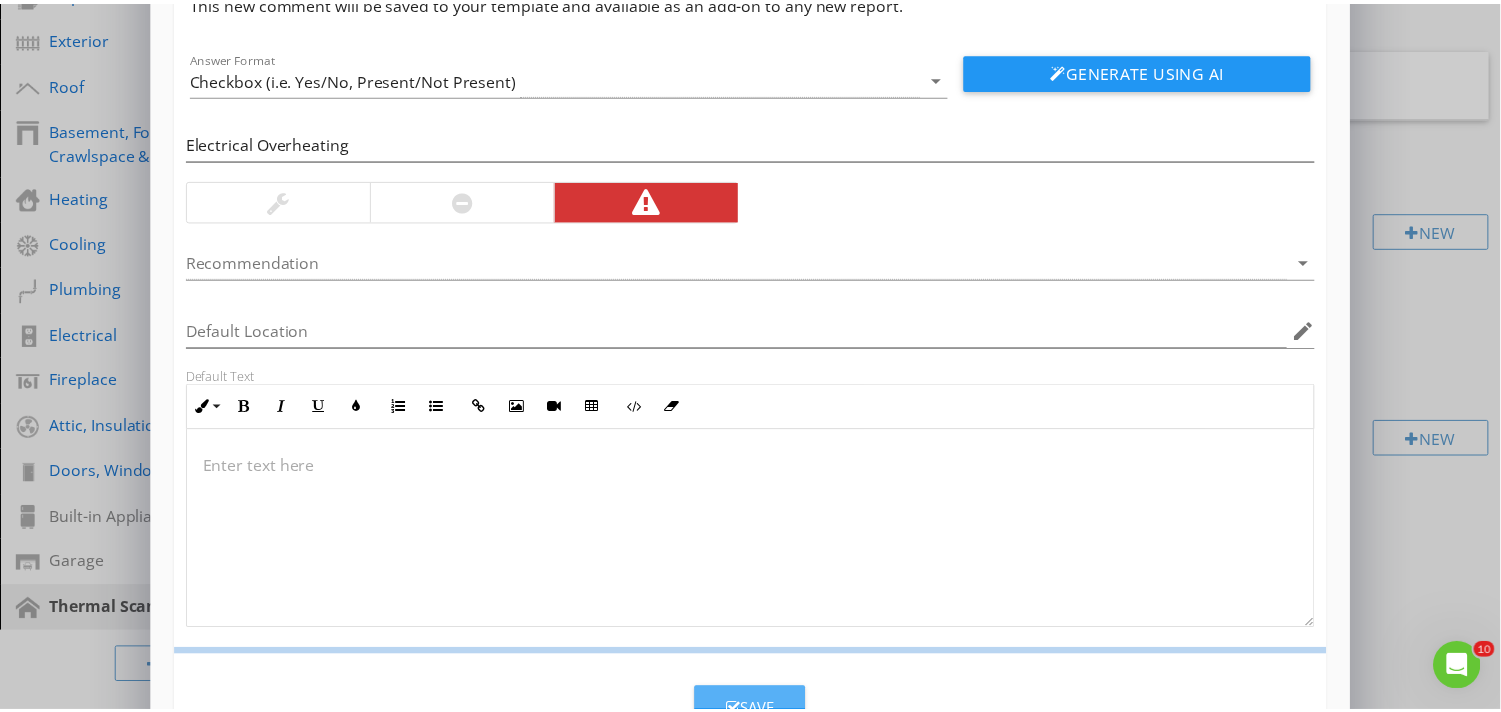 scroll, scrollTop: 60, scrollLeft: 0, axis: vertical 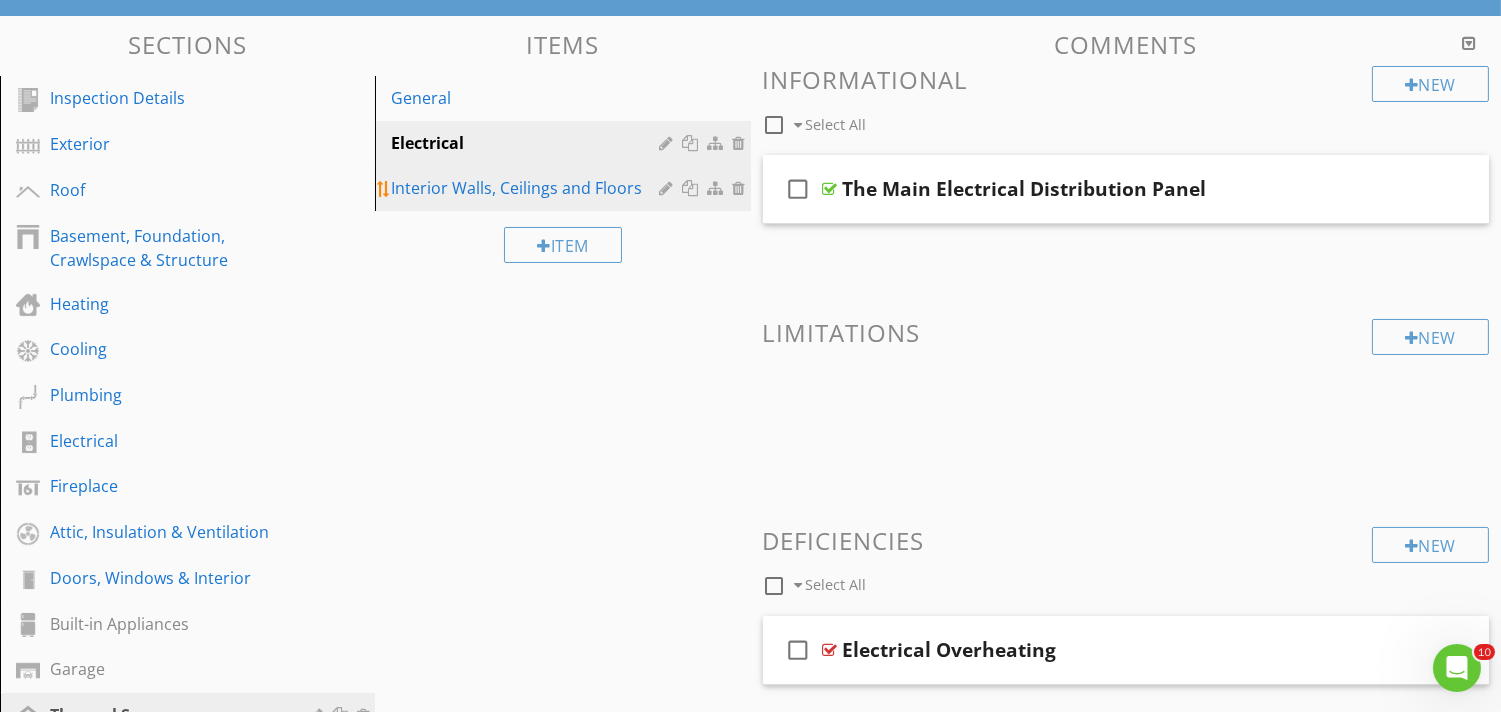 click on "Interior Walls, Ceilings and Floors" at bounding box center [528, 188] 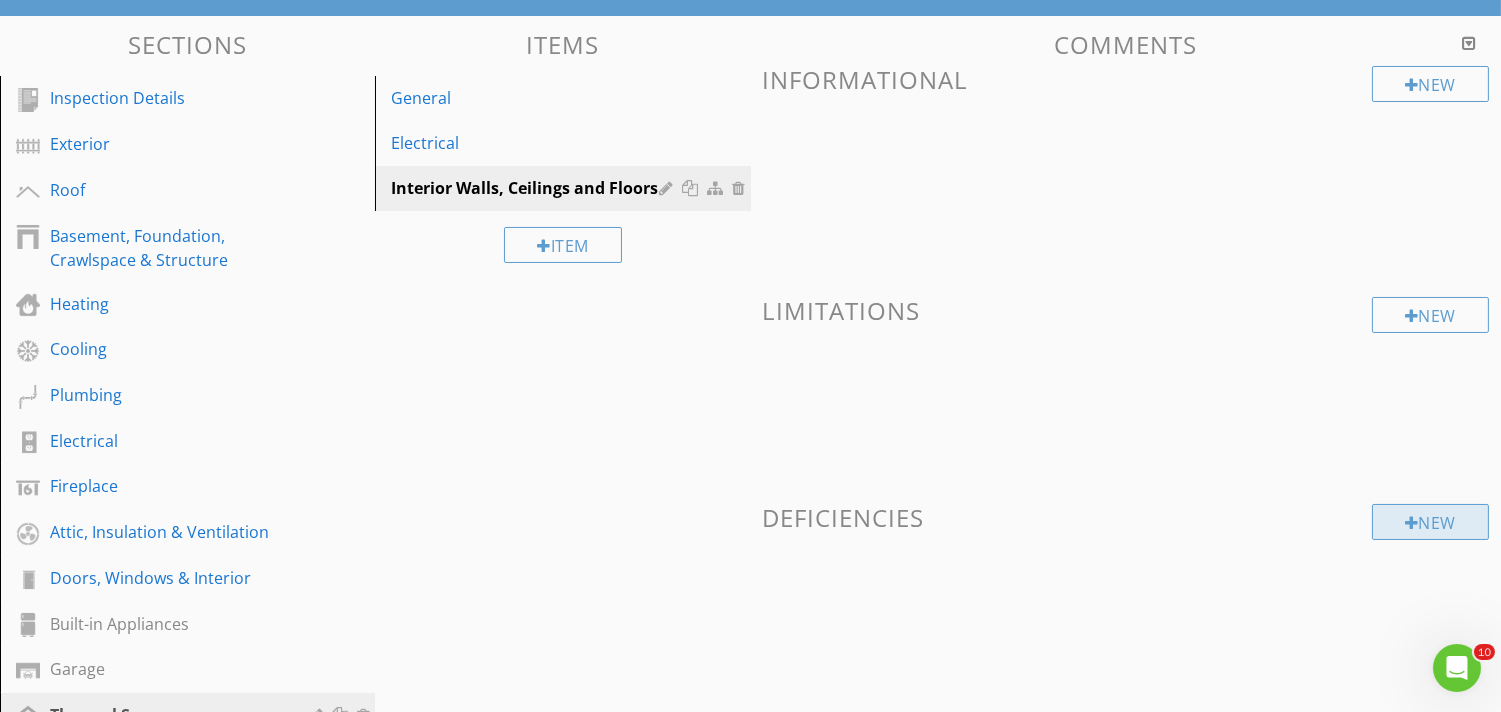 click on "New" at bounding box center [1430, 522] 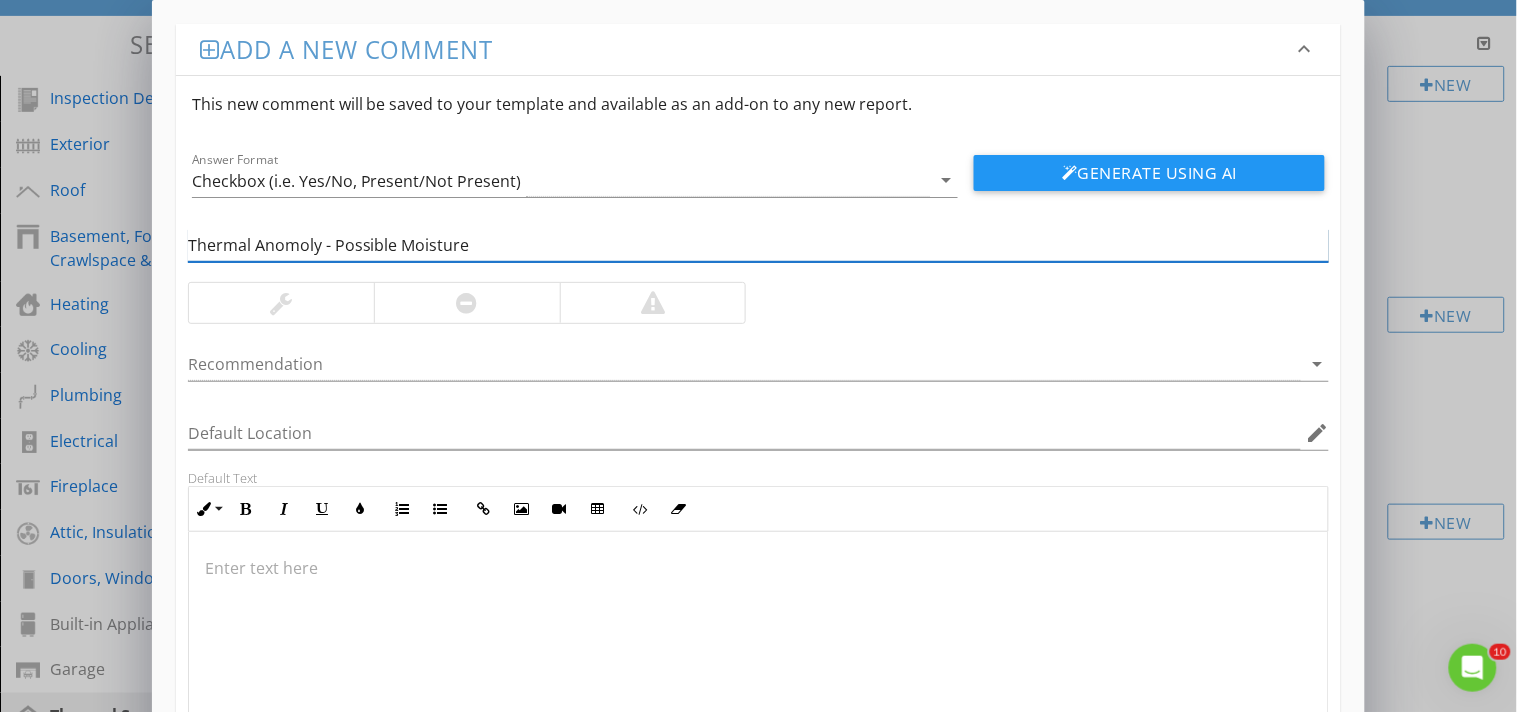 type on "Thermal Anomoly - Possible Moisture" 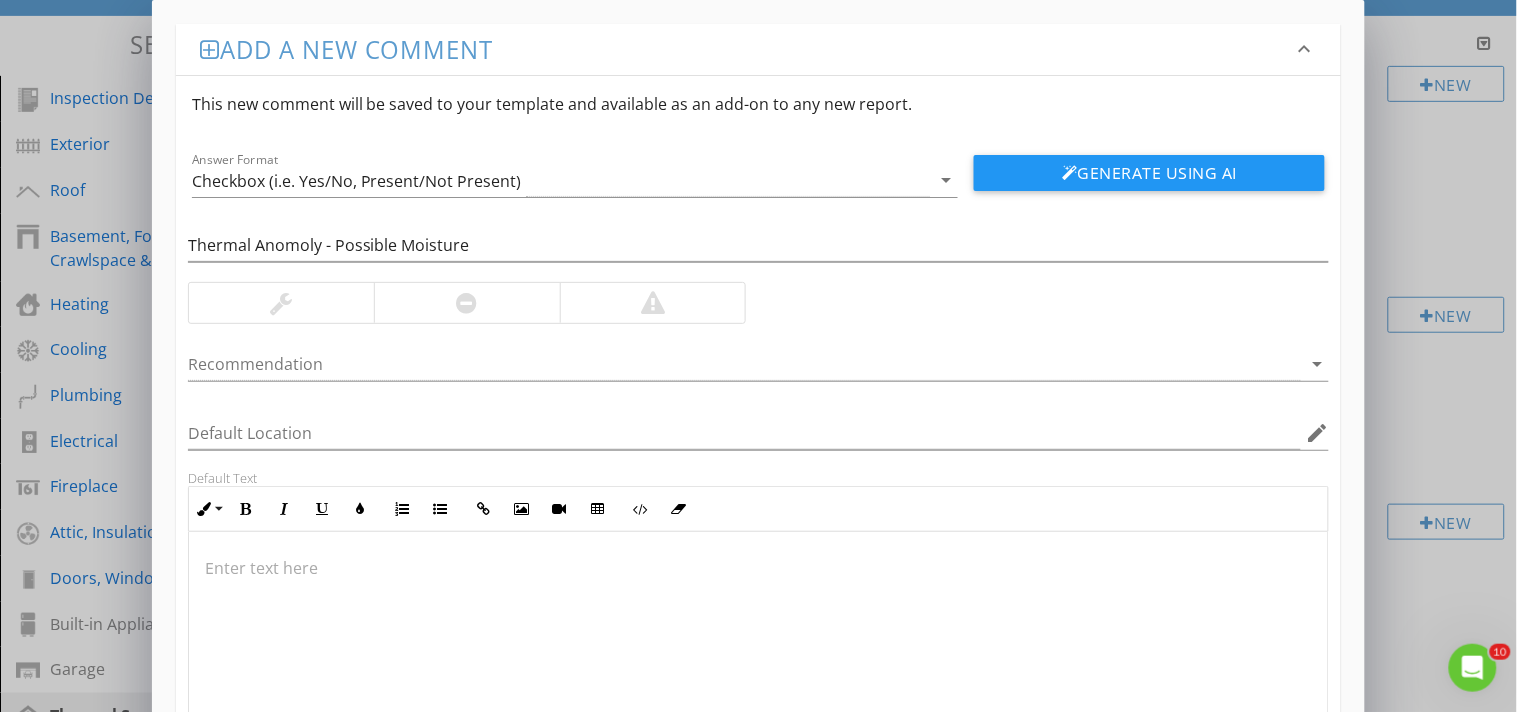 click at bounding box center (281, 303) 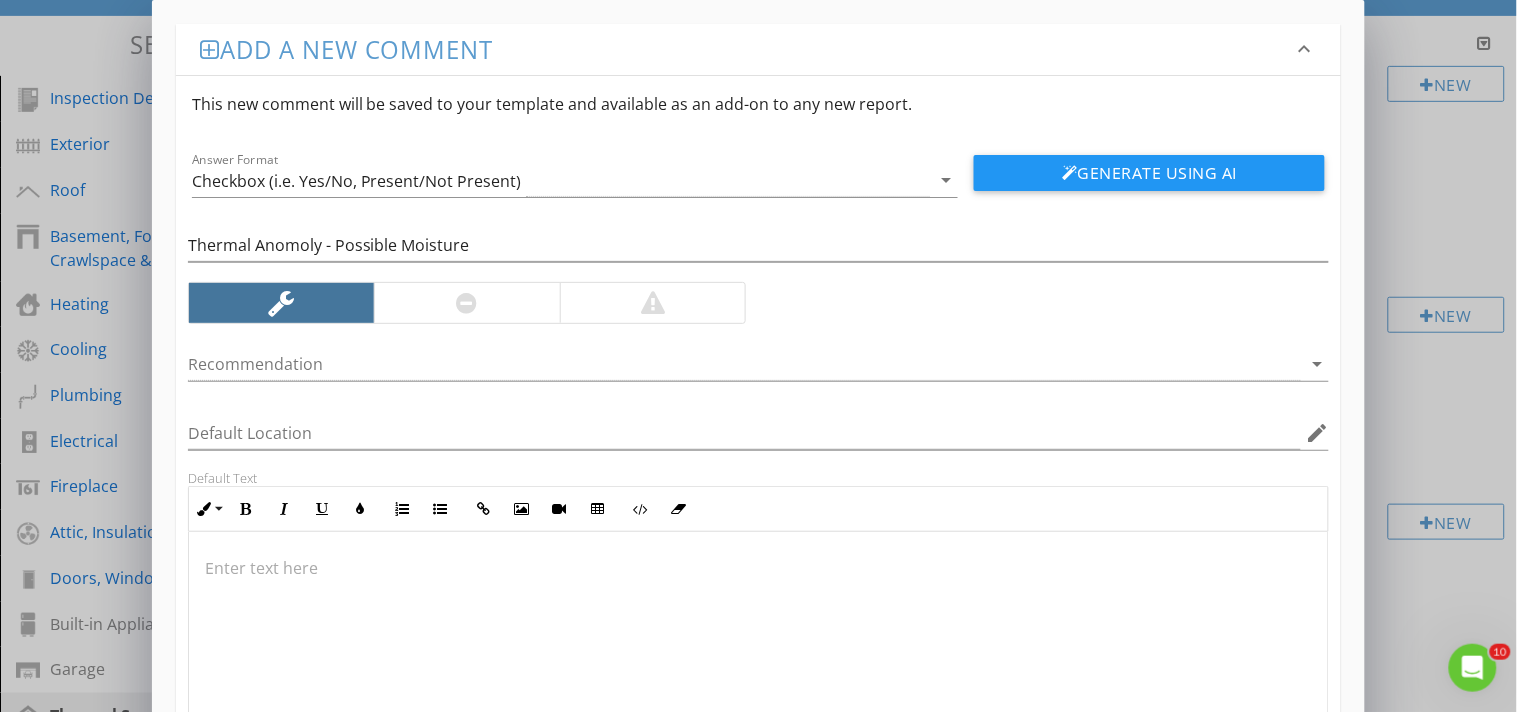 click at bounding box center [467, 303] 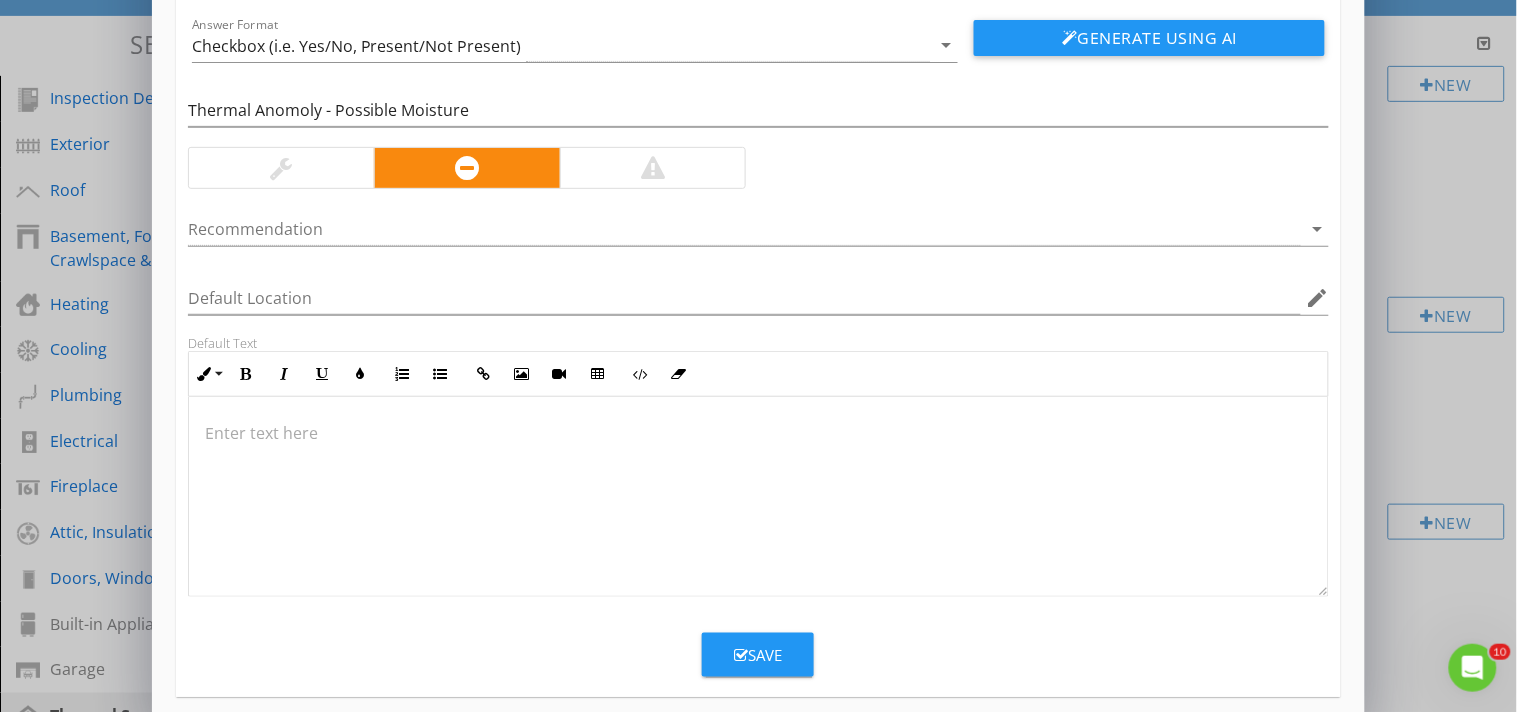scroll, scrollTop: 156, scrollLeft: 0, axis: vertical 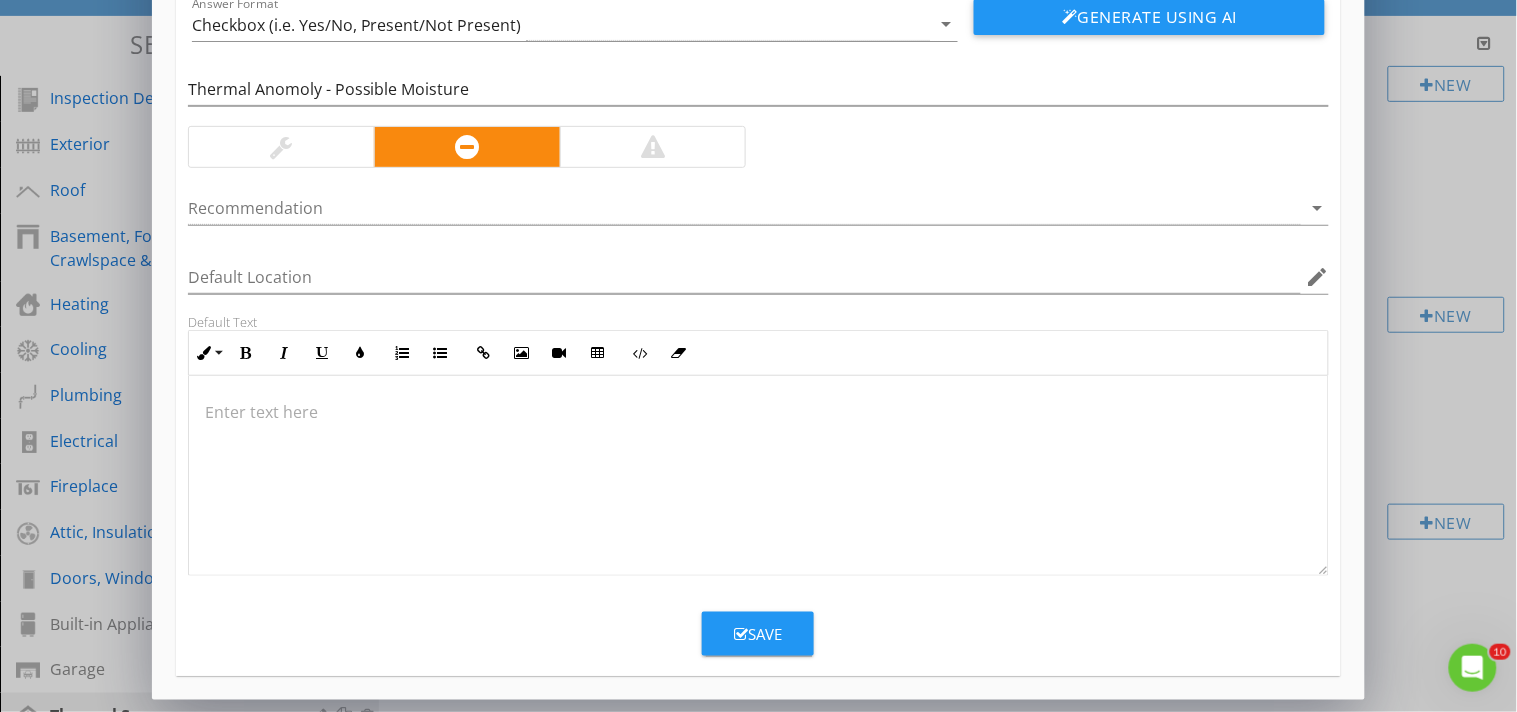 click on "Save" at bounding box center [758, 634] 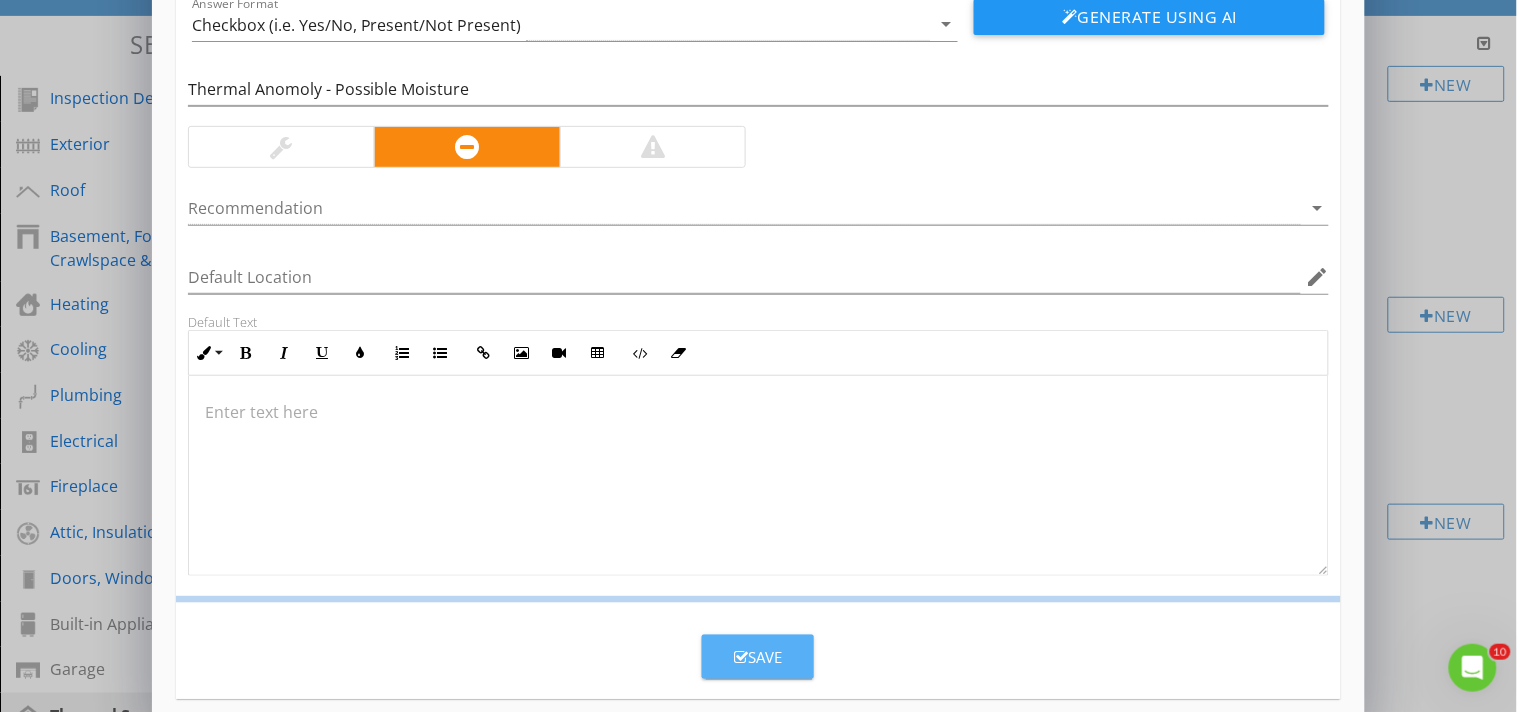 scroll, scrollTop: 60, scrollLeft: 0, axis: vertical 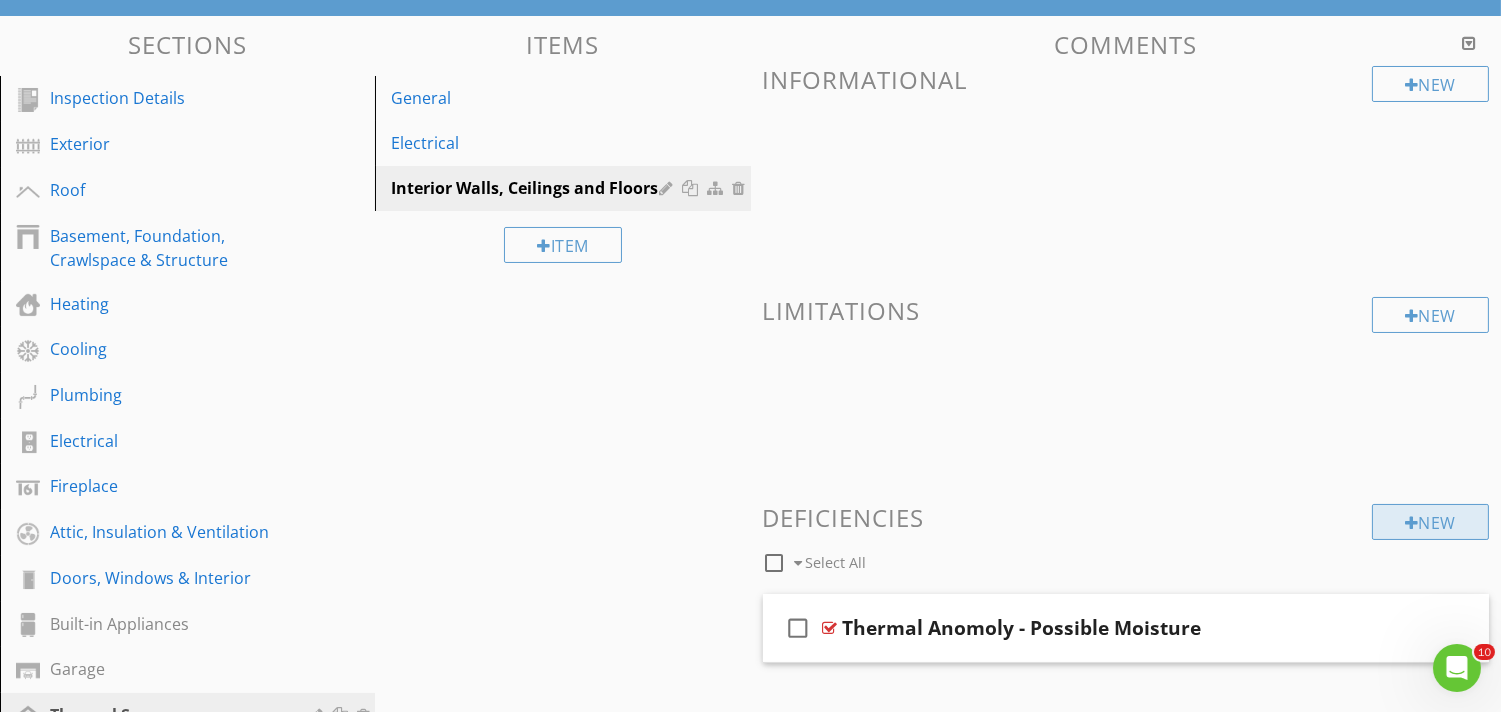 click on "New" at bounding box center [1430, 522] 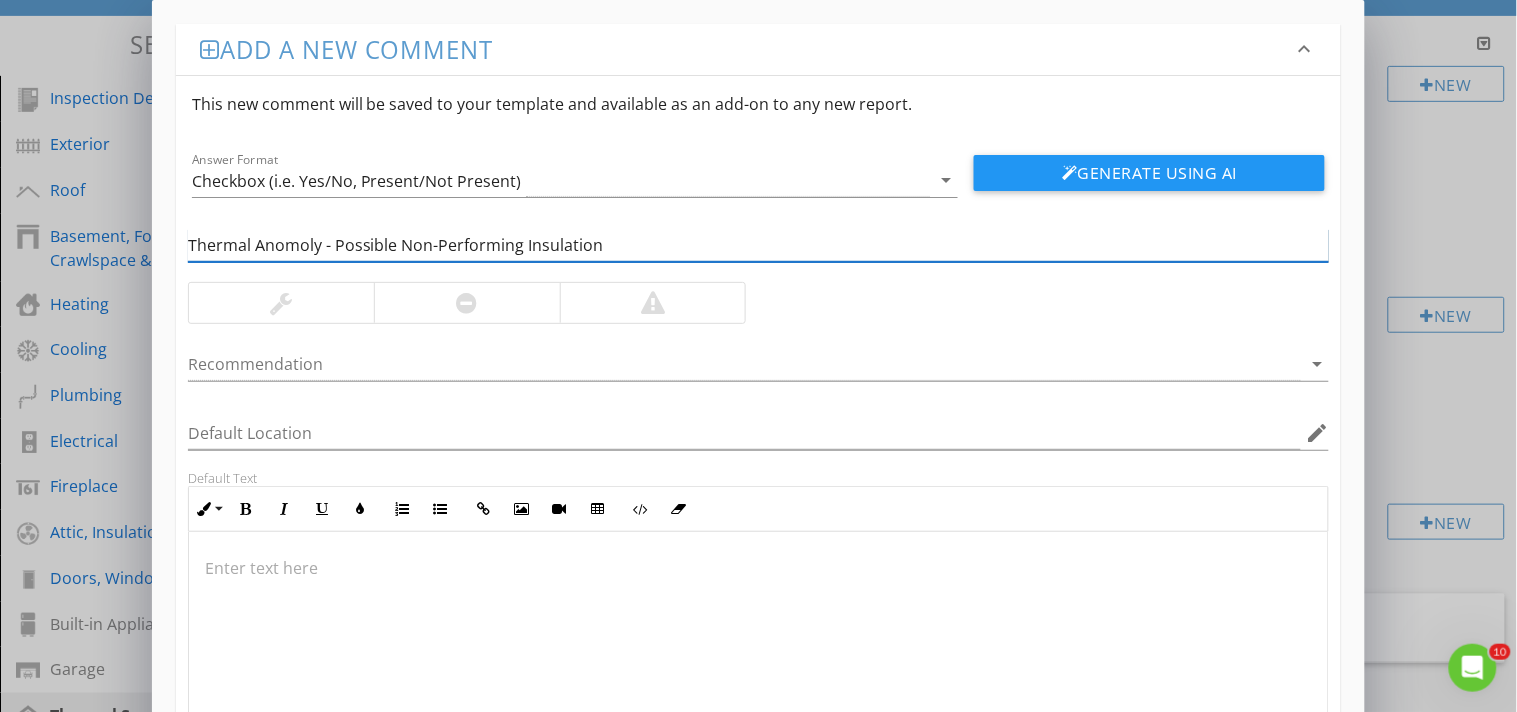 type on "Thermal Anomoly - Possible Non-Performing Insulation" 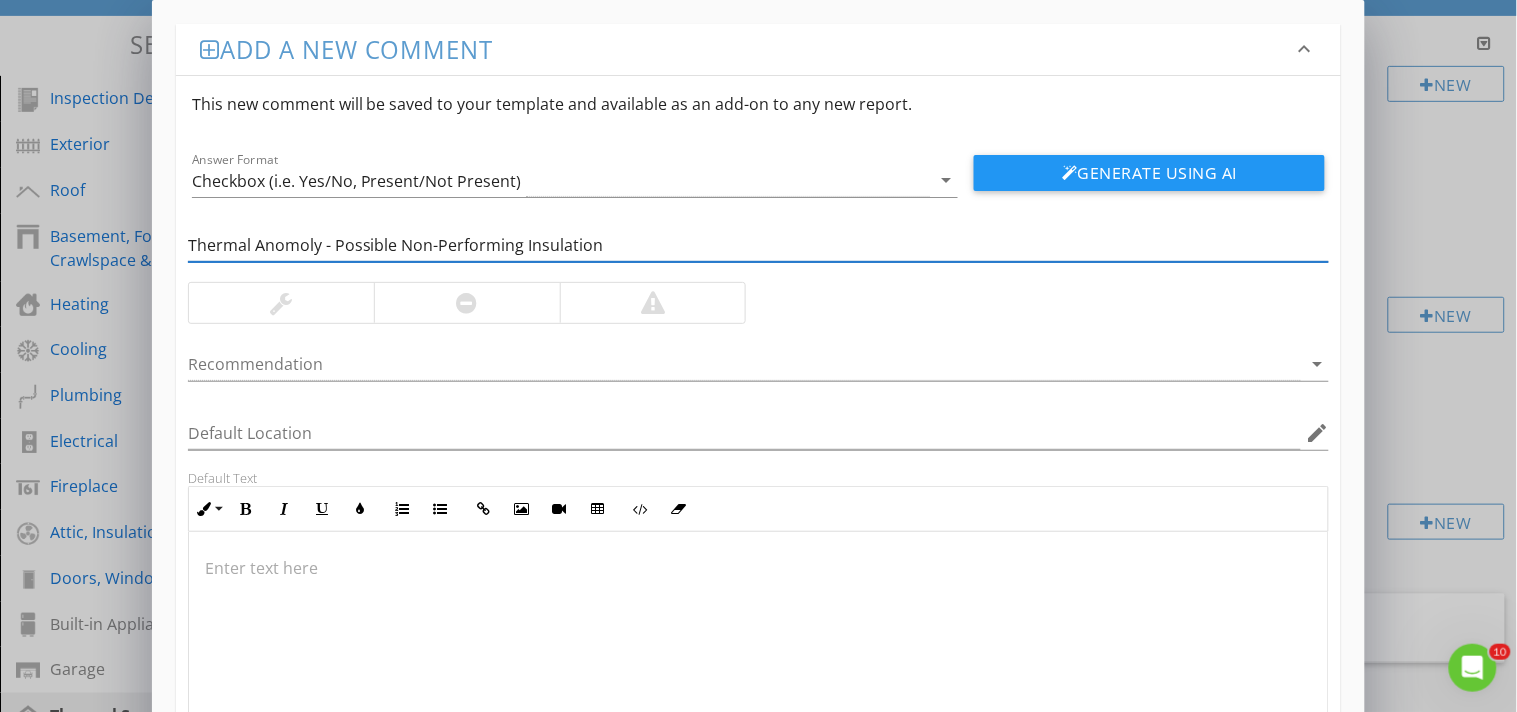click at bounding box center (467, 303) 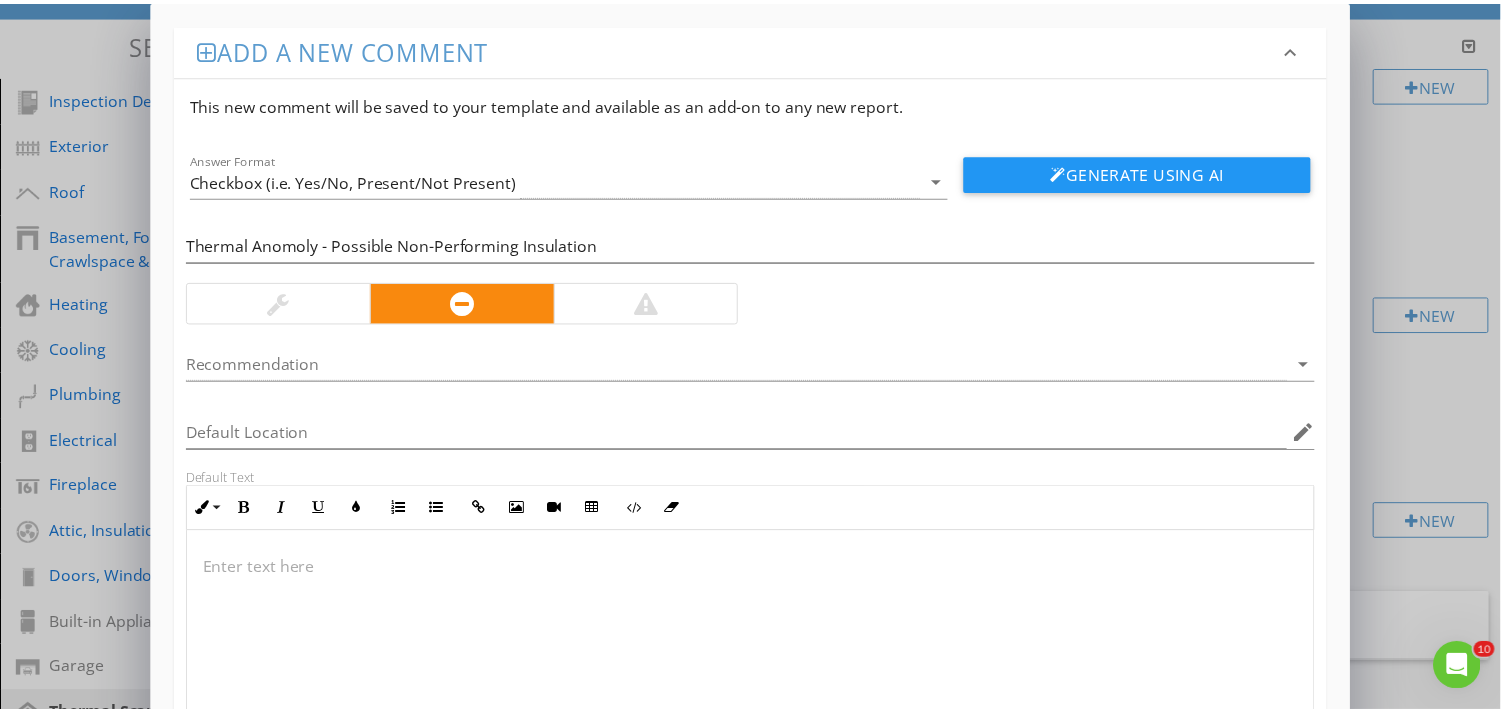 scroll, scrollTop: 136, scrollLeft: 0, axis: vertical 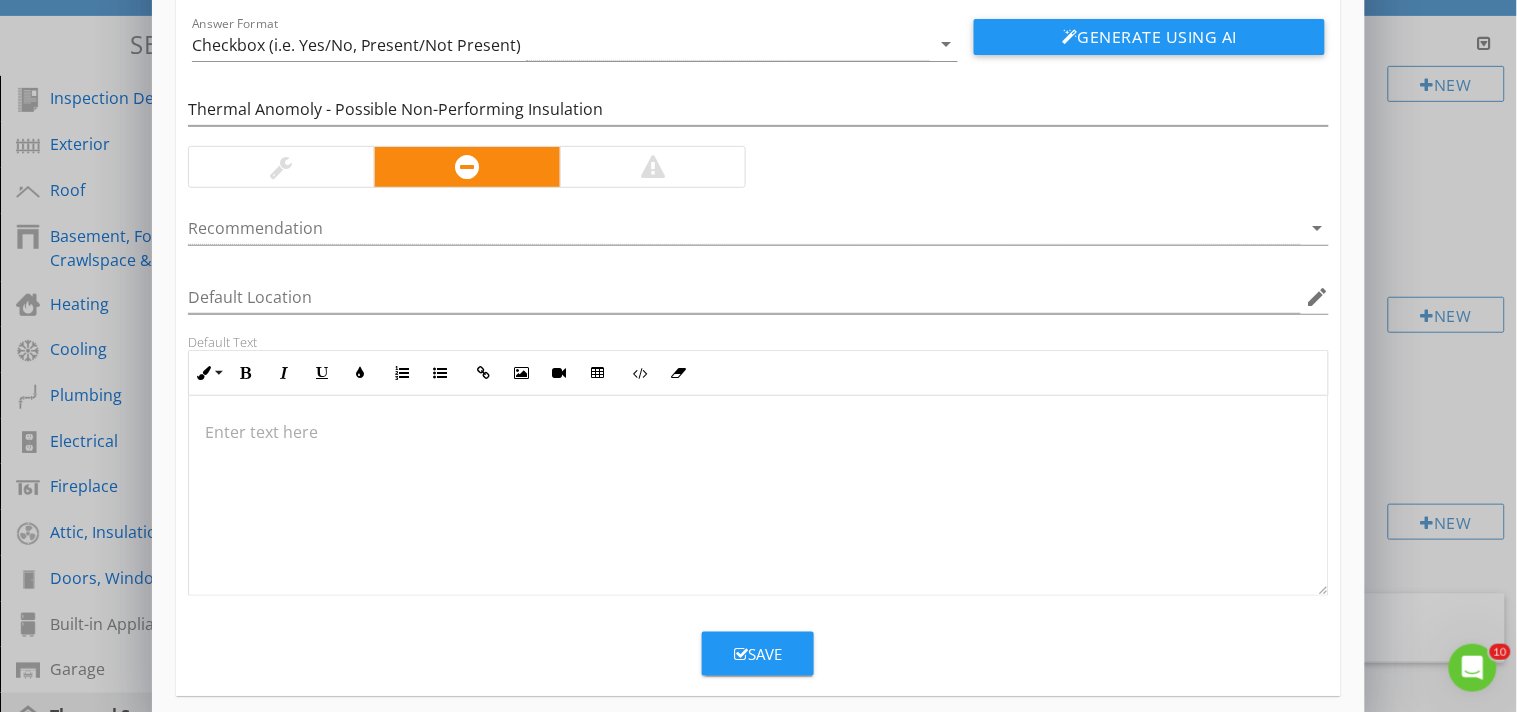 click on "Save" at bounding box center [758, 654] 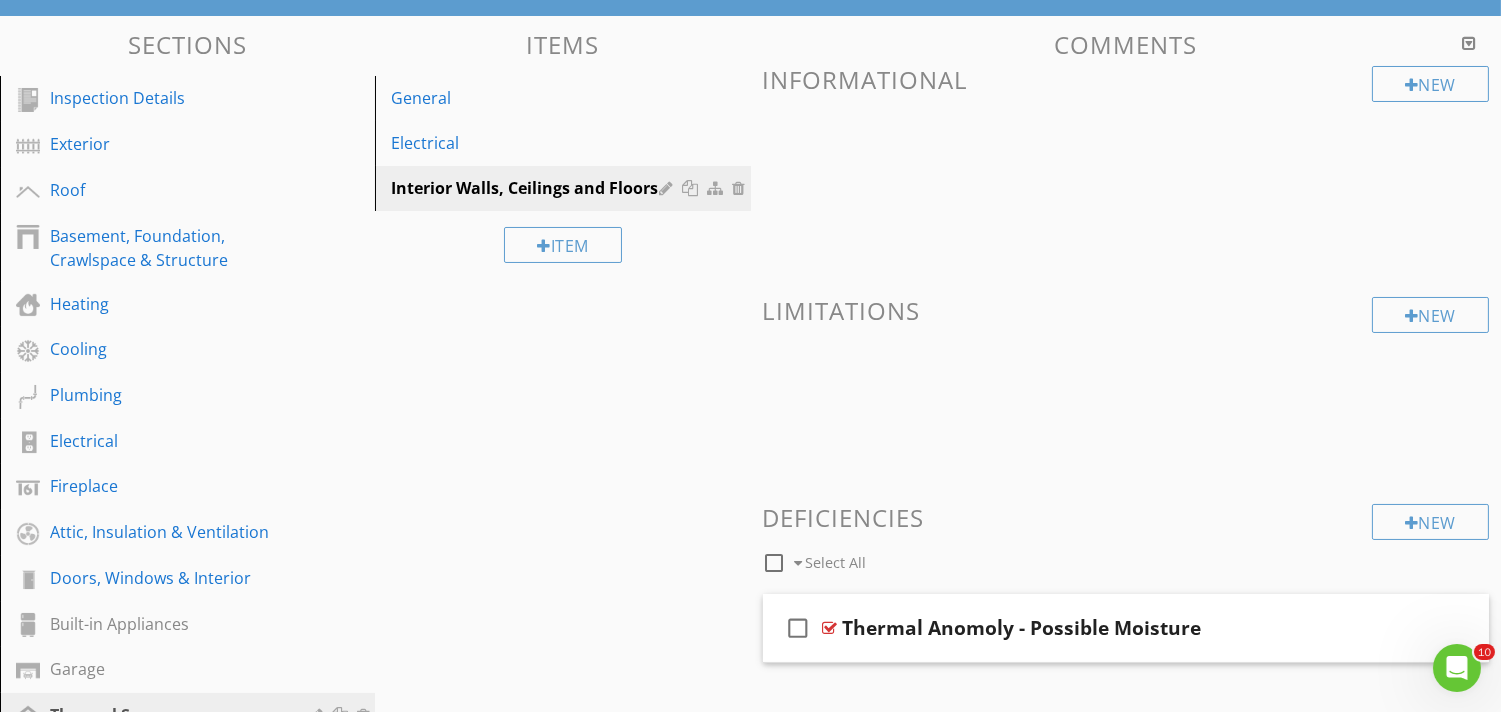 scroll, scrollTop: 60, scrollLeft: 0, axis: vertical 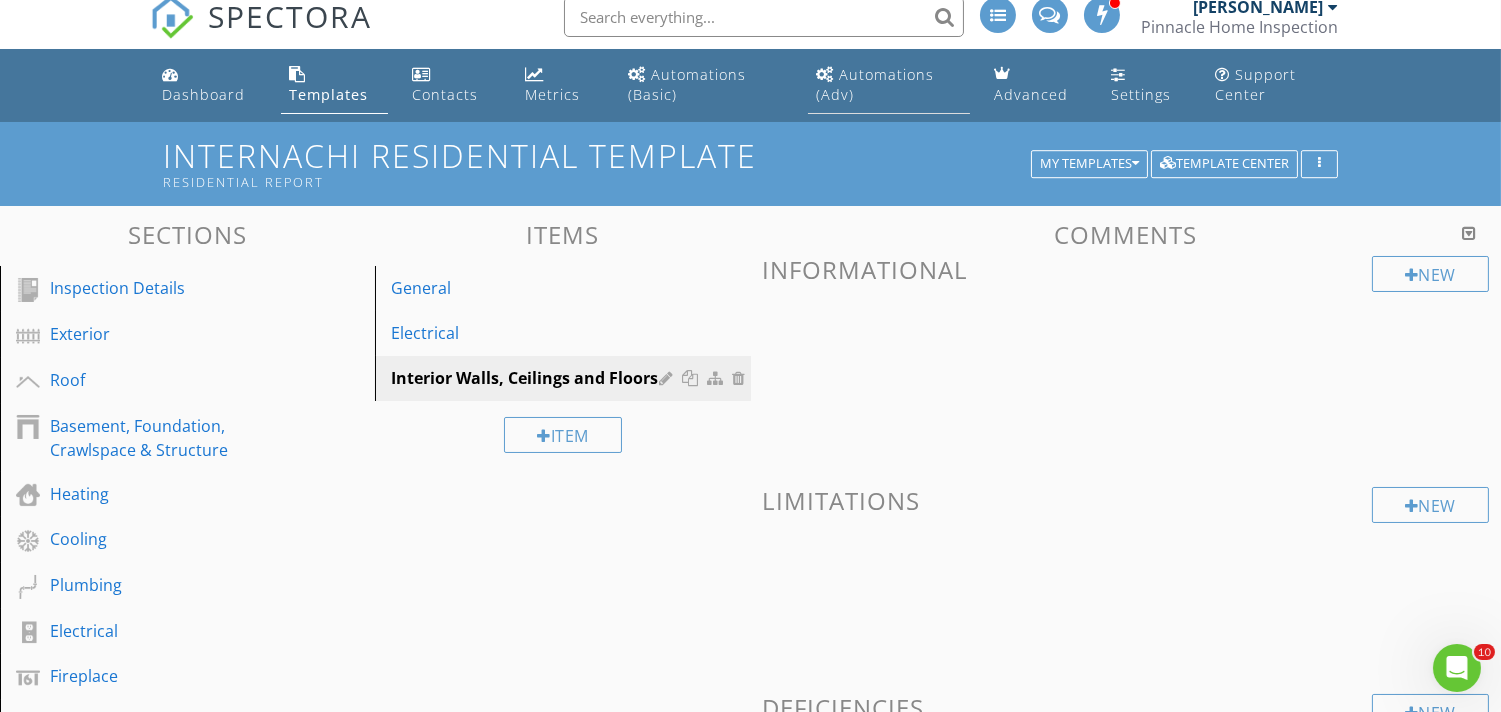 click on "Automations (Adv)" at bounding box center (889, 85) 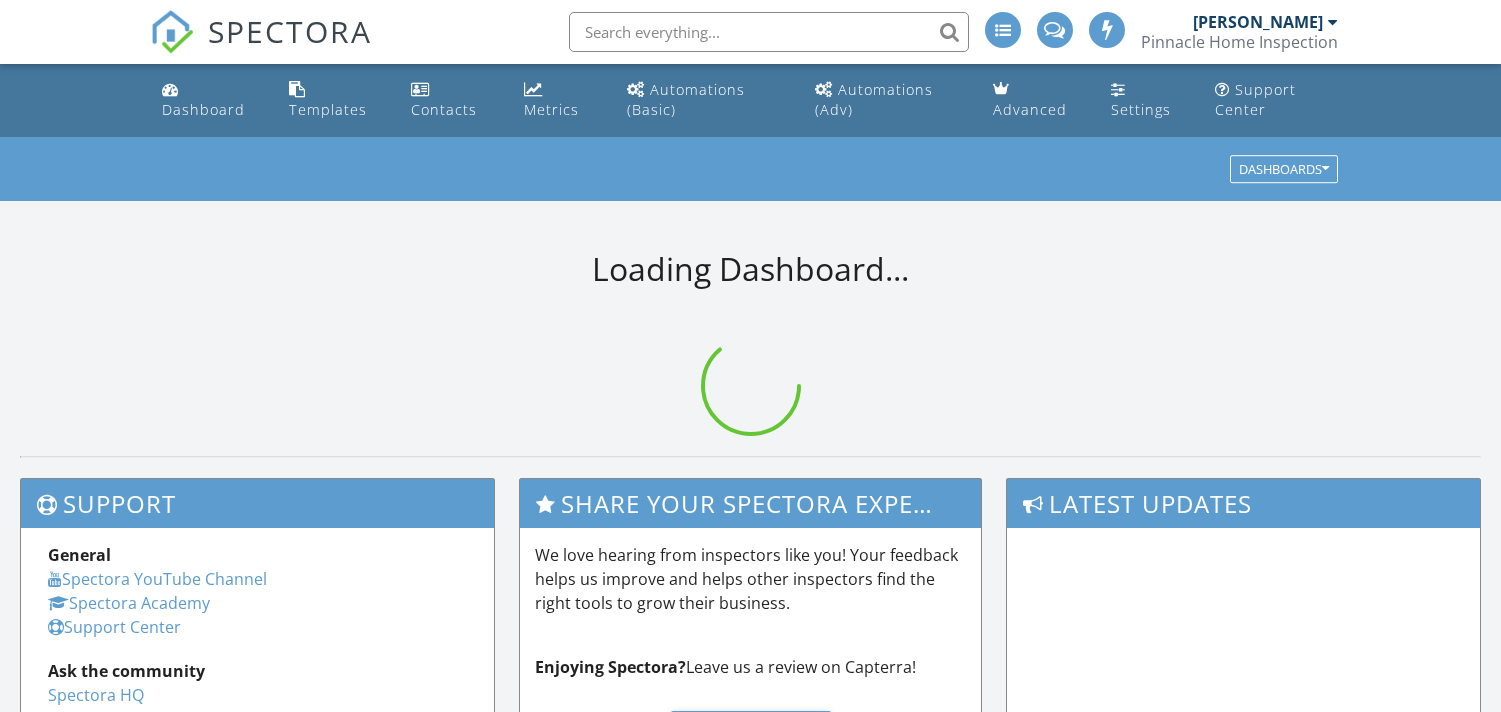scroll, scrollTop: 0, scrollLeft: 0, axis: both 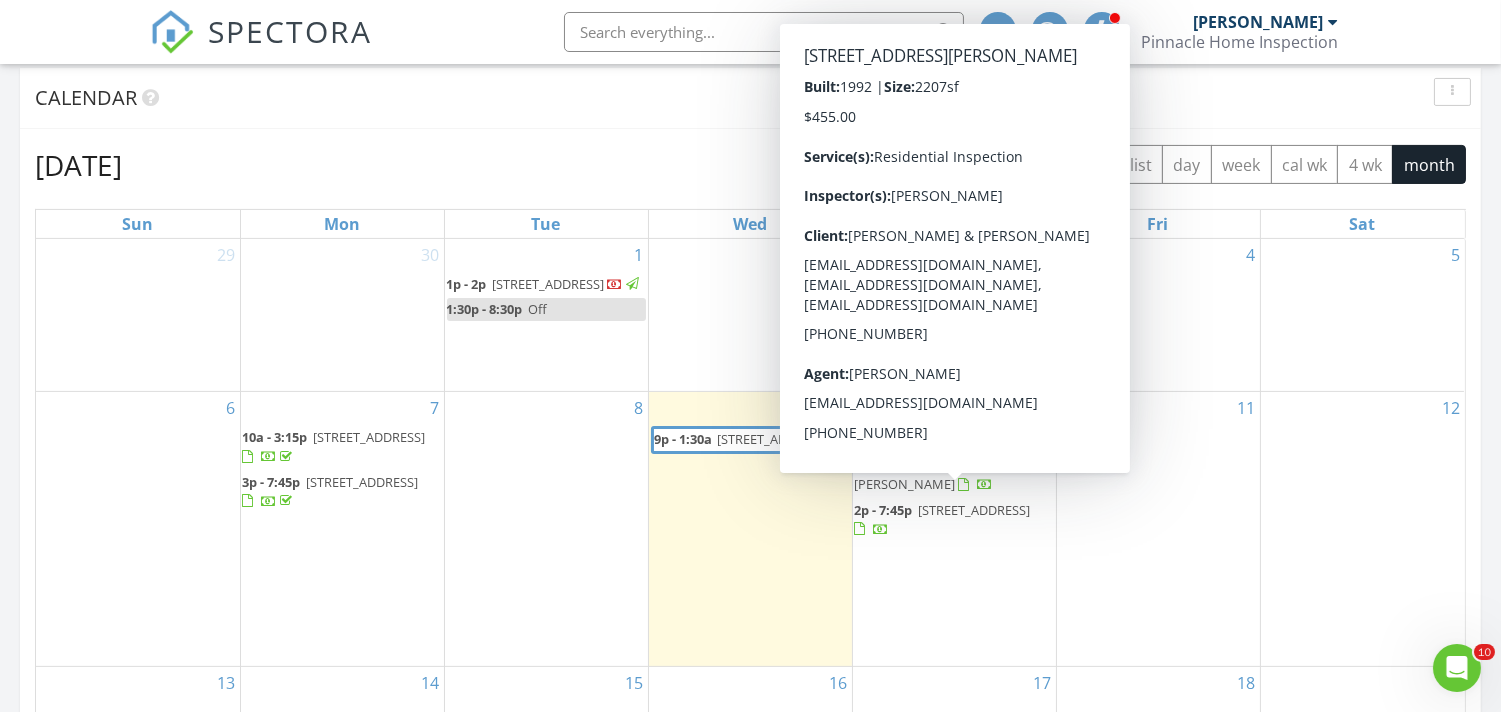 click on "9a - 2:15p
[STREET_ADDRESS][PERSON_NAME]" at bounding box center [954, 475] 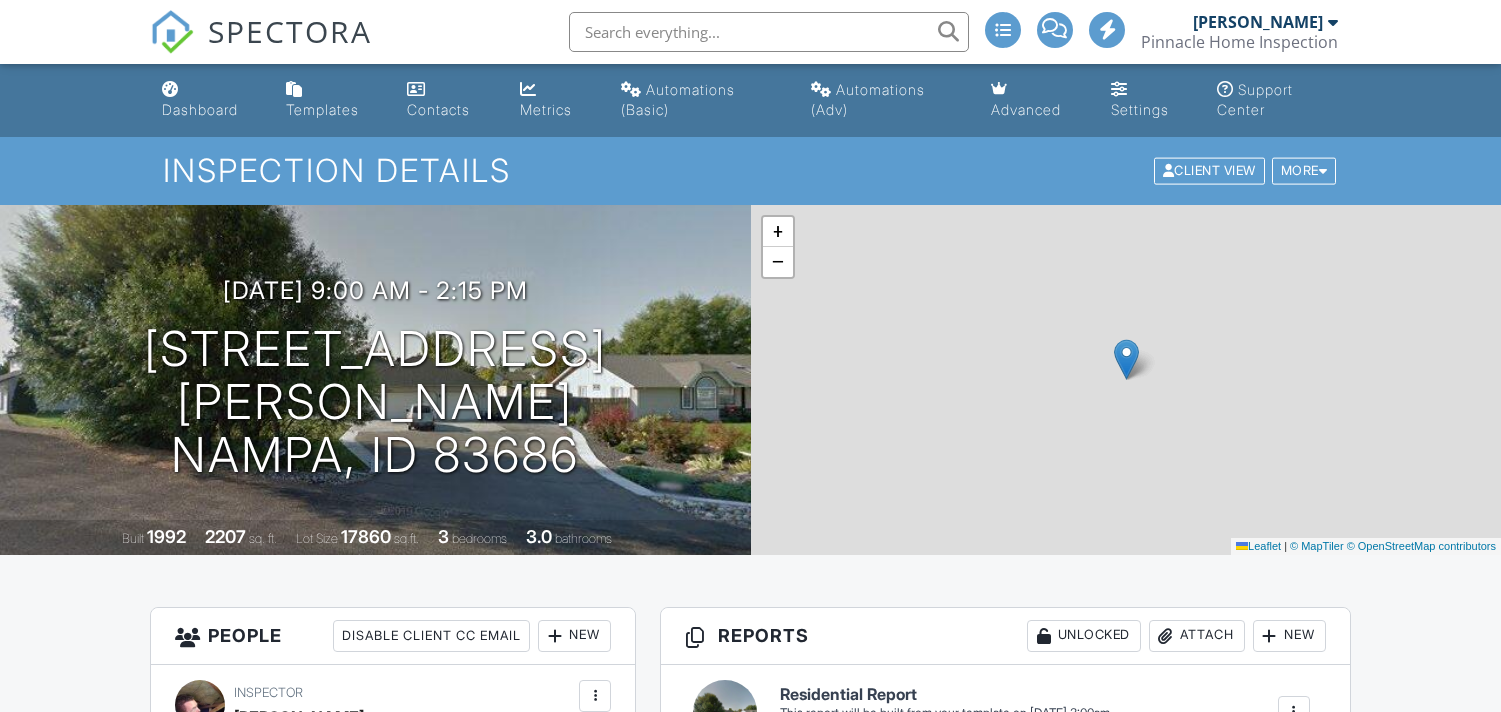 scroll, scrollTop: 0, scrollLeft: 0, axis: both 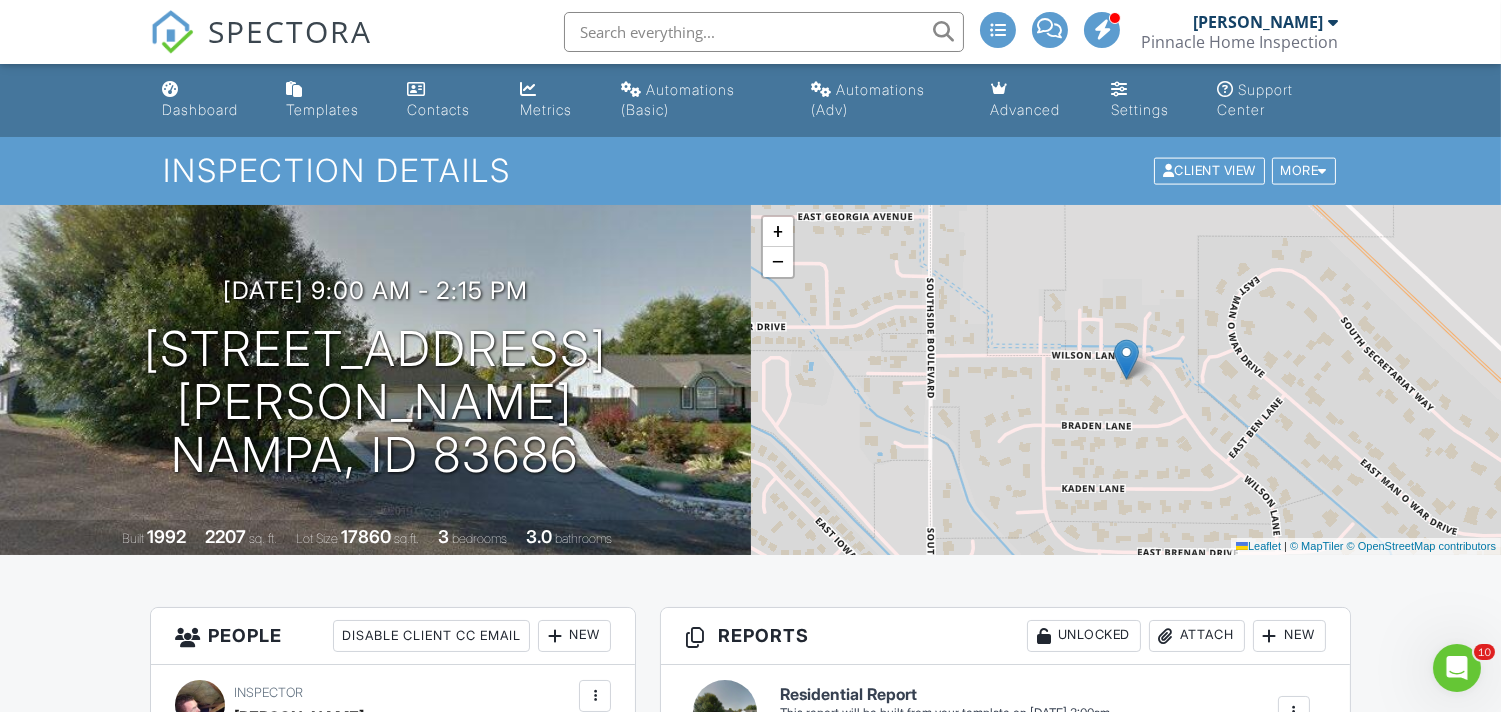 drag, startPoint x: 1510, startPoint y: 103, endPoint x: 1516, endPoint y: -42, distance: 145.12408 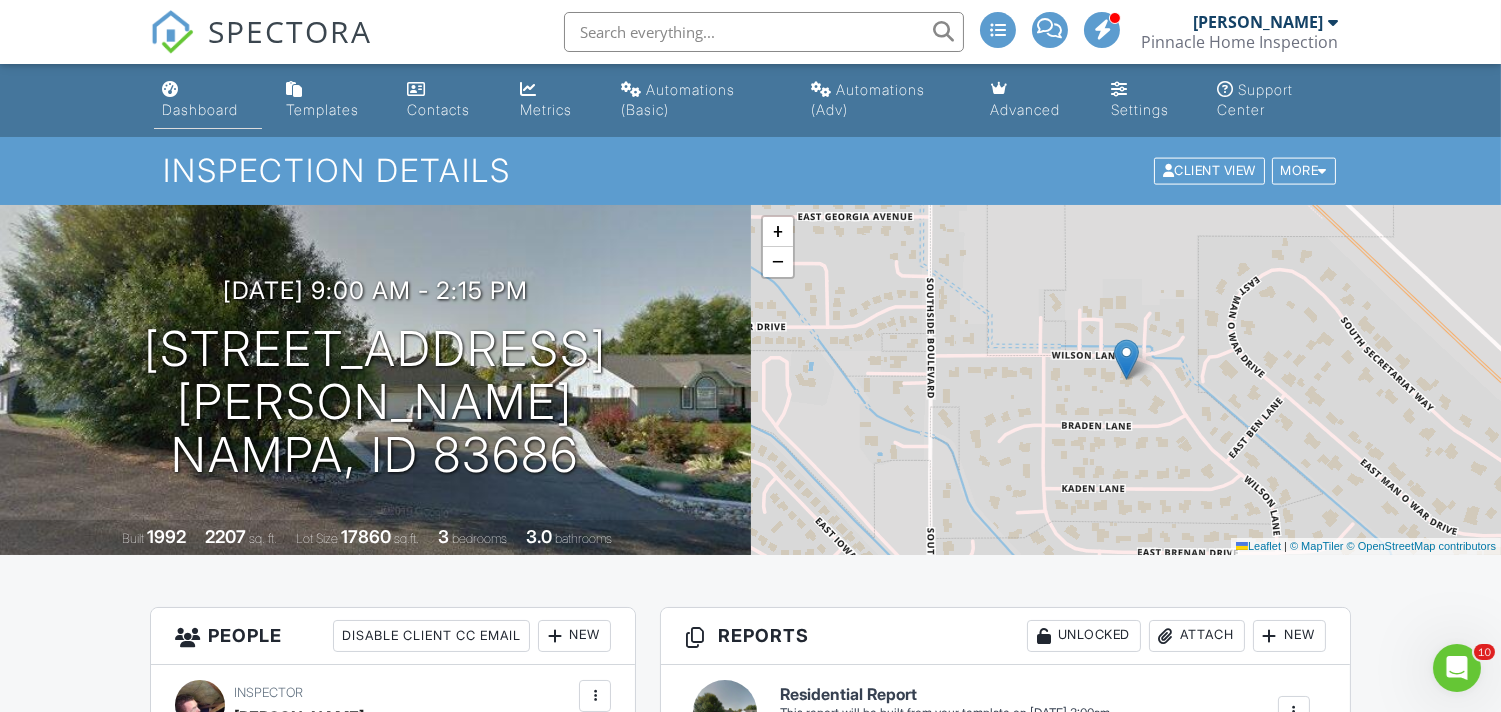 click on "Dashboard" at bounding box center [208, 100] 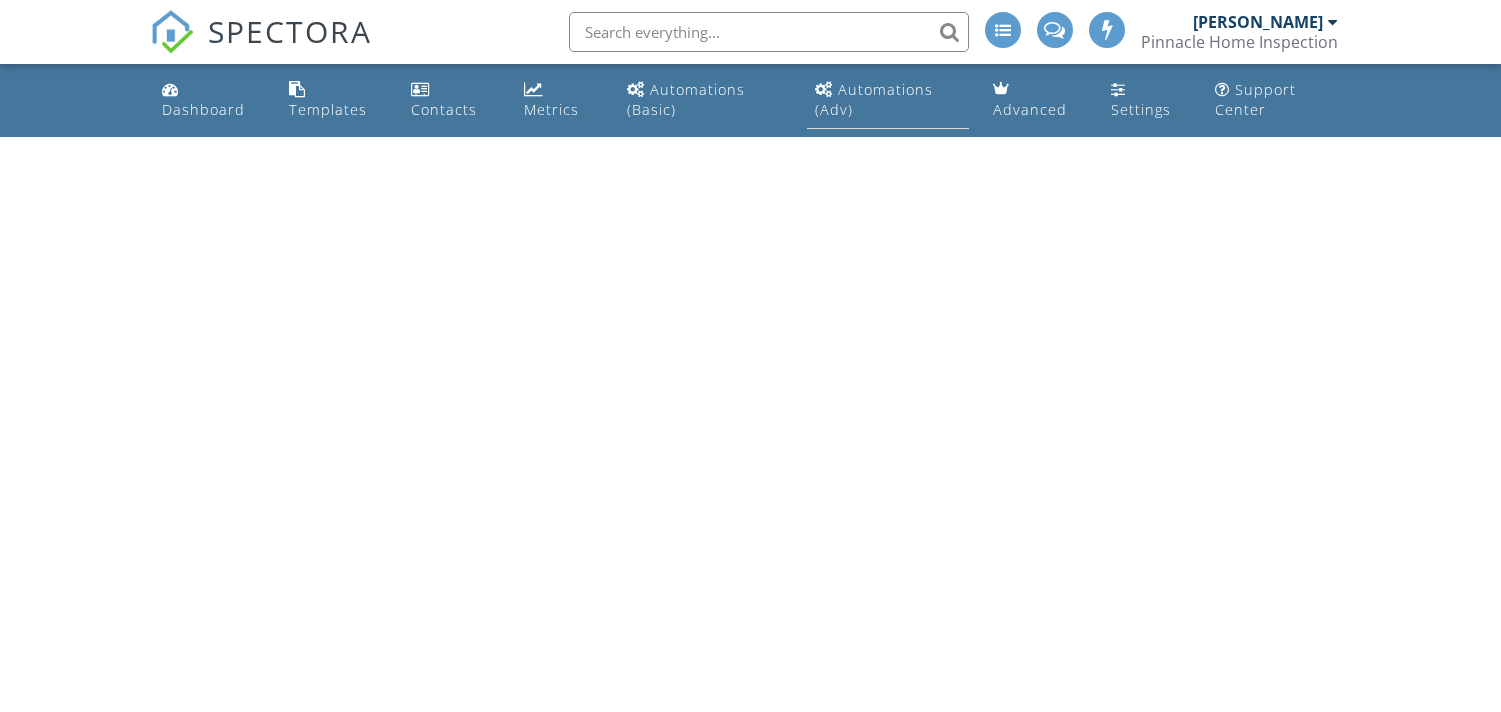 scroll, scrollTop: 0, scrollLeft: 0, axis: both 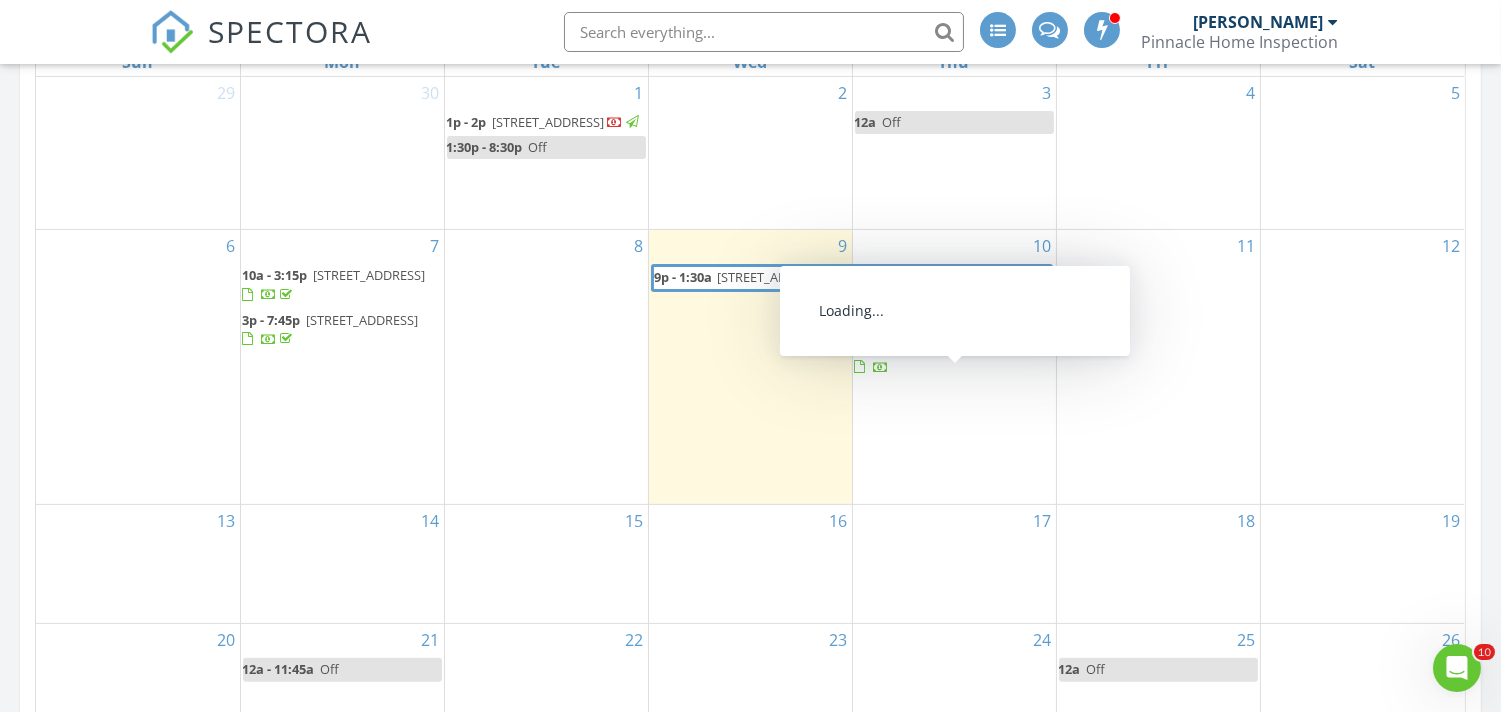 click on "4089 W Blue Creek Dr, Meridian 83642" at bounding box center [975, 348] 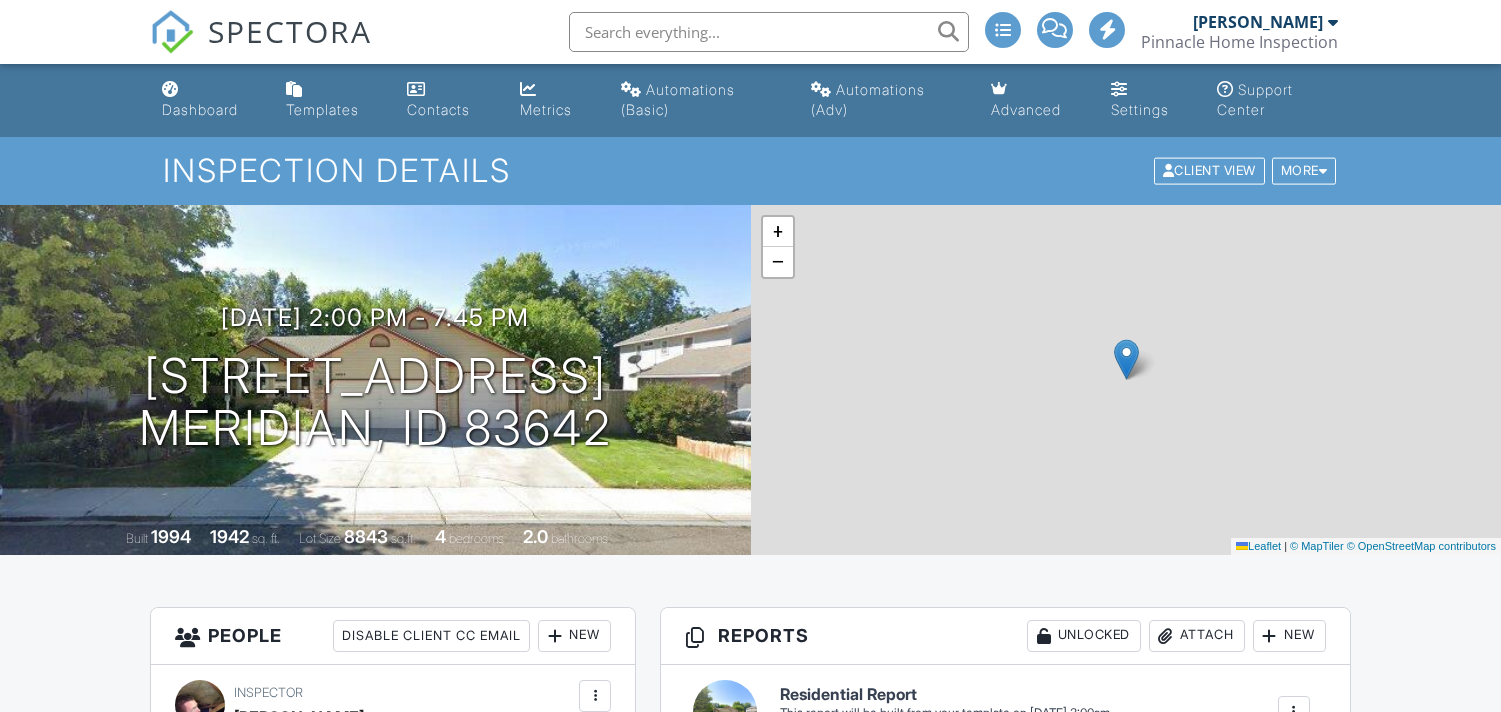 scroll, scrollTop: 0, scrollLeft: 0, axis: both 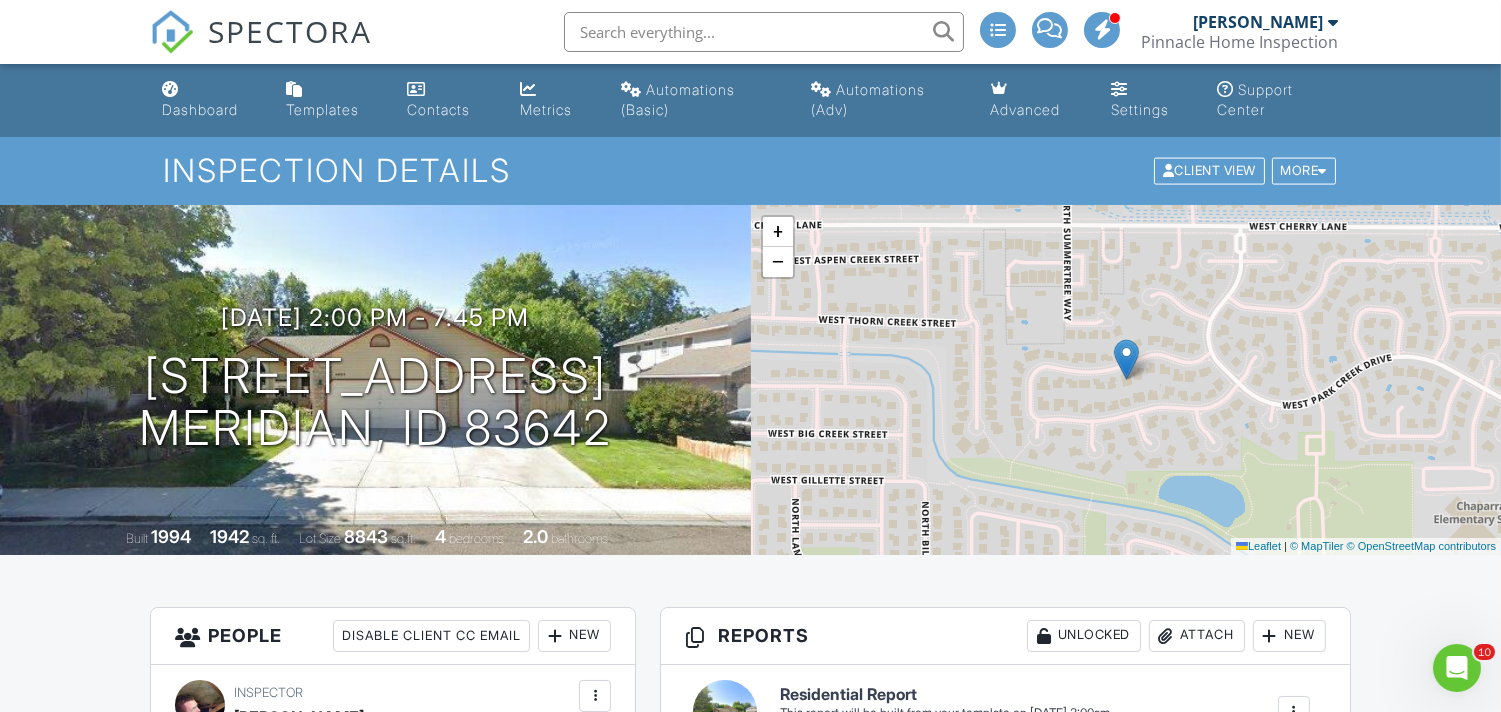 drag, startPoint x: 1514, startPoint y: 122, endPoint x: 1516, endPoint y: 65, distance: 57.035076 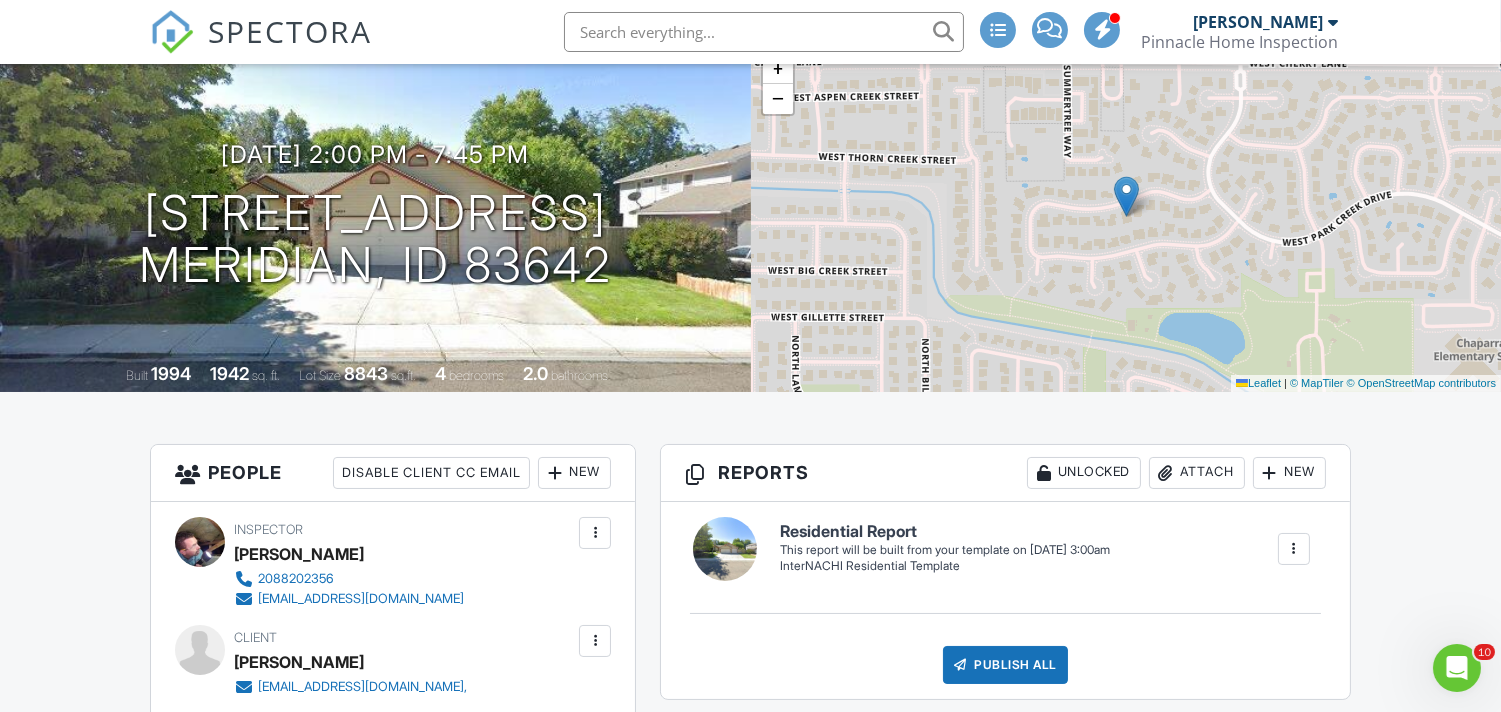 scroll, scrollTop: 185, scrollLeft: 0, axis: vertical 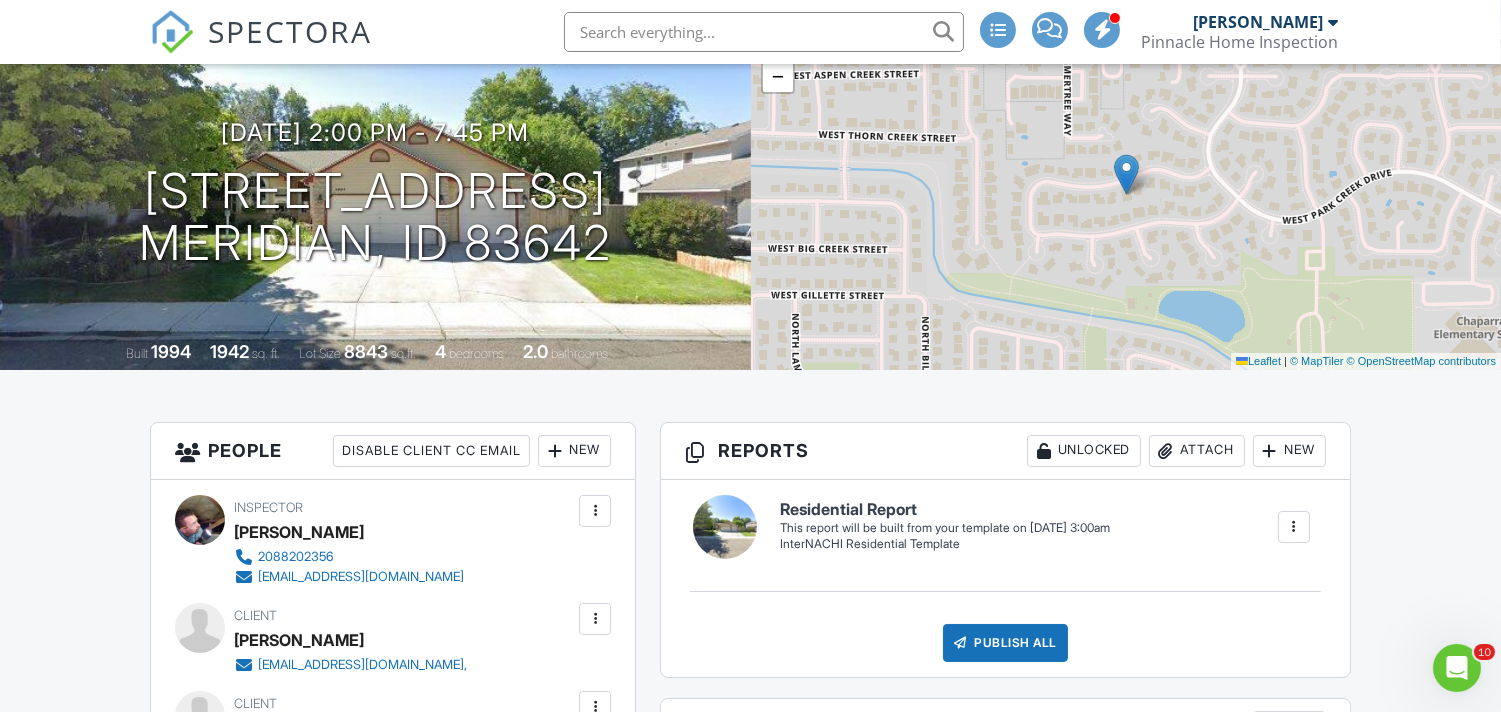 click on "SPECTORA" at bounding box center (290, 31) 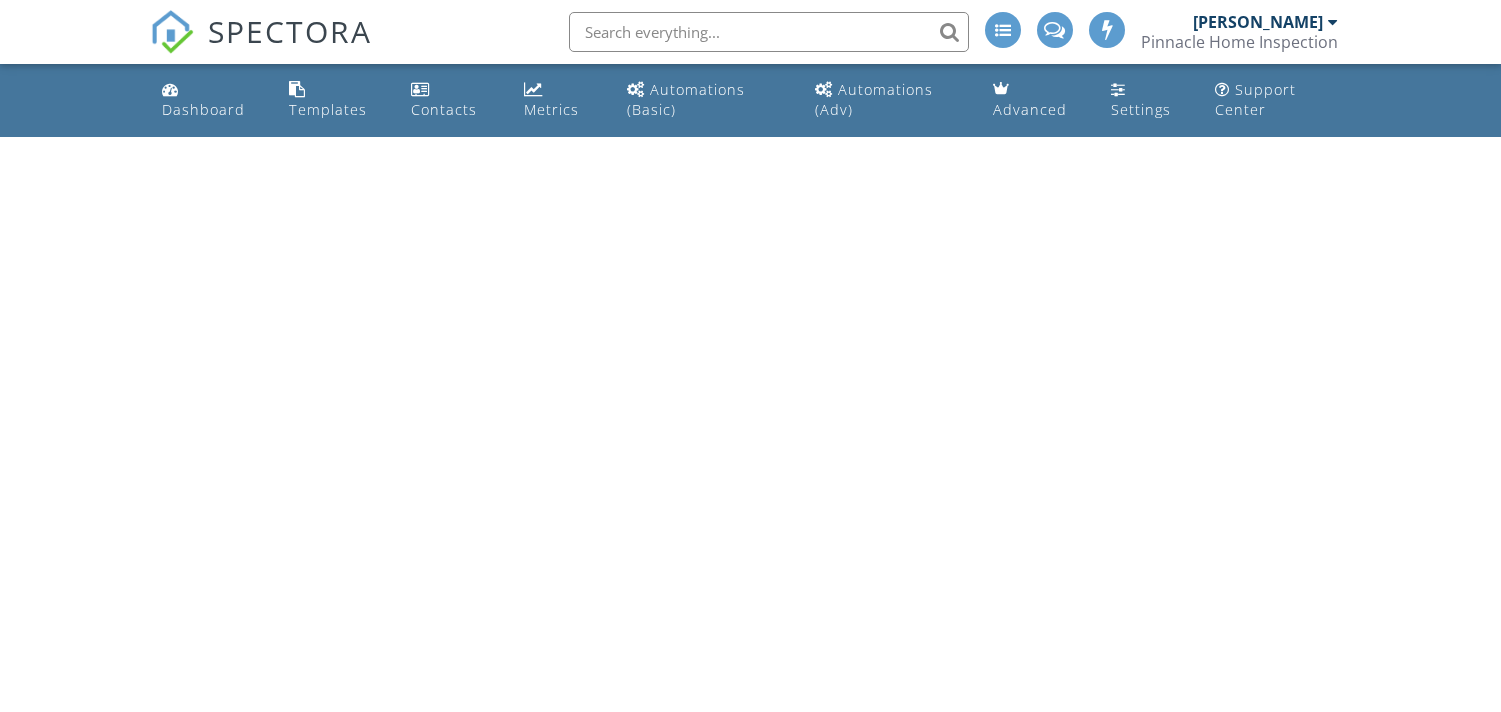 scroll, scrollTop: 0, scrollLeft: 0, axis: both 